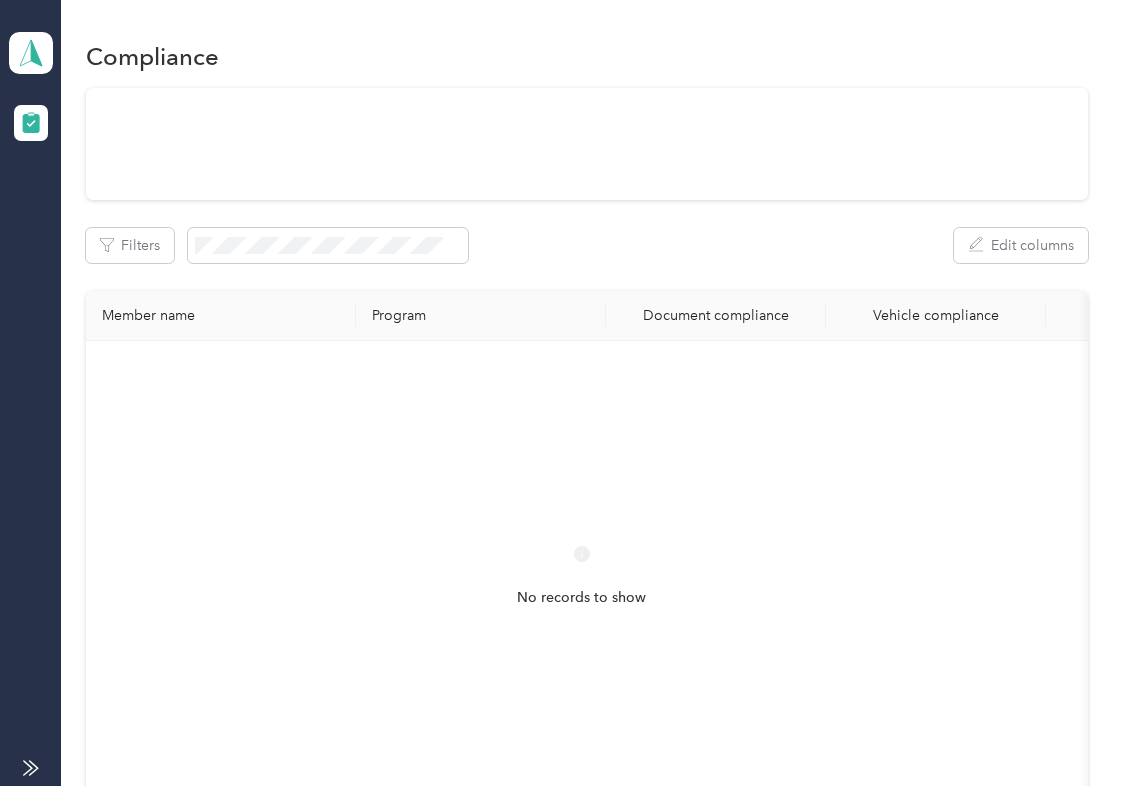 scroll, scrollTop: 0, scrollLeft: 0, axis: both 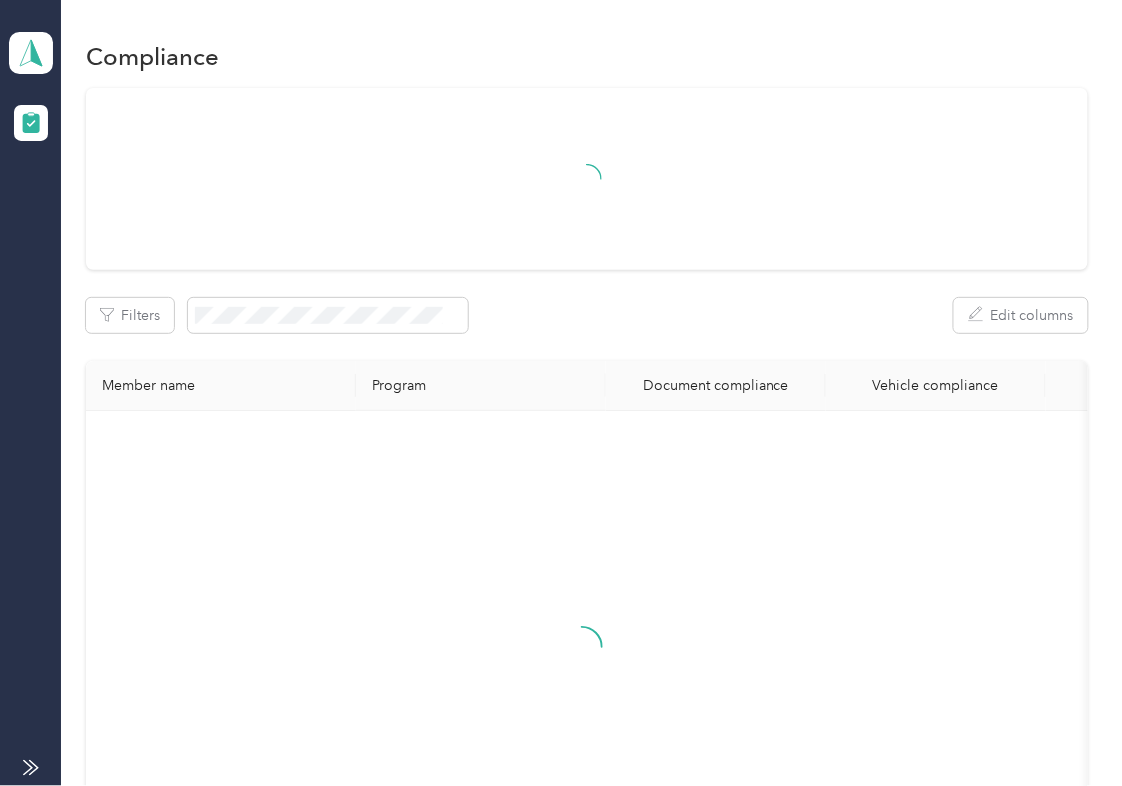 click on "Filters Edit columns" at bounding box center (587, 315) 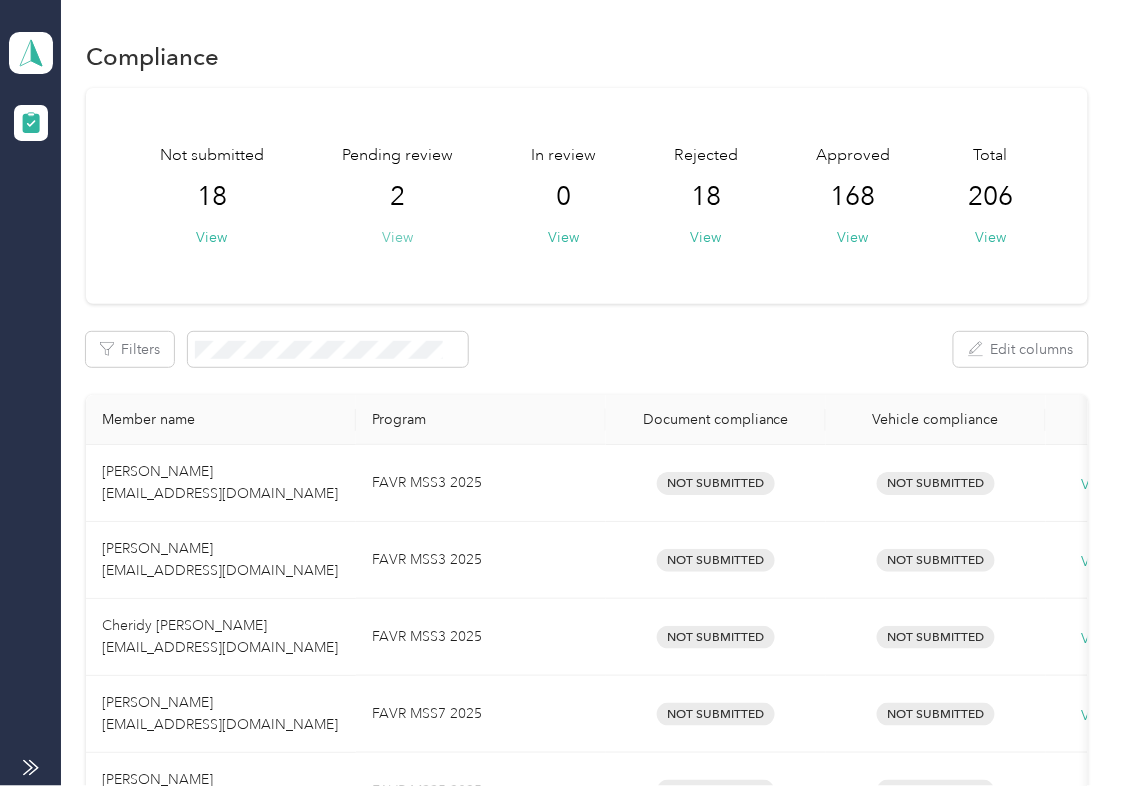 click on "View" at bounding box center [397, 237] 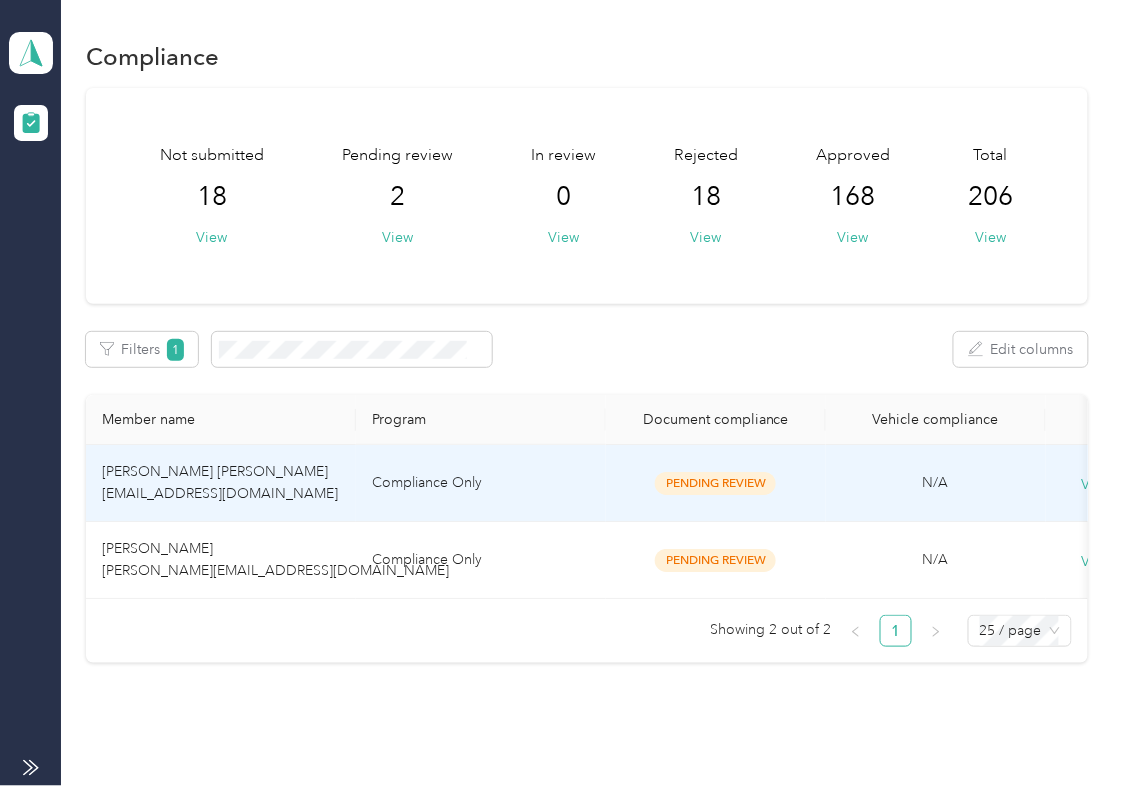click on "Compliance Only" at bounding box center [481, 483] 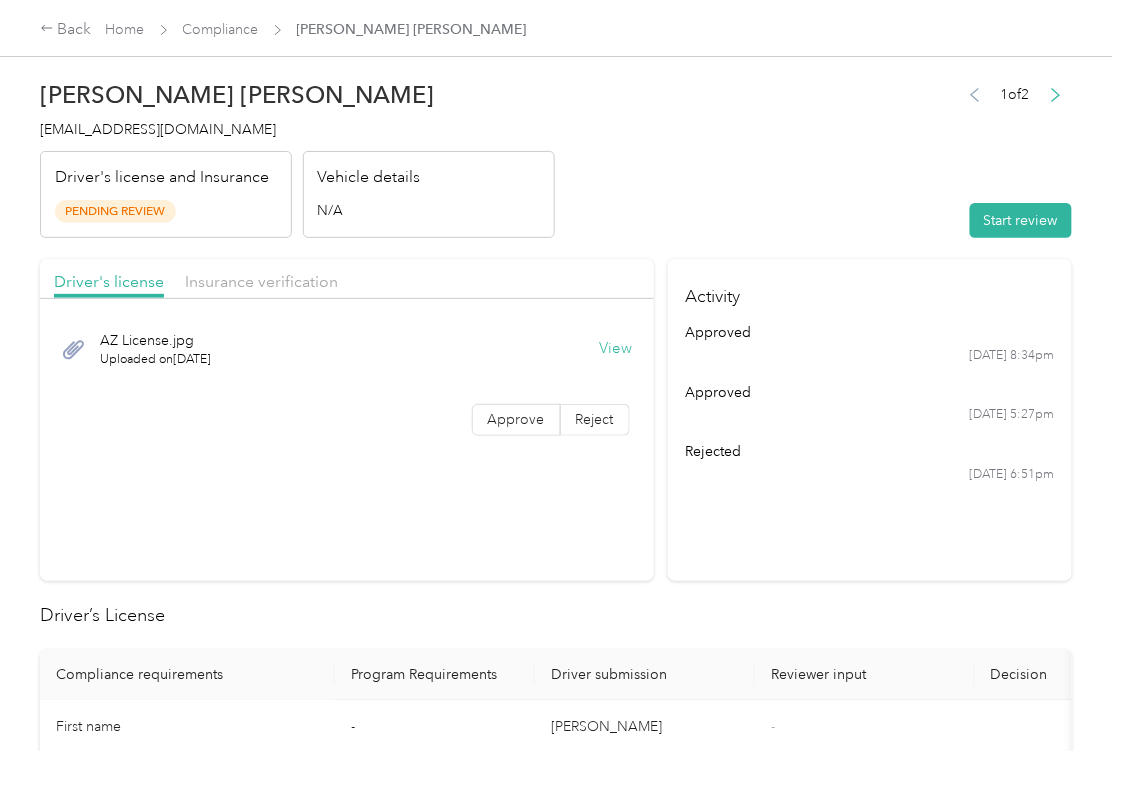 click on "View" at bounding box center [616, 349] 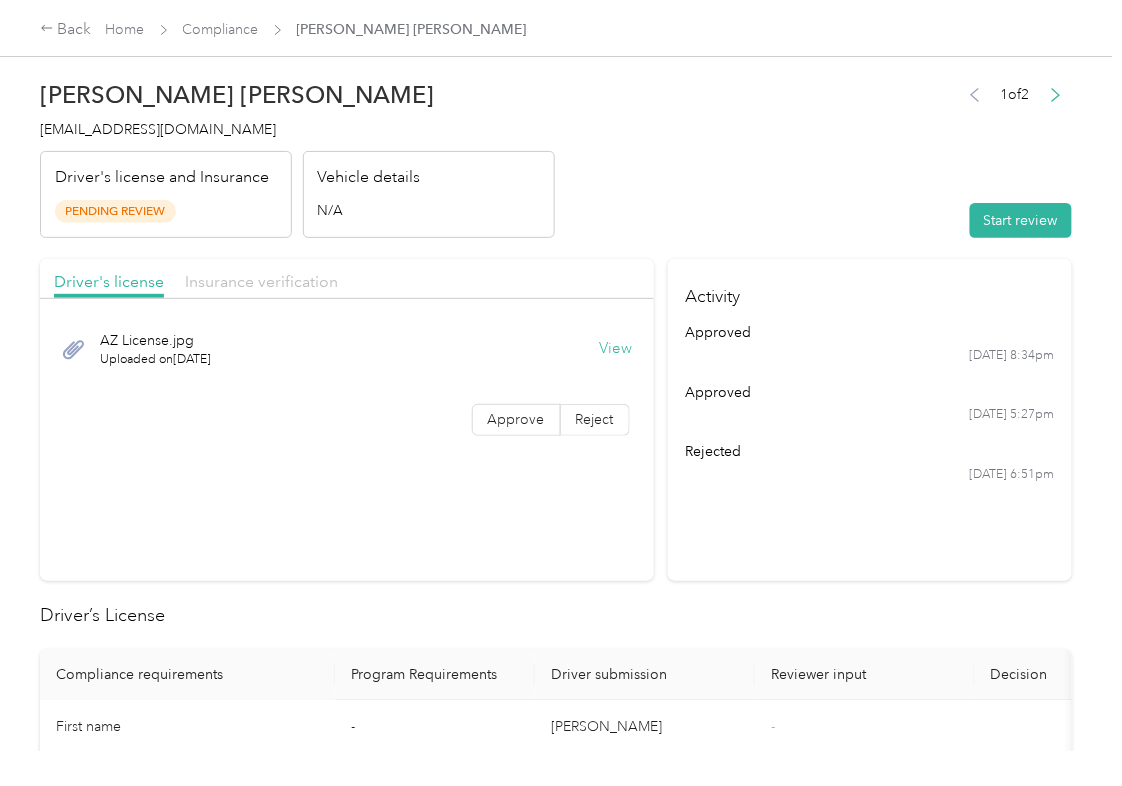 click on "Insurance verification" at bounding box center (261, 281) 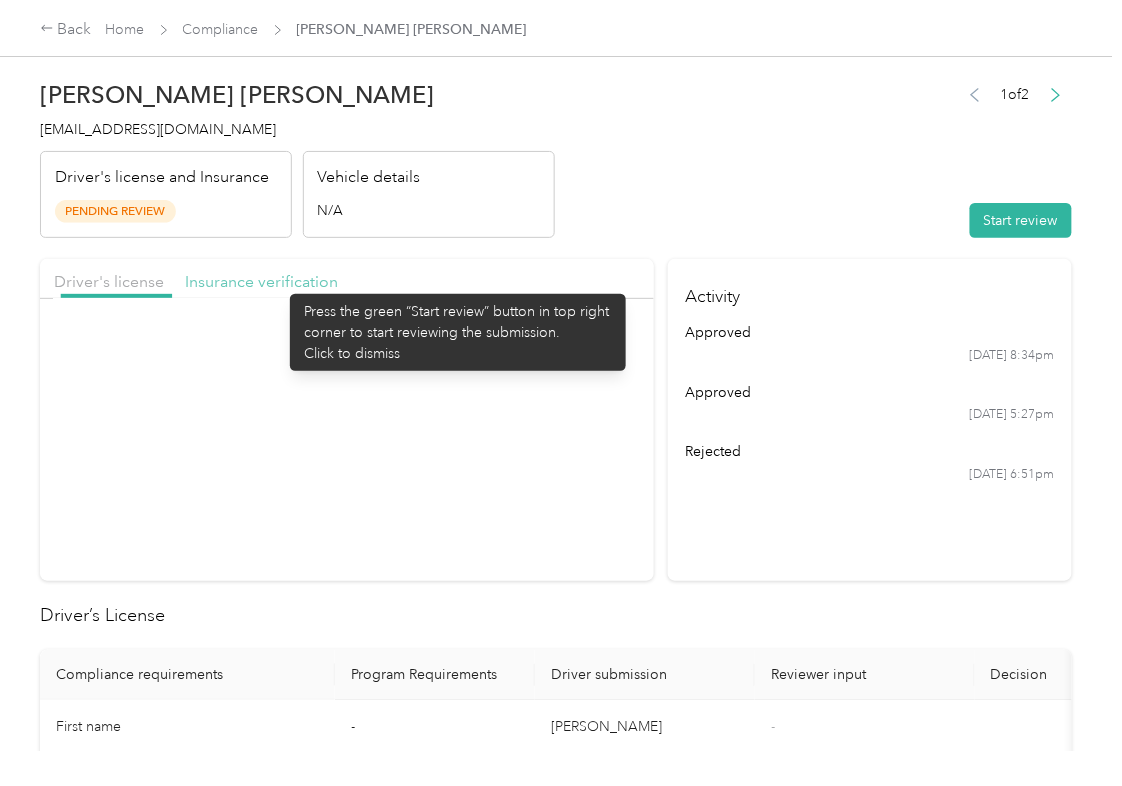 click on "Insurance verification" at bounding box center (261, 281) 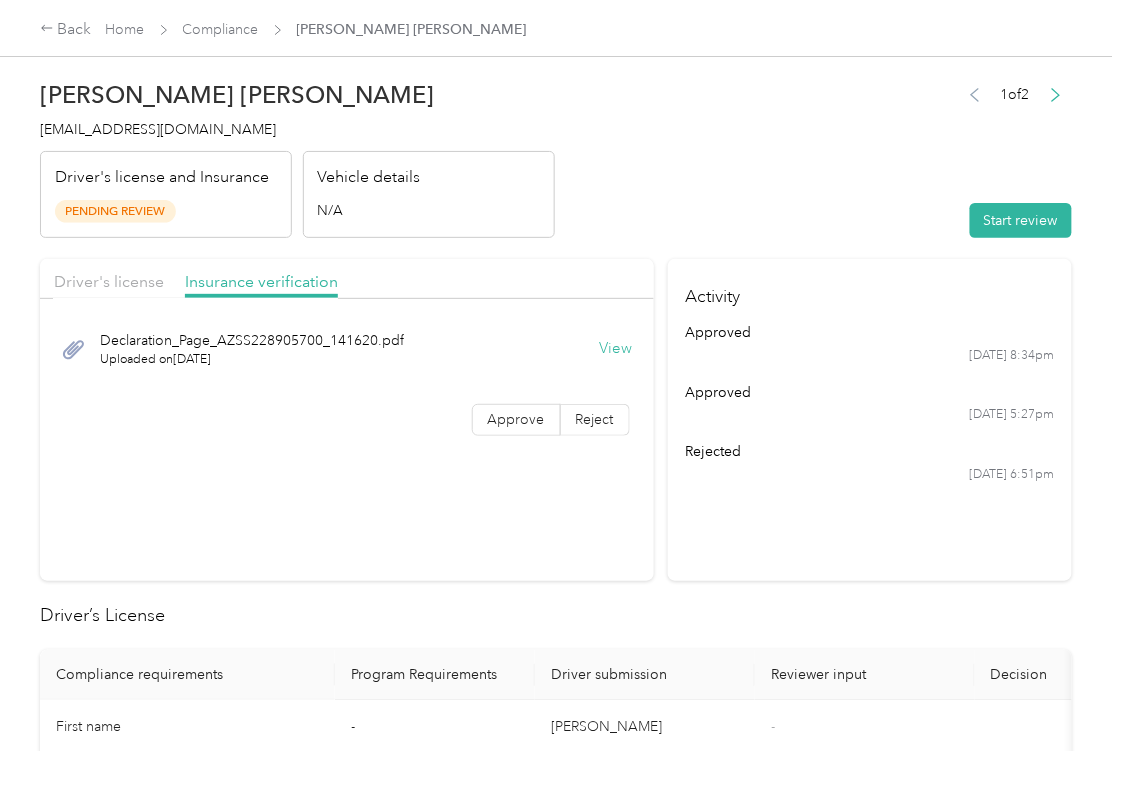 click on "View" at bounding box center [616, 349] 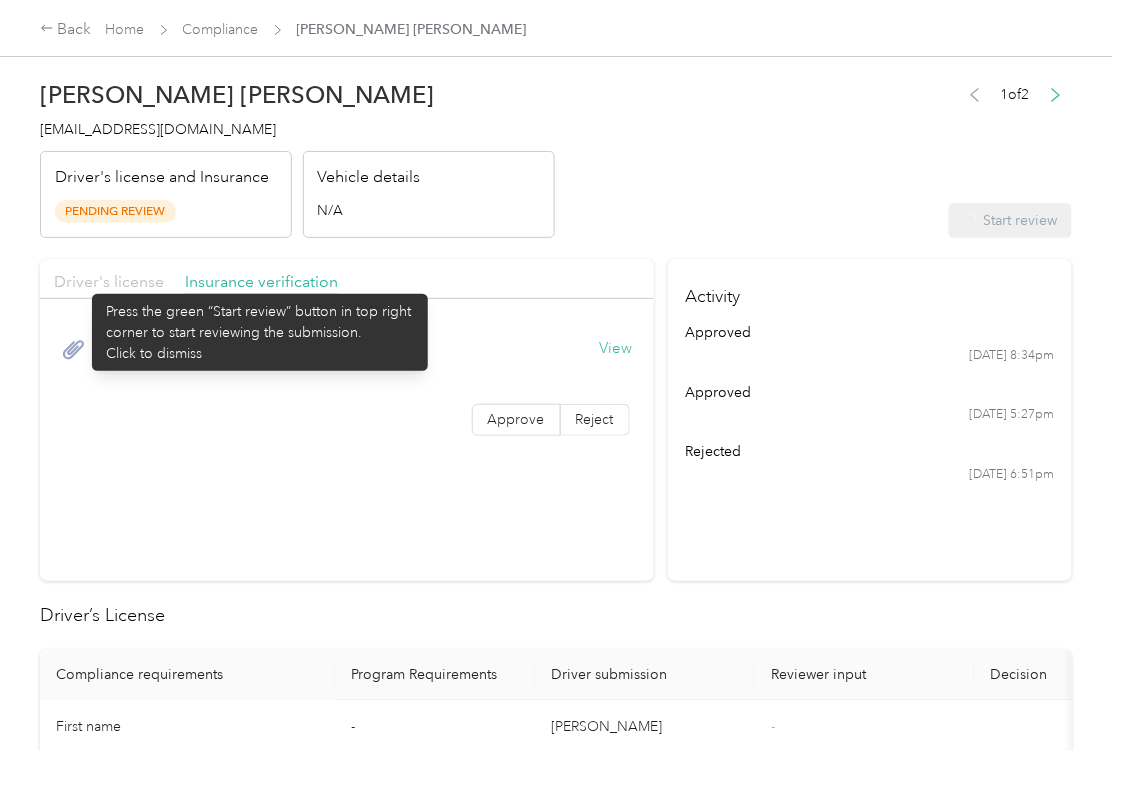 click on "Driver's license" at bounding box center (109, 281) 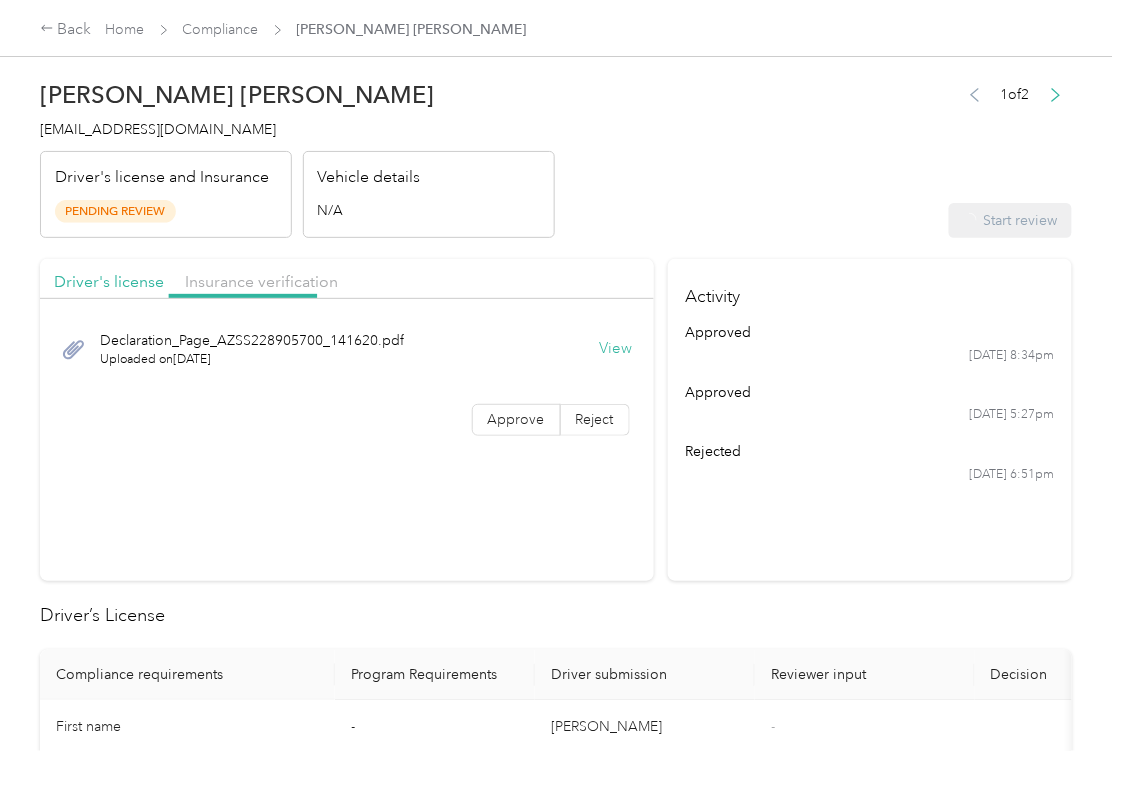 drag, startPoint x: 85, startPoint y: 274, endPoint x: 100, endPoint y: 270, distance: 15.524175 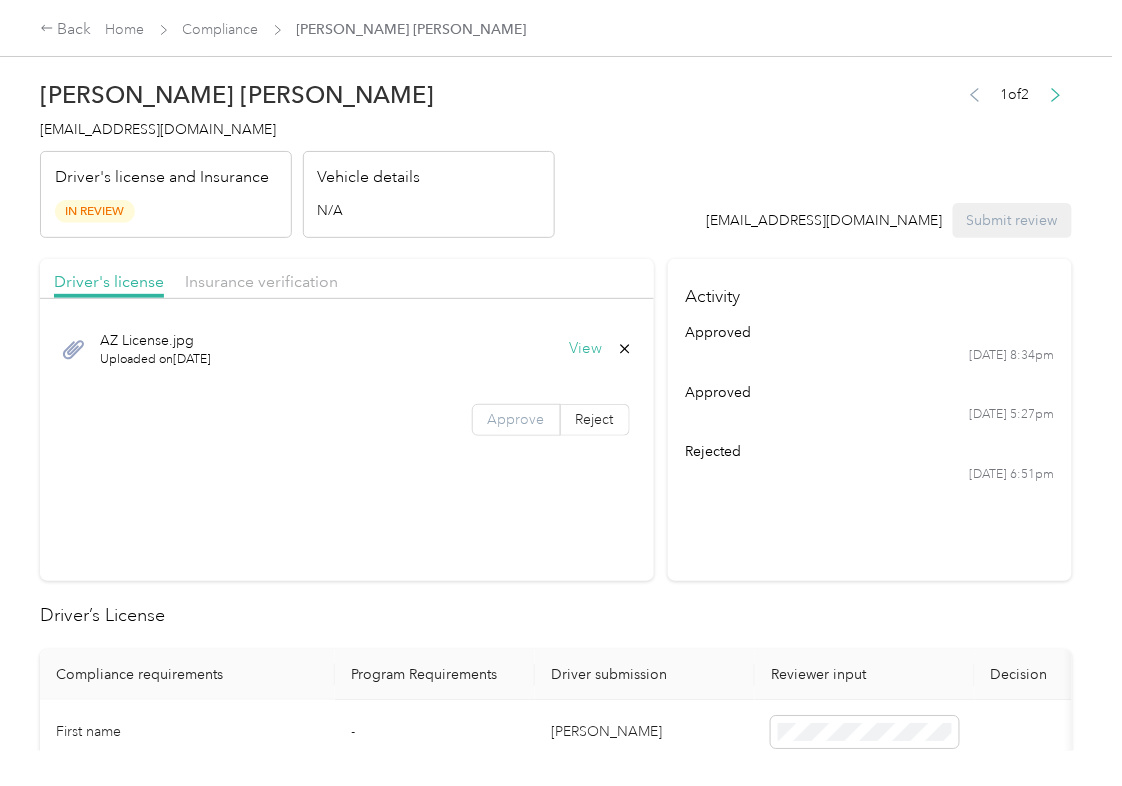 click on "Approve" at bounding box center (516, 419) 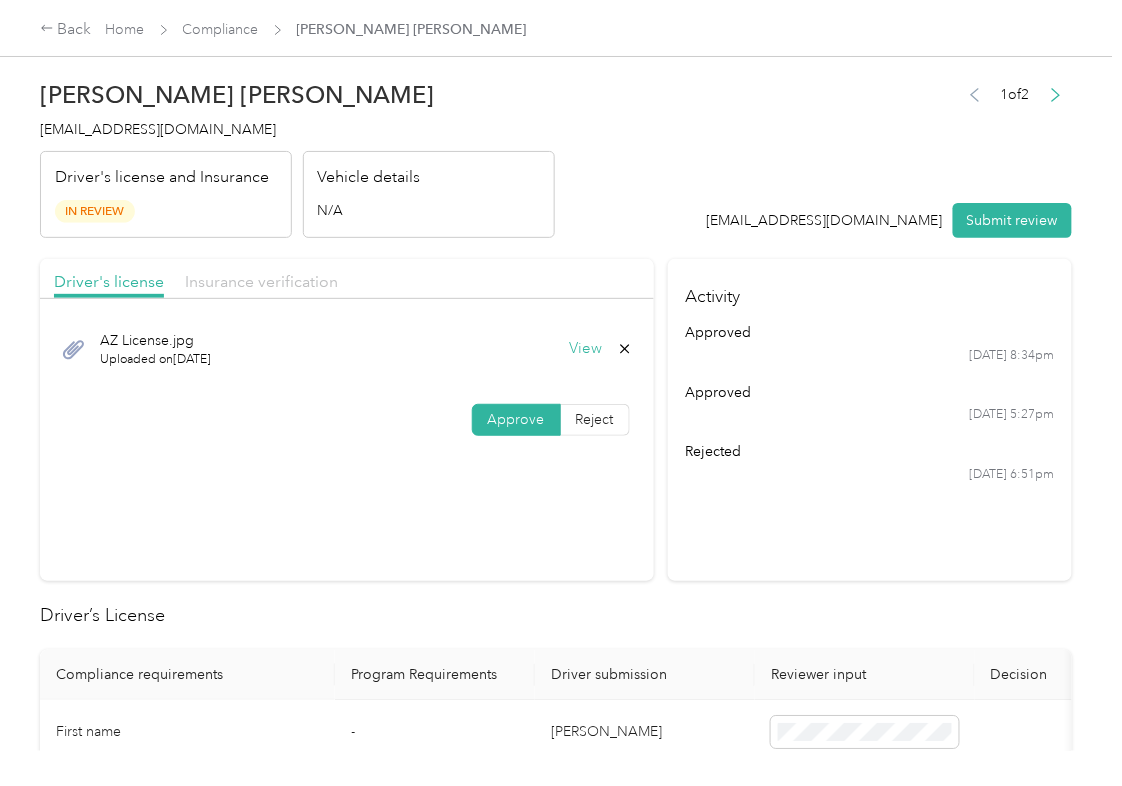 click on "Insurance verification" at bounding box center [261, 281] 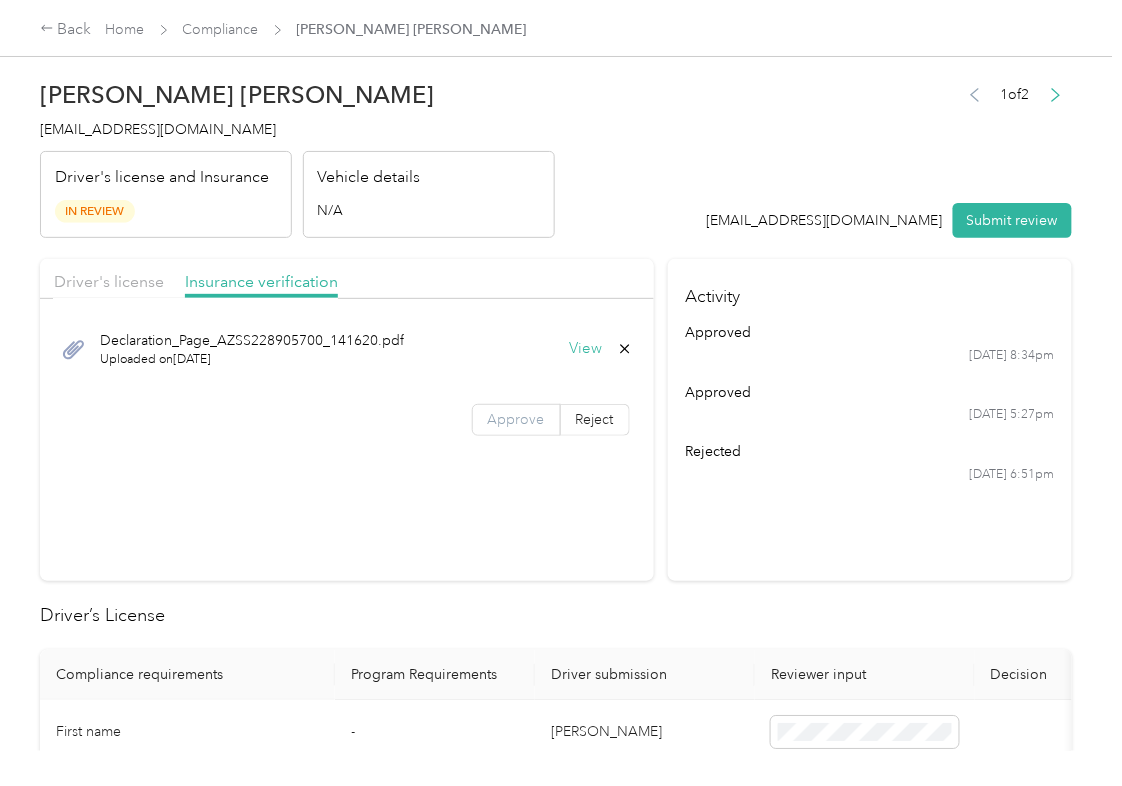 click on "Approve" at bounding box center (516, 419) 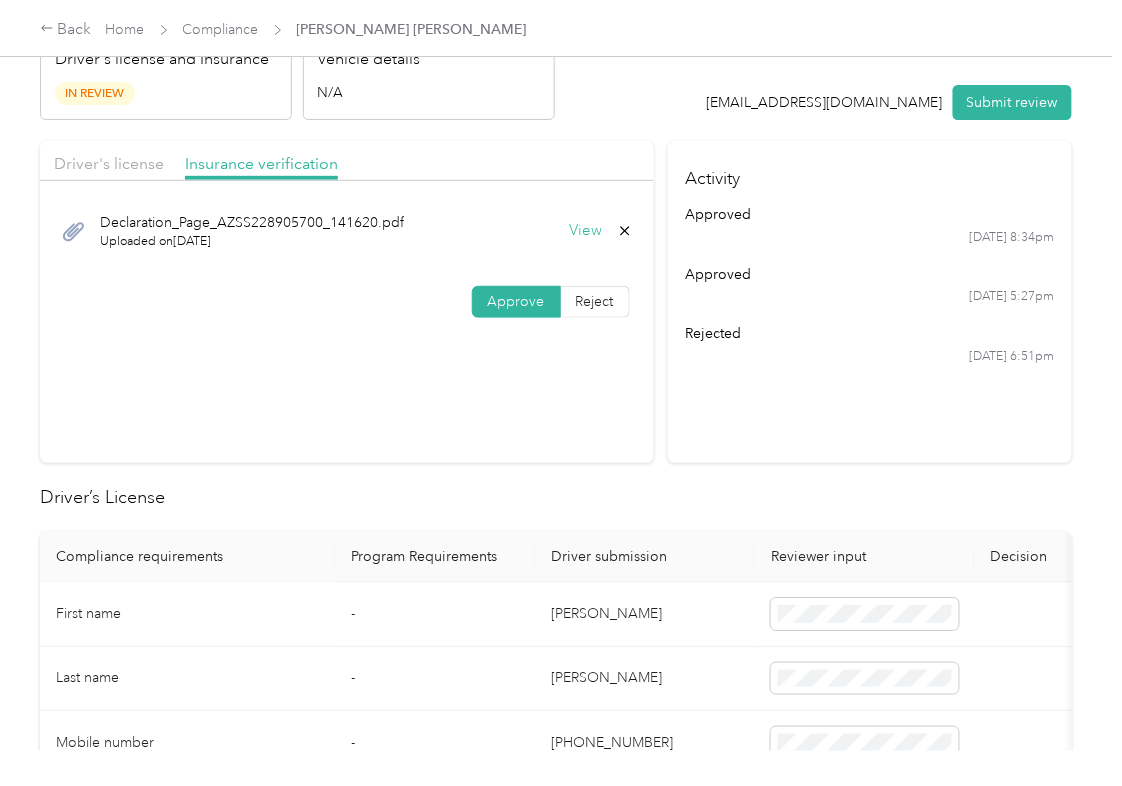 scroll, scrollTop: 266, scrollLeft: 0, axis: vertical 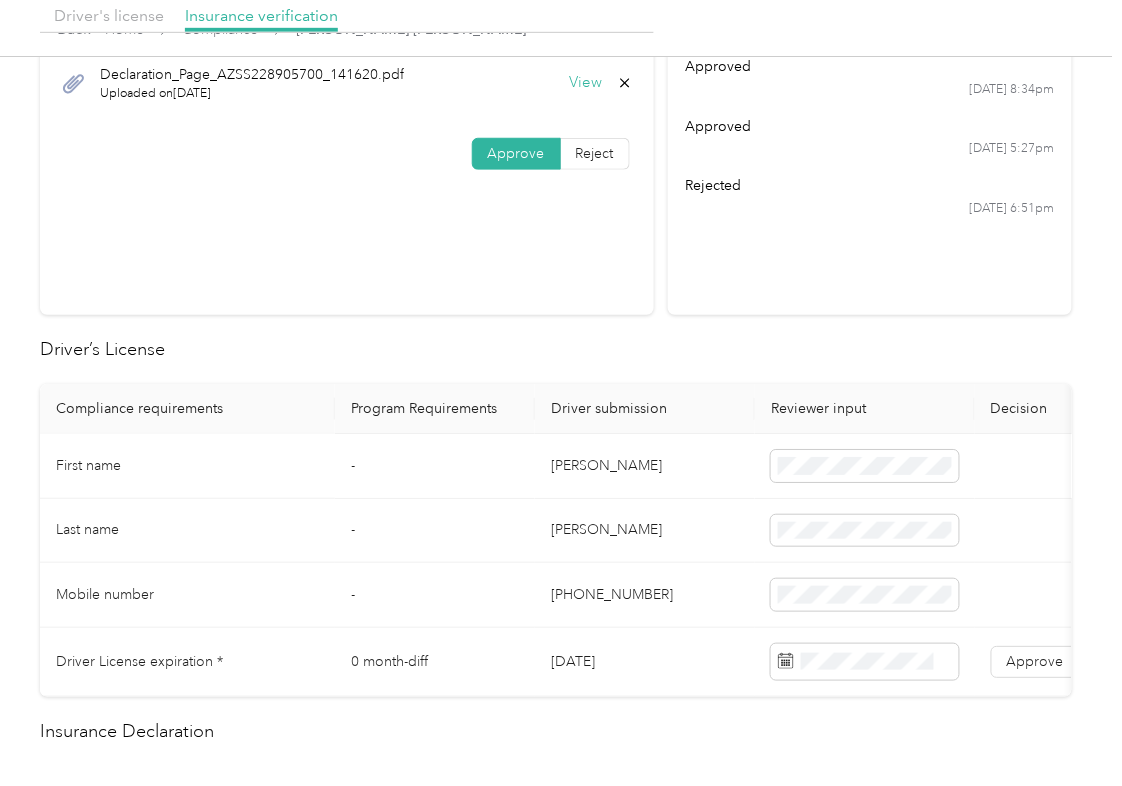 click on "[PERSON_NAME]" at bounding box center [645, 466] 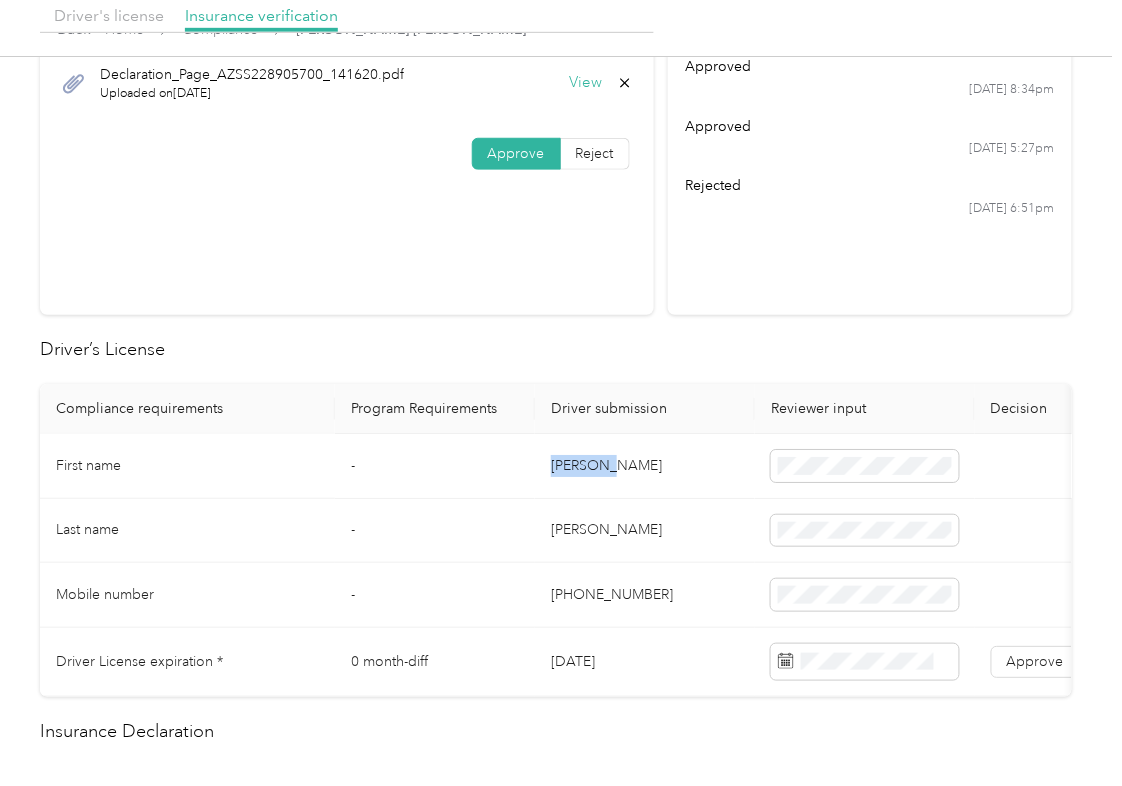 click on "[PERSON_NAME]" at bounding box center [645, 466] 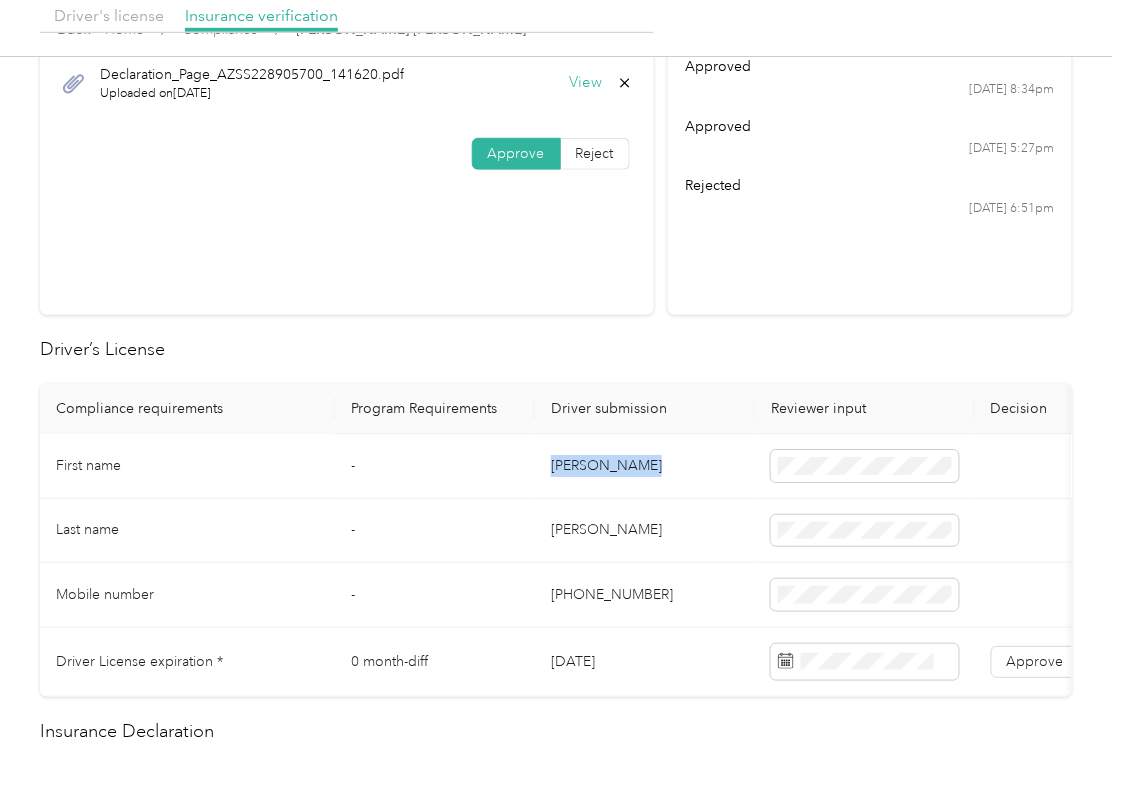 click on "[PERSON_NAME]" at bounding box center (645, 466) 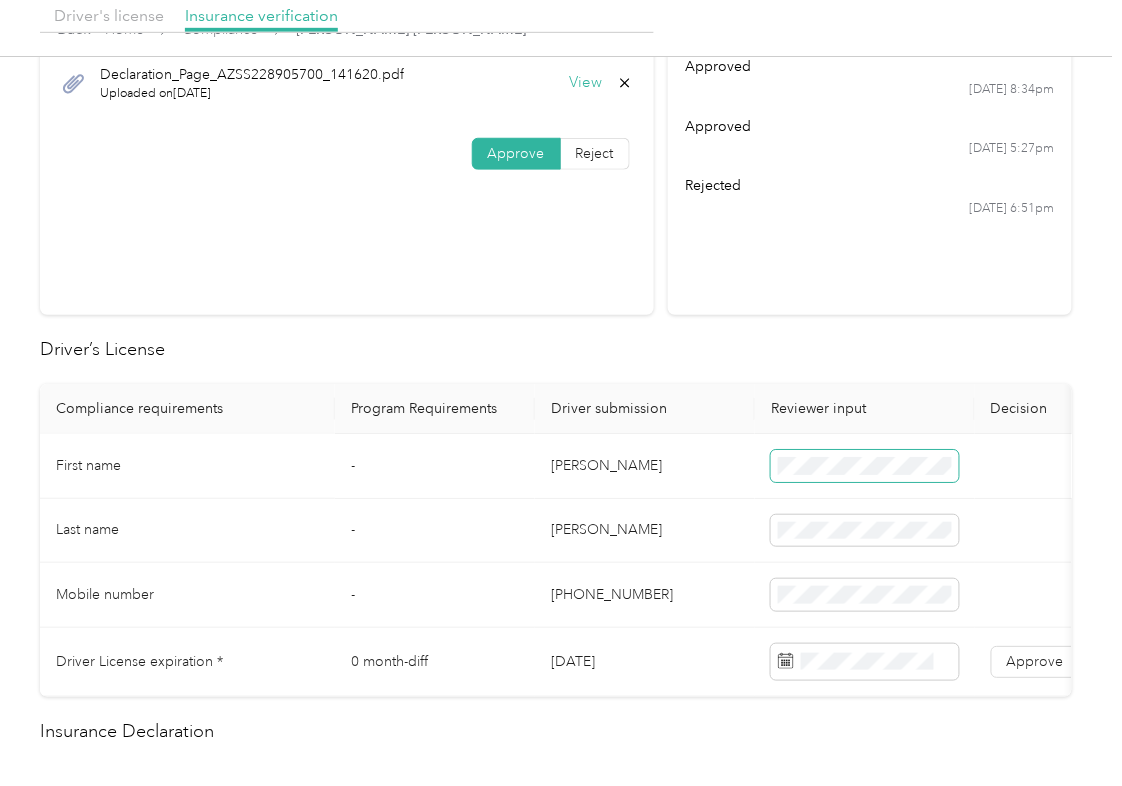 click at bounding box center (865, 466) 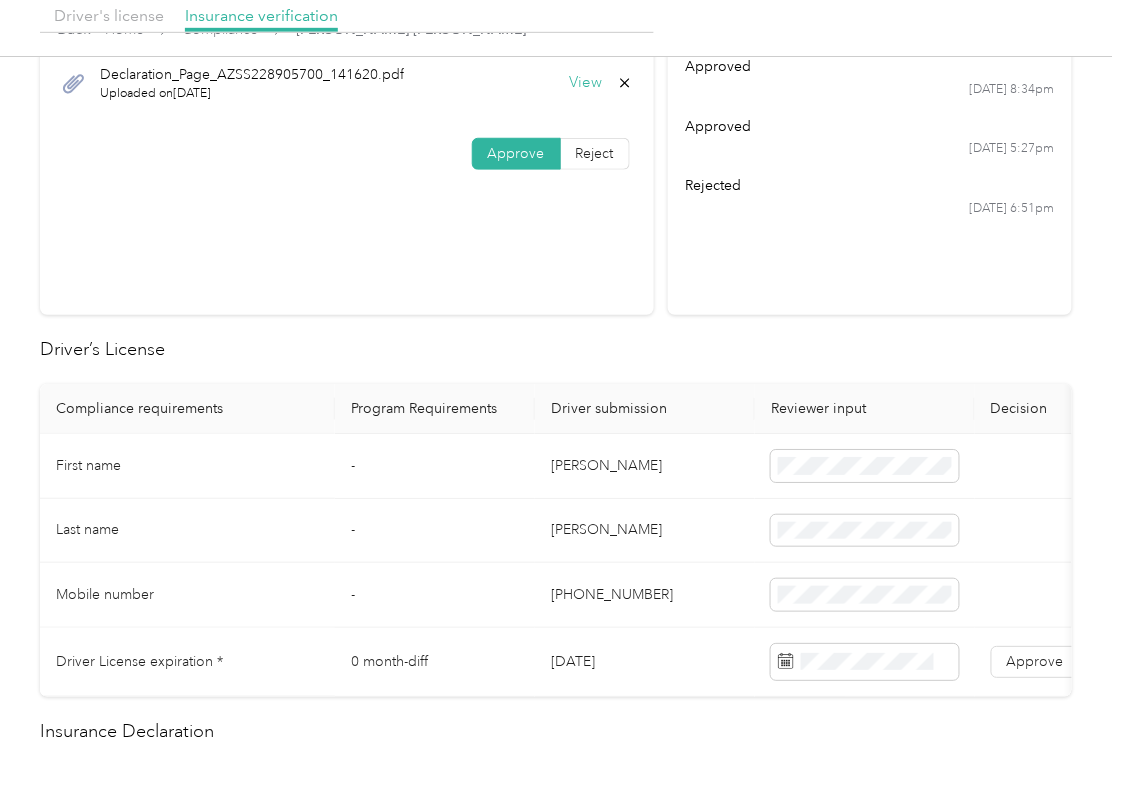click on "[DATE]" at bounding box center [645, 662] 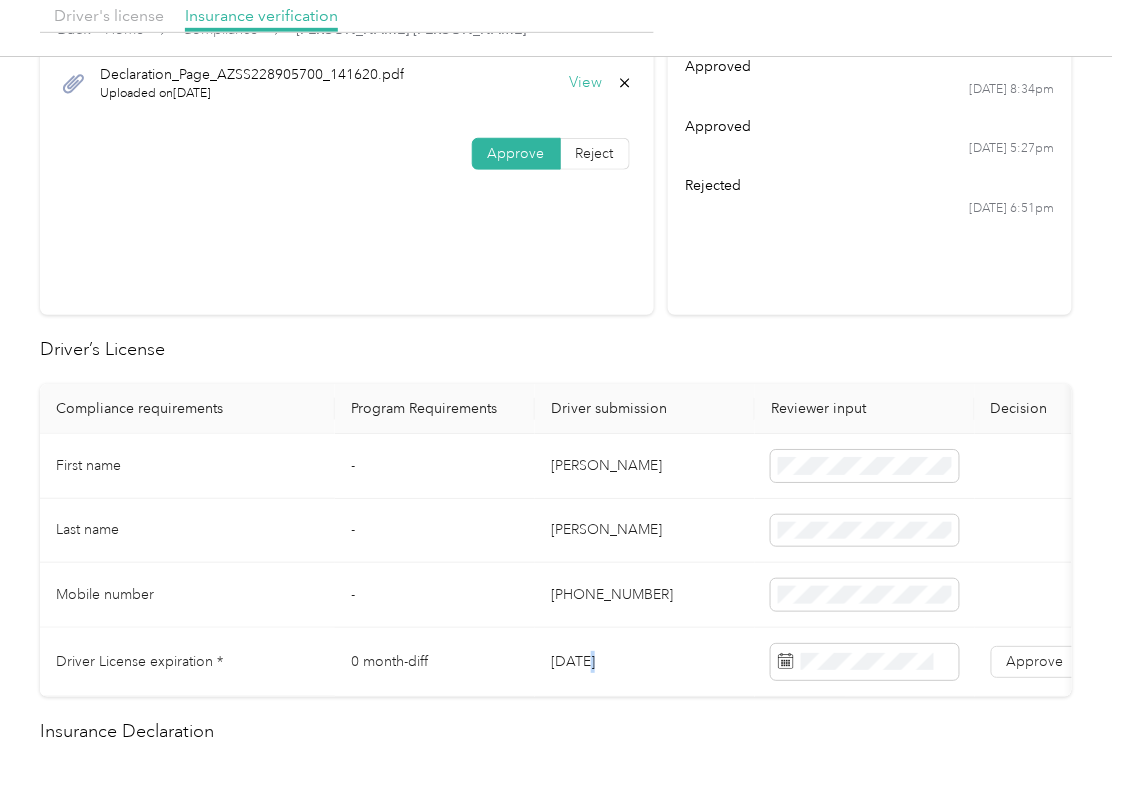 click on "[DATE]" at bounding box center (645, 662) 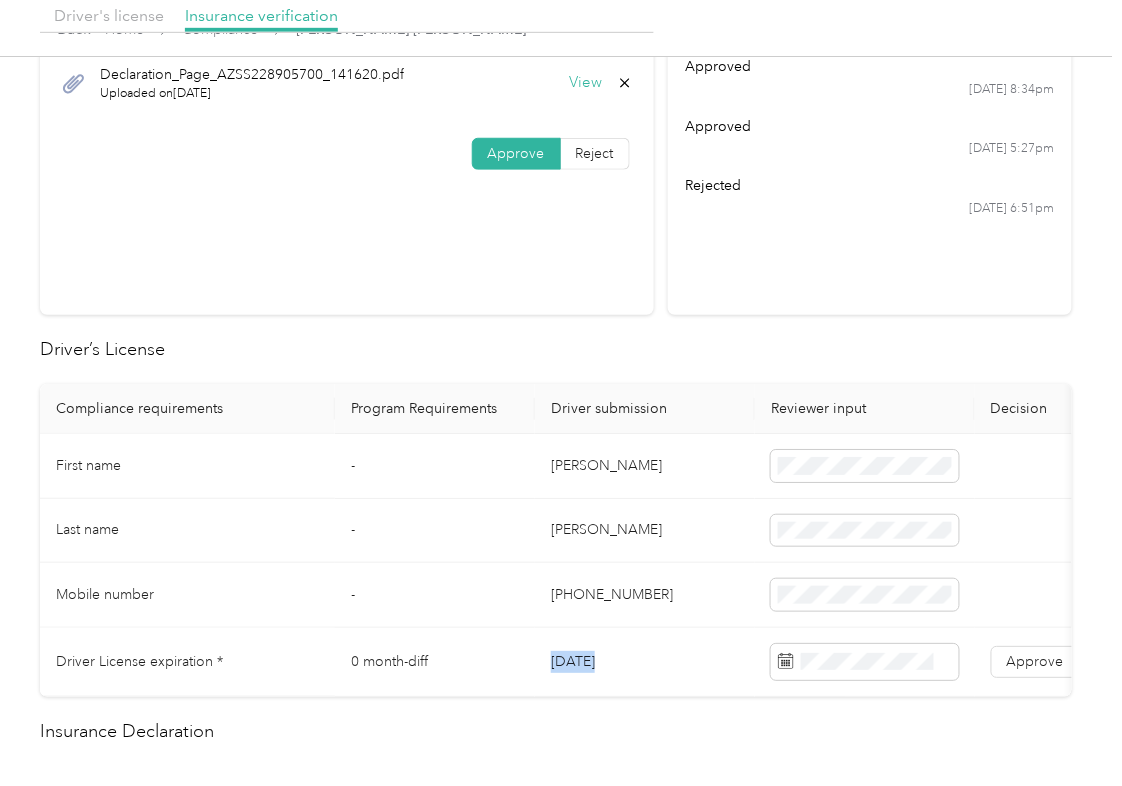 click on "[DATE]" at bounding box center (645, 662) 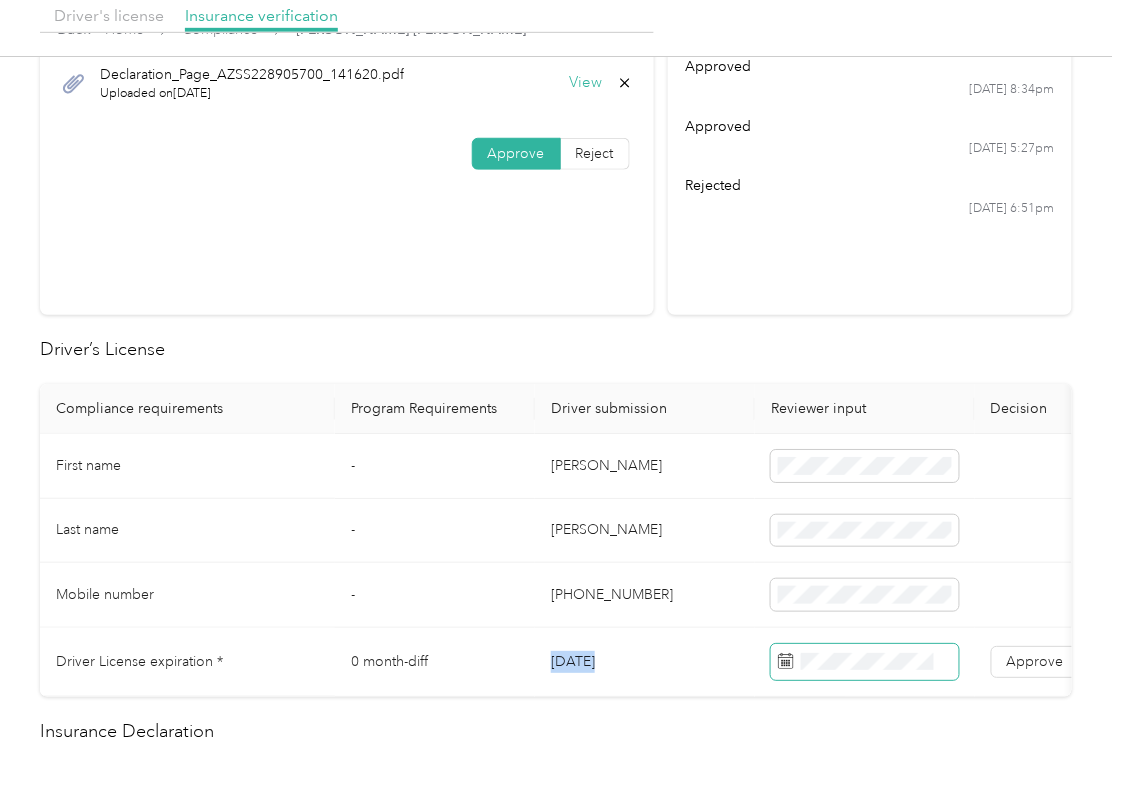 copy on "[DATE]" 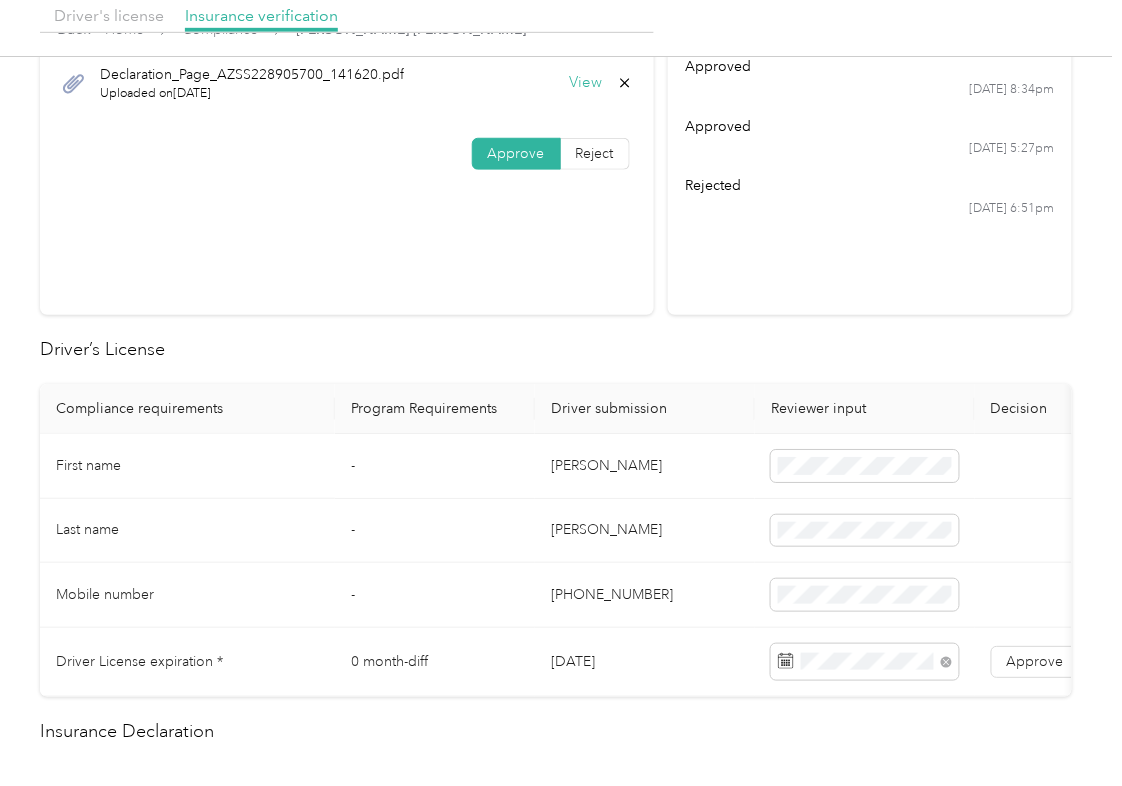 drag, startPoint x: 669, startPoint y: 337, endPoint x: 680, endPoint y: 362, distance: 27.313 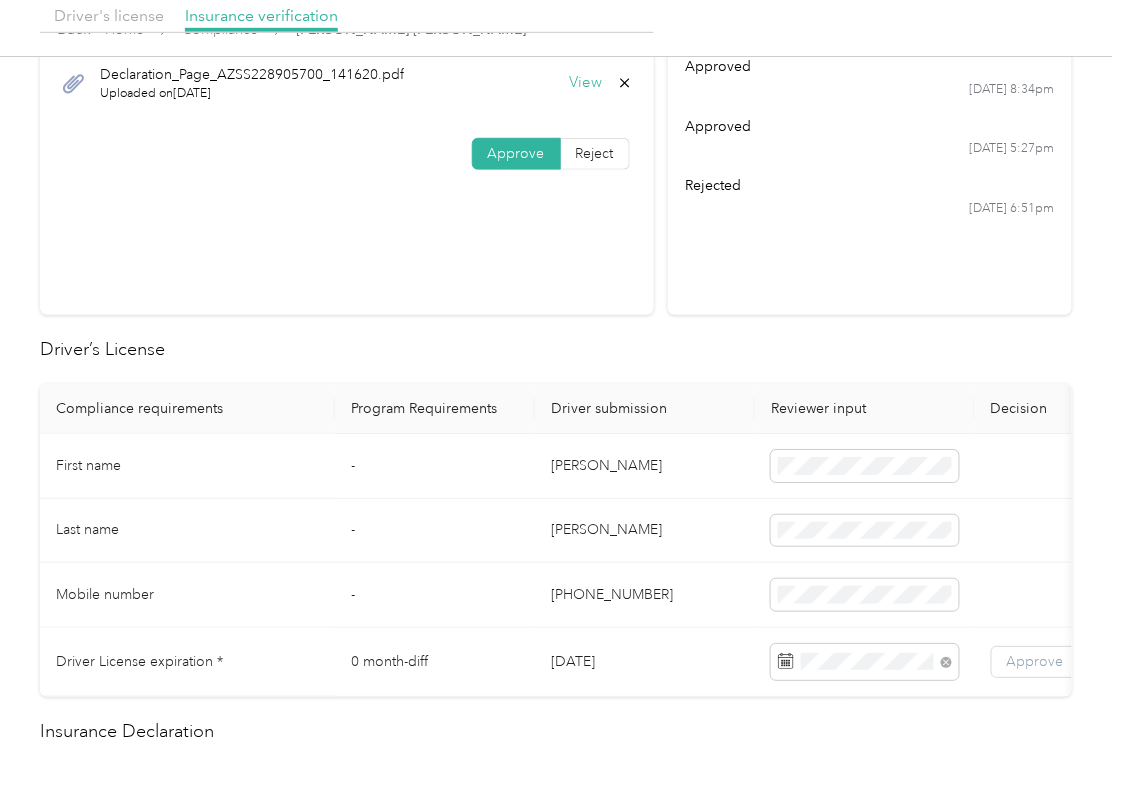 click on "Approve" at bounding box center (1035, 661) 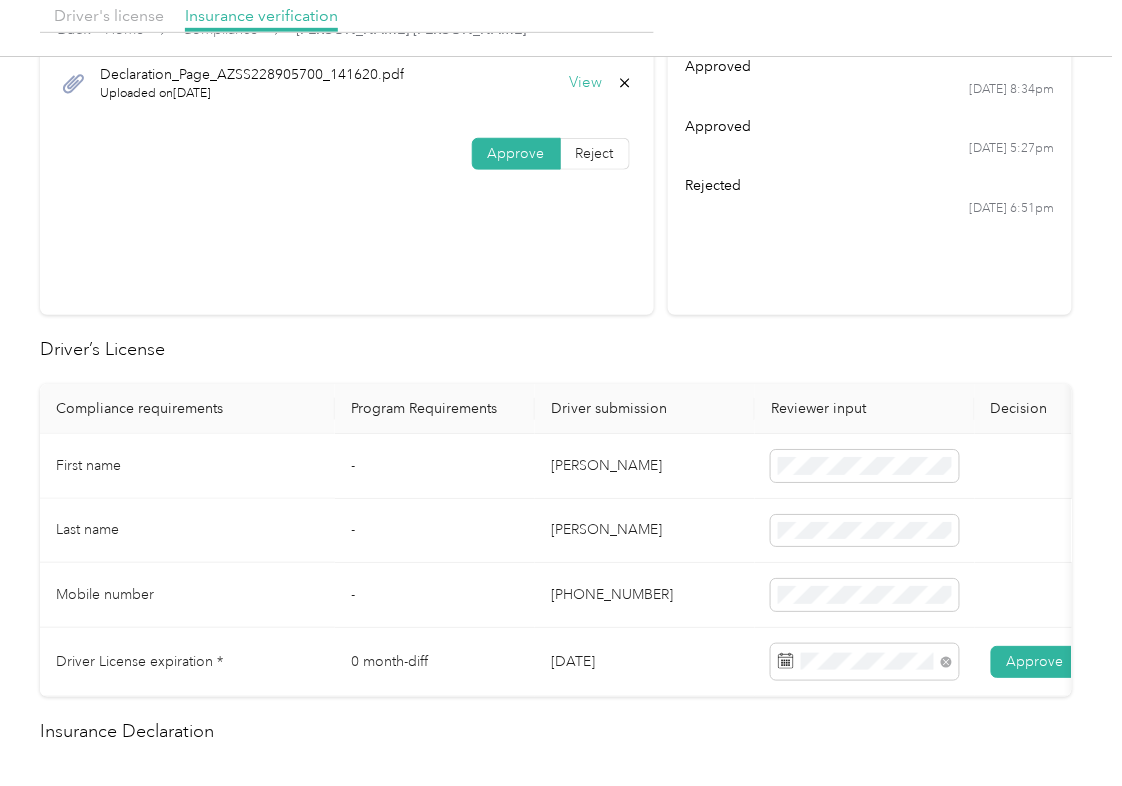 scroll, scrollTop: 533, scrollLeft: 0, axis: vertical 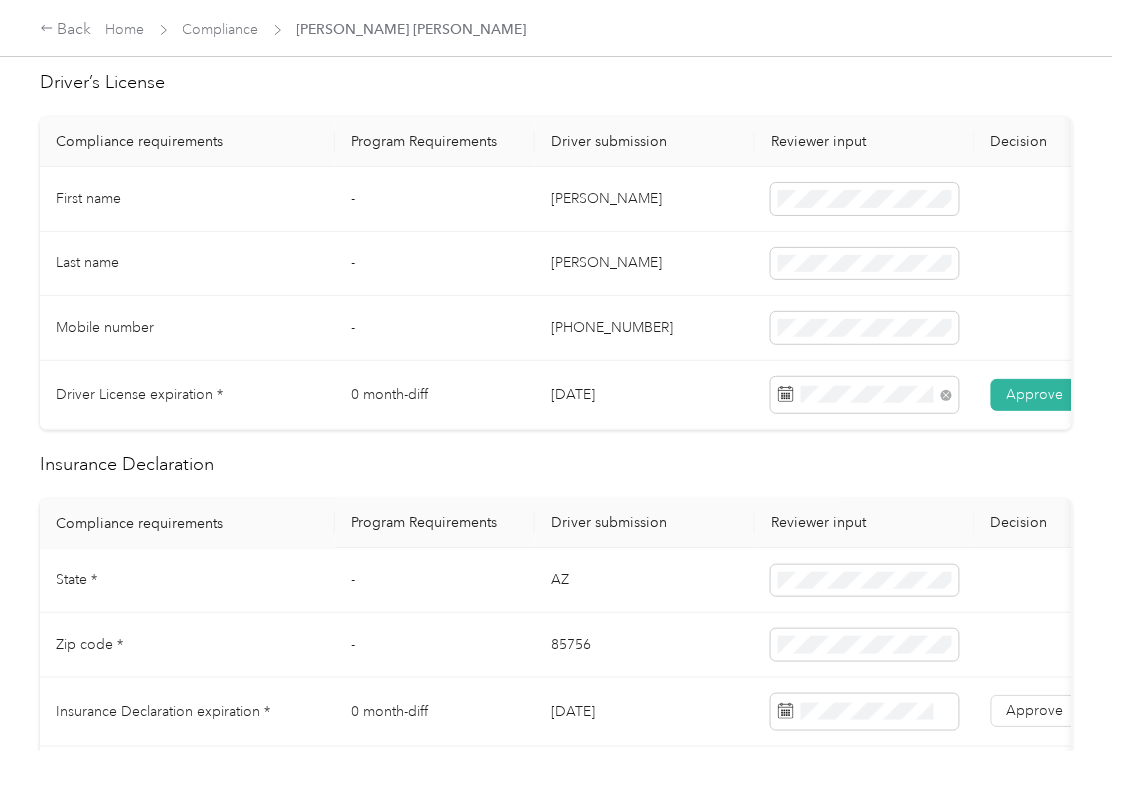 click on "AZ" at bounding box center (645, 581) 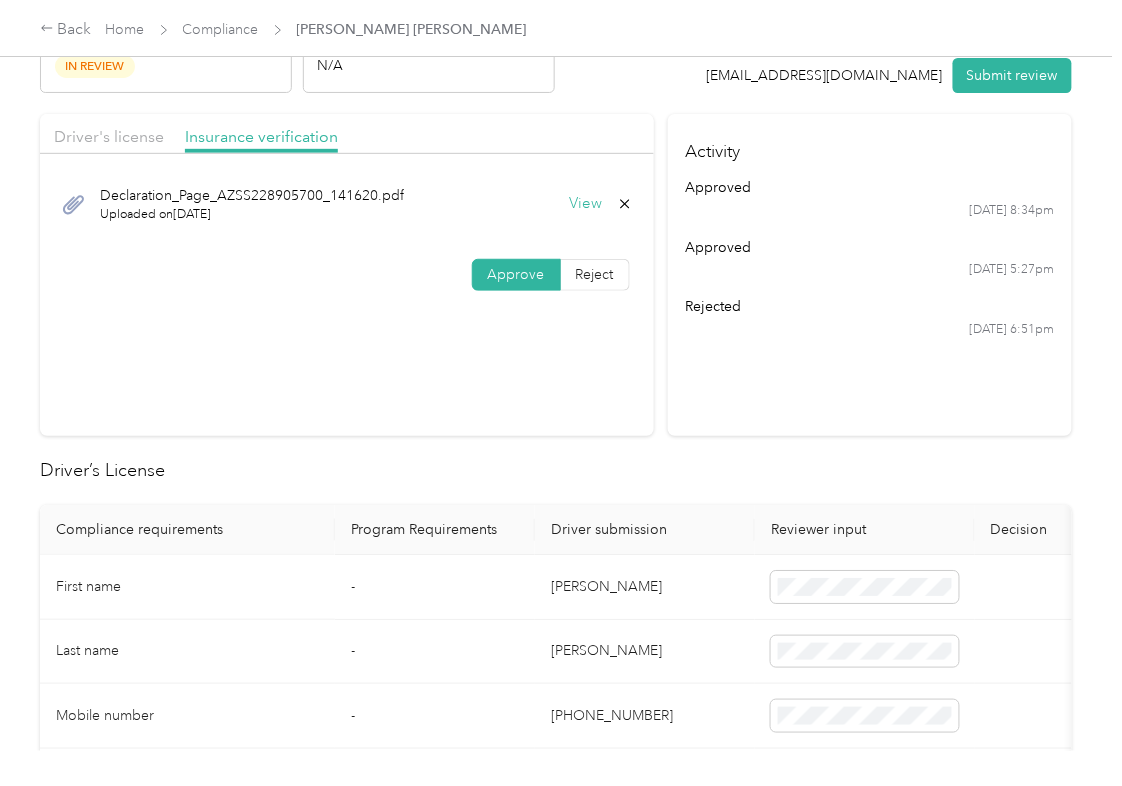 scroll, scrollTop: 0, scrollLeft: 0, axis: both 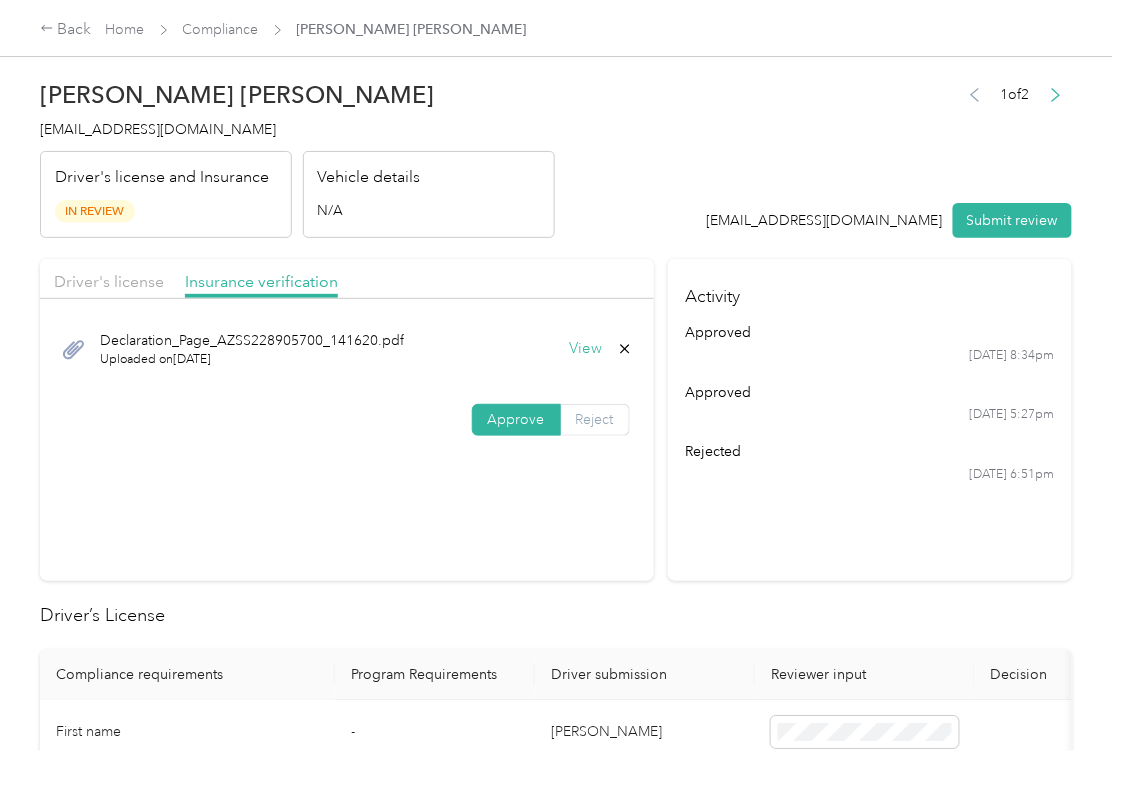 click on "Reject" at bounding box center (595, 419) 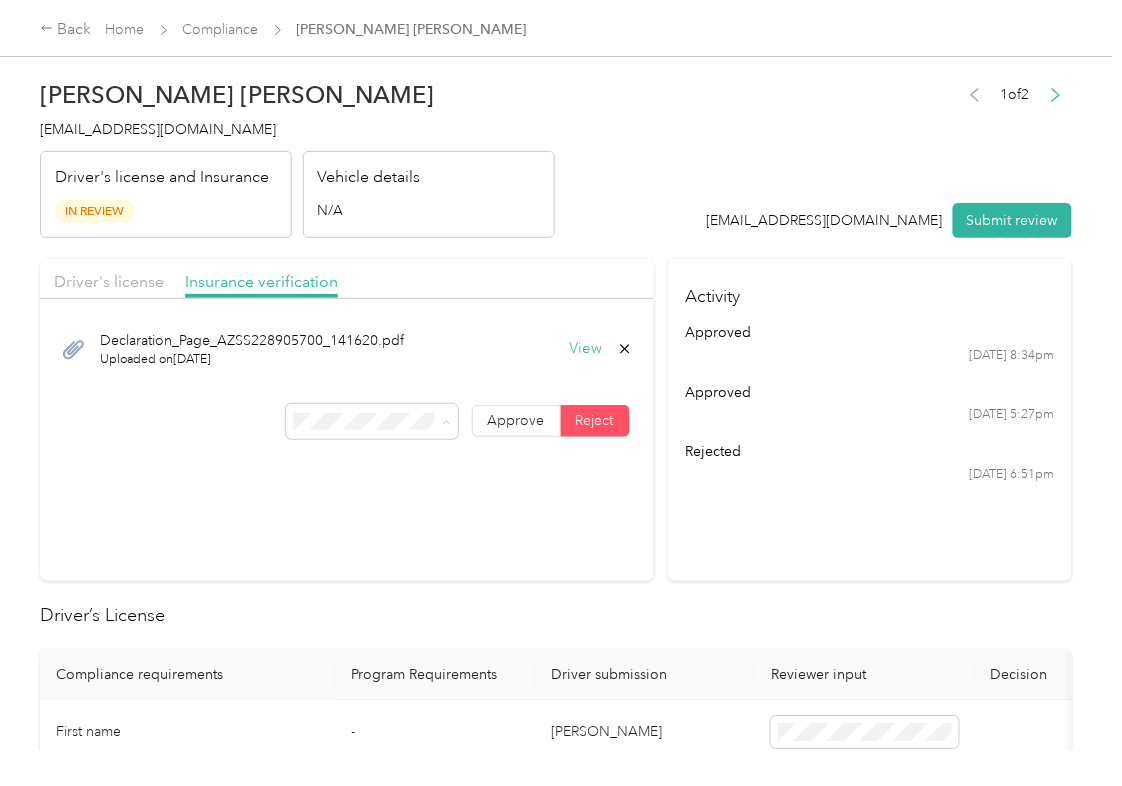 click on "Uploaded insurance document is blurry or cut off image" at bounding box center (363, 480) 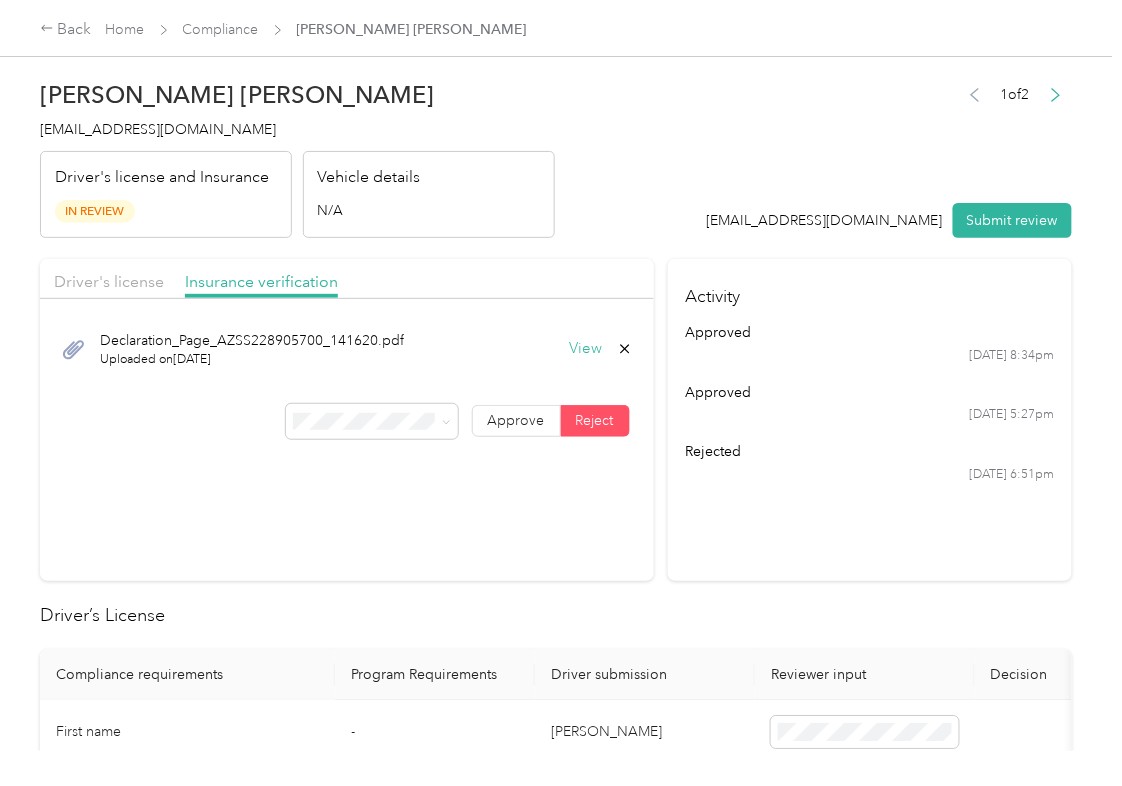 click on "Submit review" at bounding box center [1012, 220] 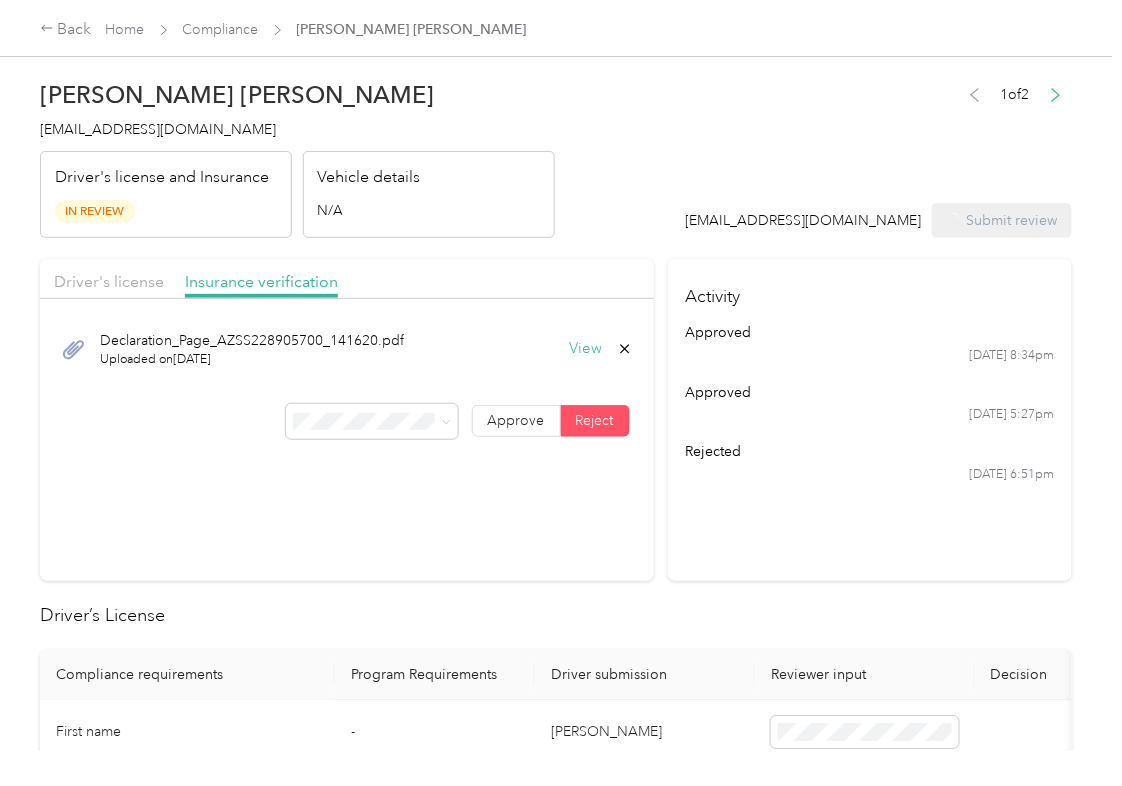 click on "[EMAIL_ADDRESS][DOMAIN_NAME]" at bounding box center [158, 129] 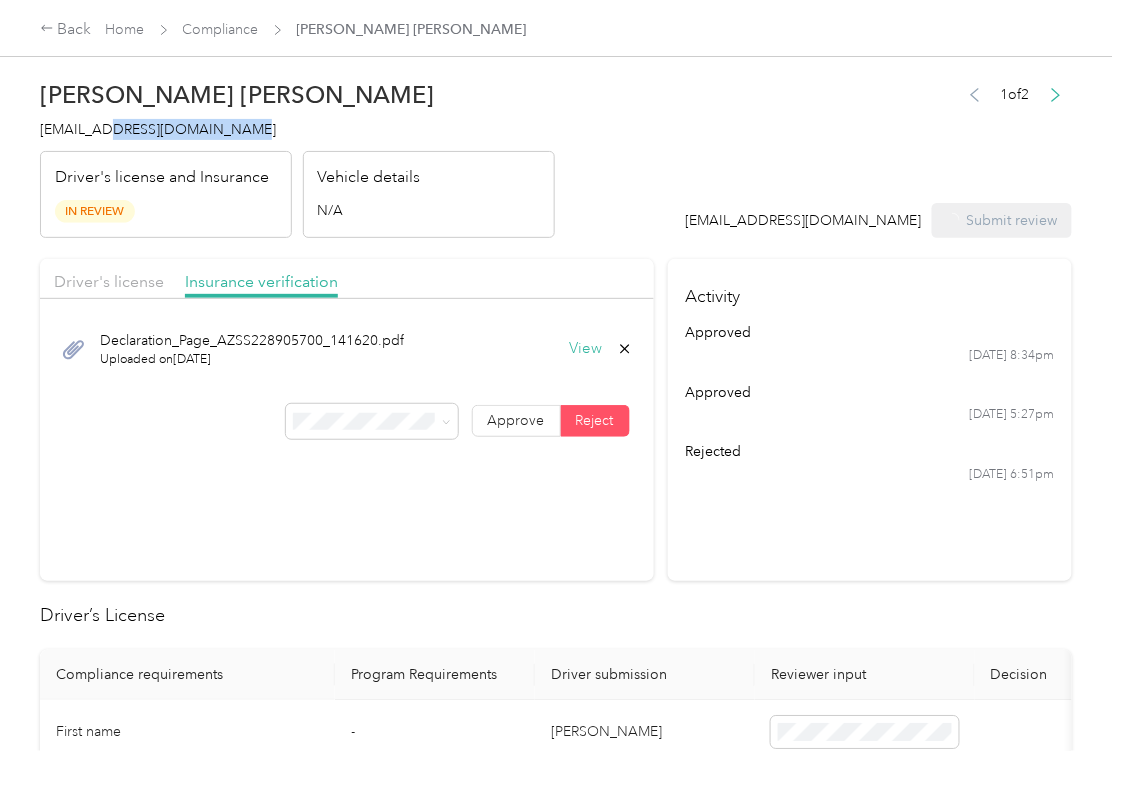 click on "[EMAIL_ADDRESS][DOMAIN_NAME]" at bounding box center [158, 129] 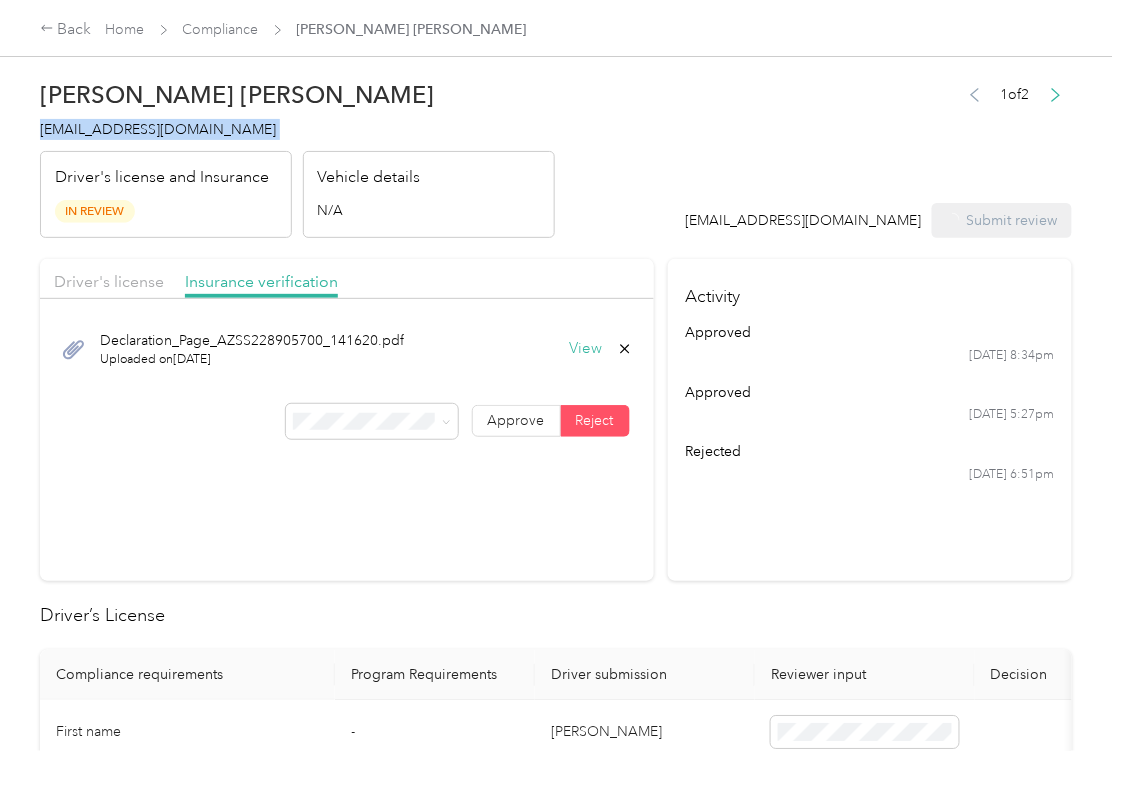 click on "[EMAIL_ADDRESS][DOMAIN_NAME]" at bounding box center [158, 129] 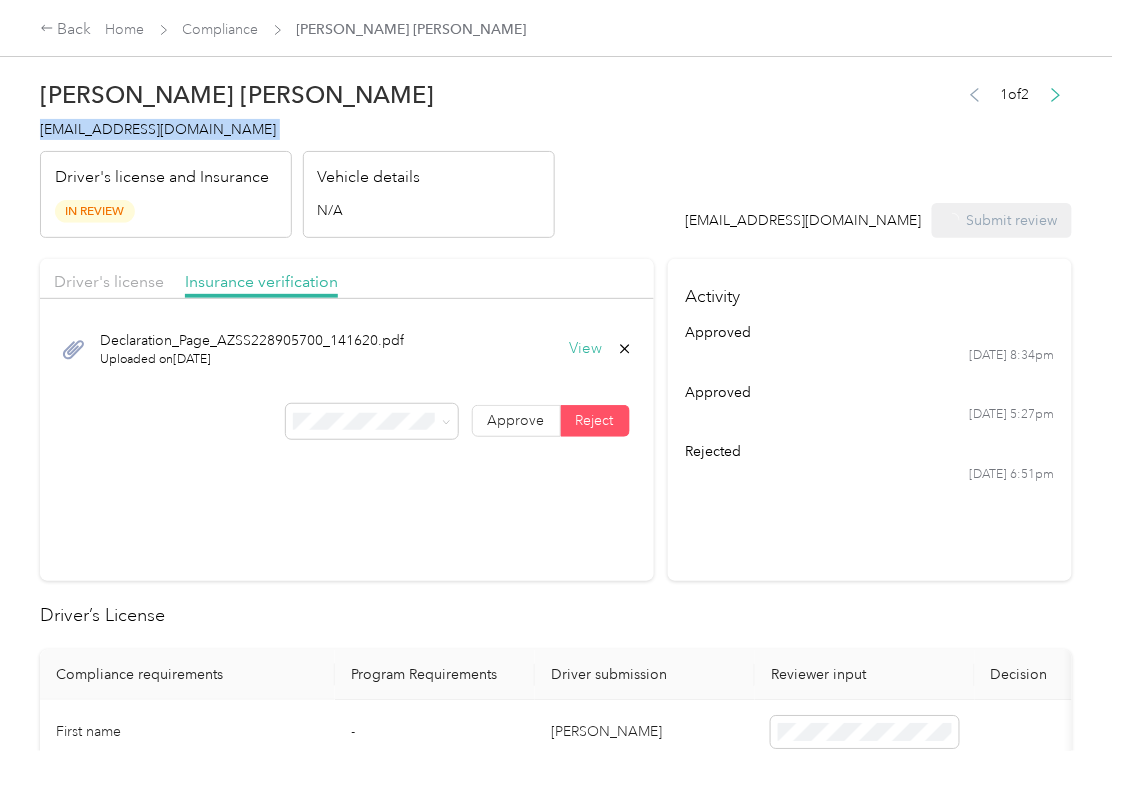 click on "[EMAIL_ADDRESS][DOMAIN_NAME]" at bounding box center [158, 129] 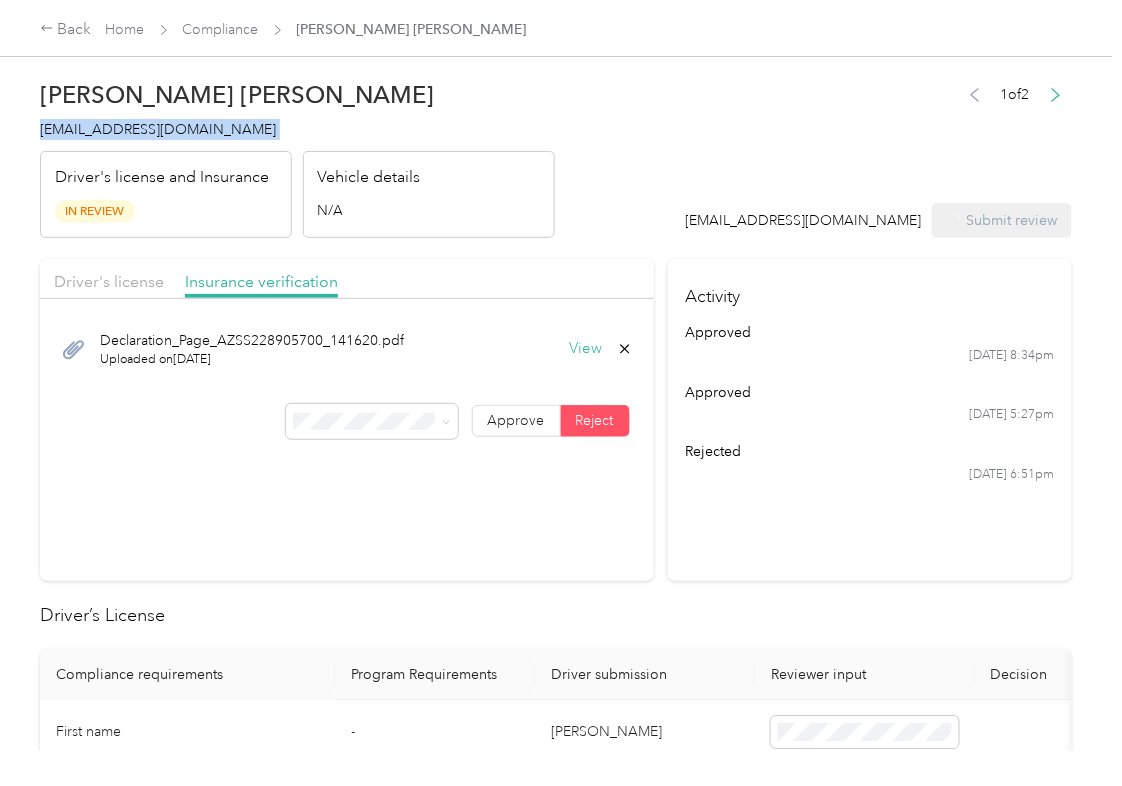 copy on "[EMAIL_ADDRESS][DOMAIN_NAME]" 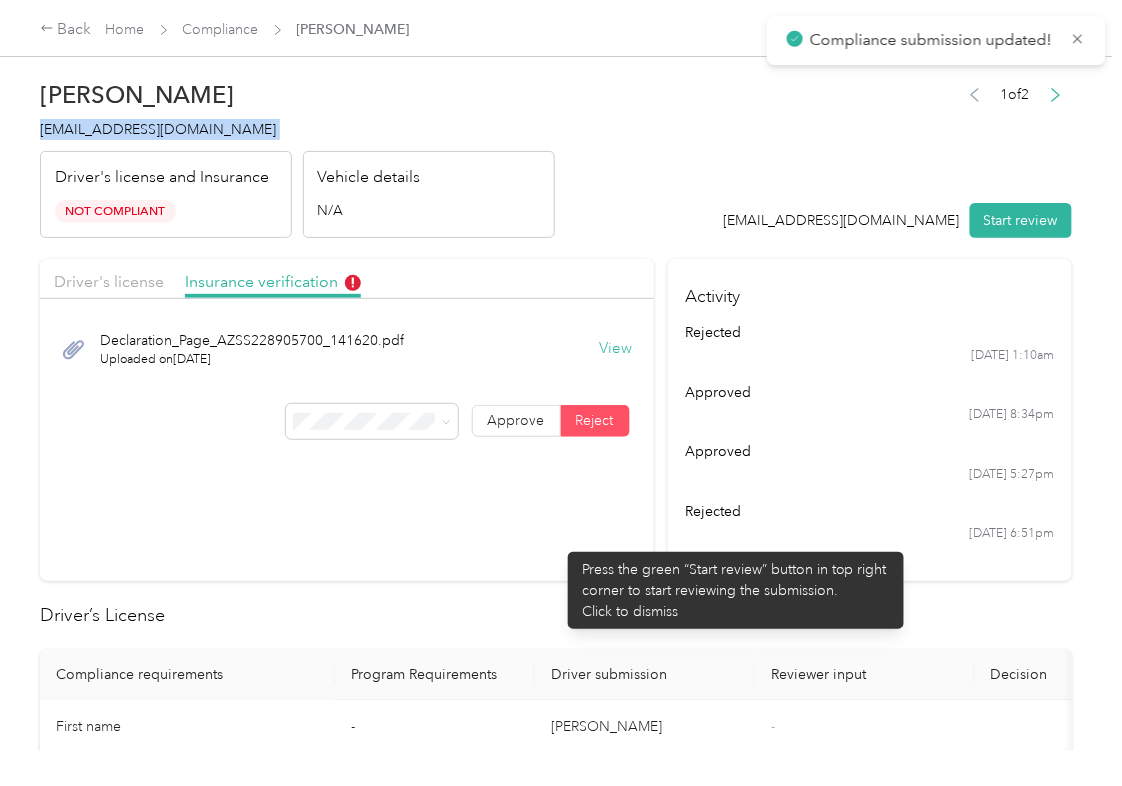 drag, startPoint x: 558, startPoint y: 542, endPoint x: 530, endPoint y: 532, distance: 29.732138 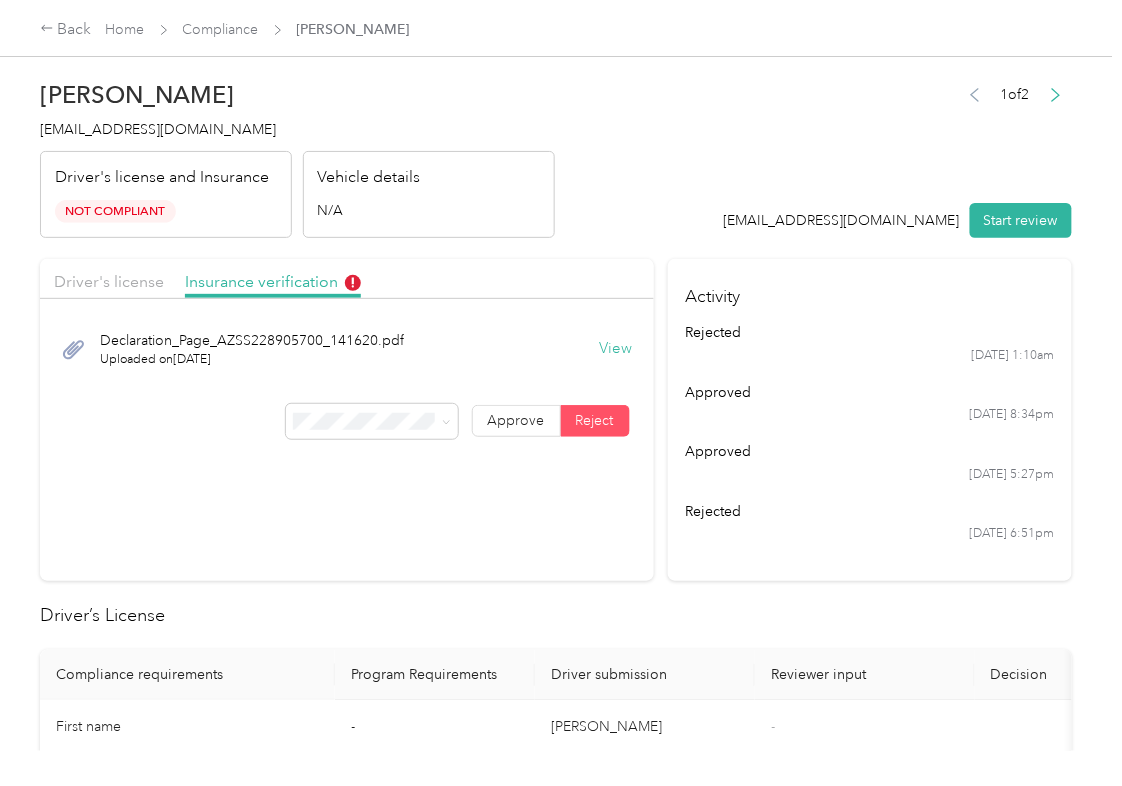 click on "rejected [DATE] 1:10am approved [DATE] 8:34pm approved [DATE] 5:27pm rejected [DATE] 6:51pm" at bounding box center (869, 432) 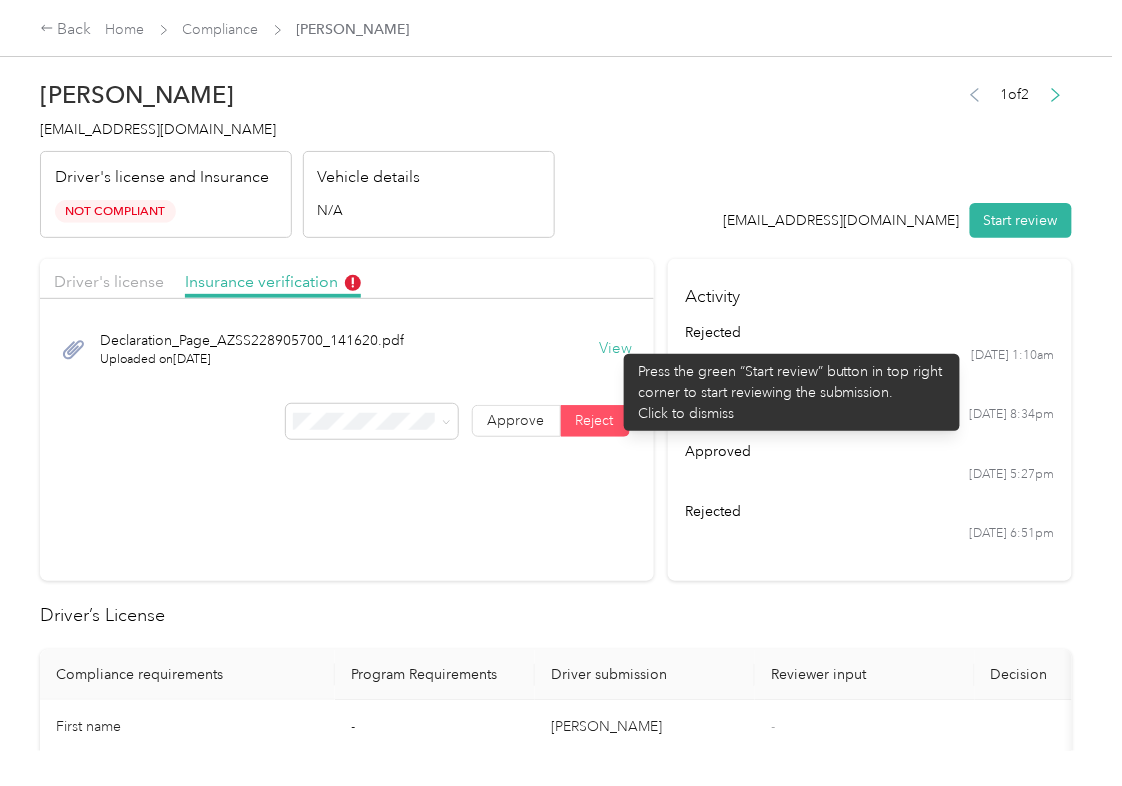 click on "View" at bounding box center (616, 349) 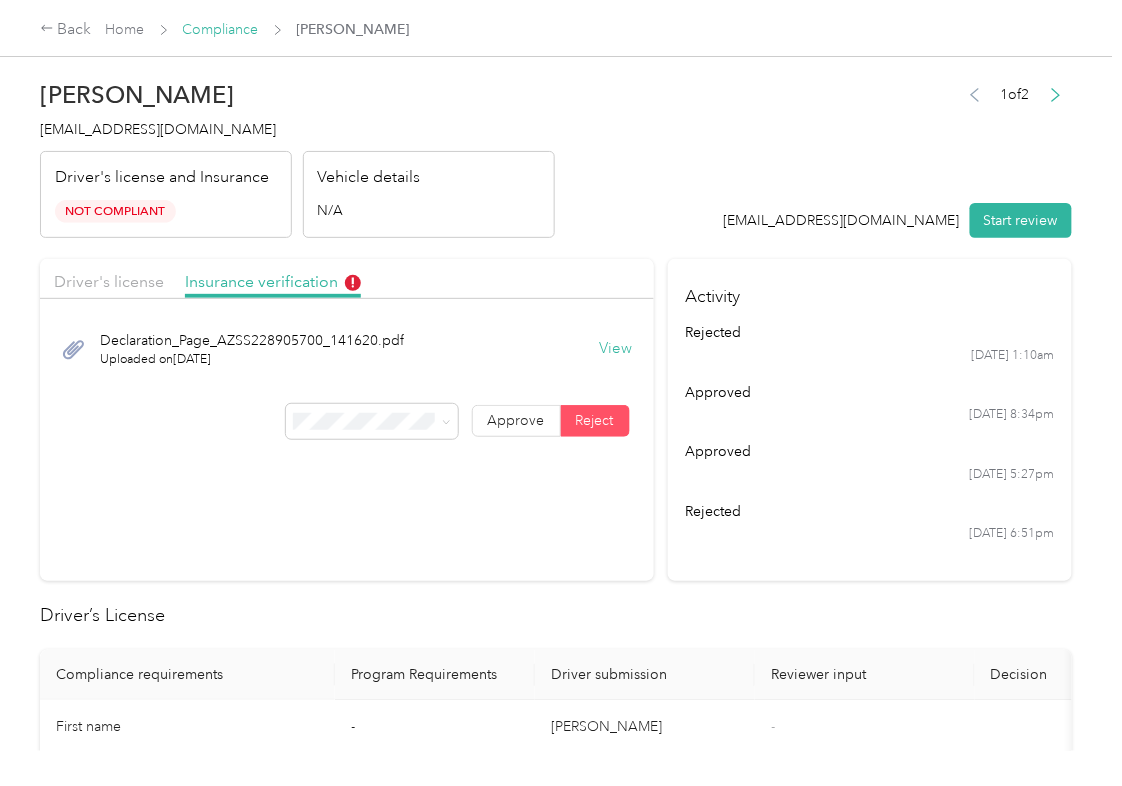 click on "Compliance" at bounding box center [221, 29] 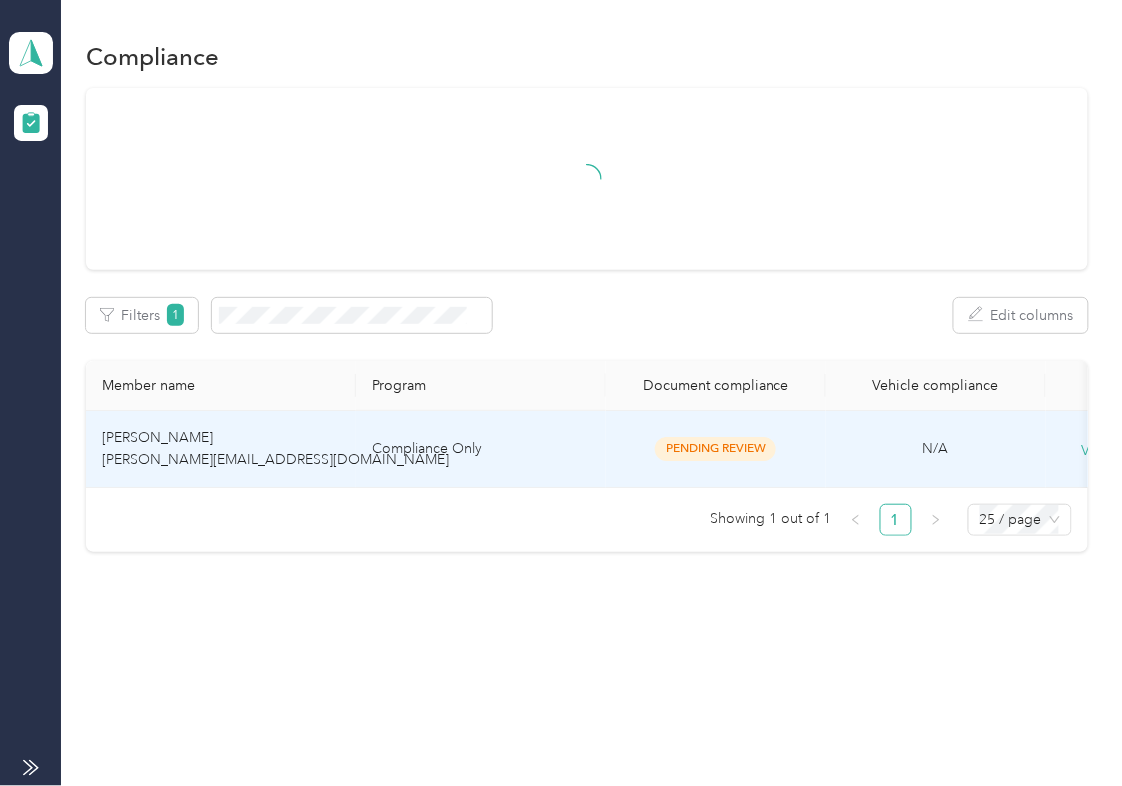 click on "[PERSON_NAME]
[PERSON_NAME][EMAIL_ADDRESS][DOMAIN_NAME]" at bounding box center [221, 449] 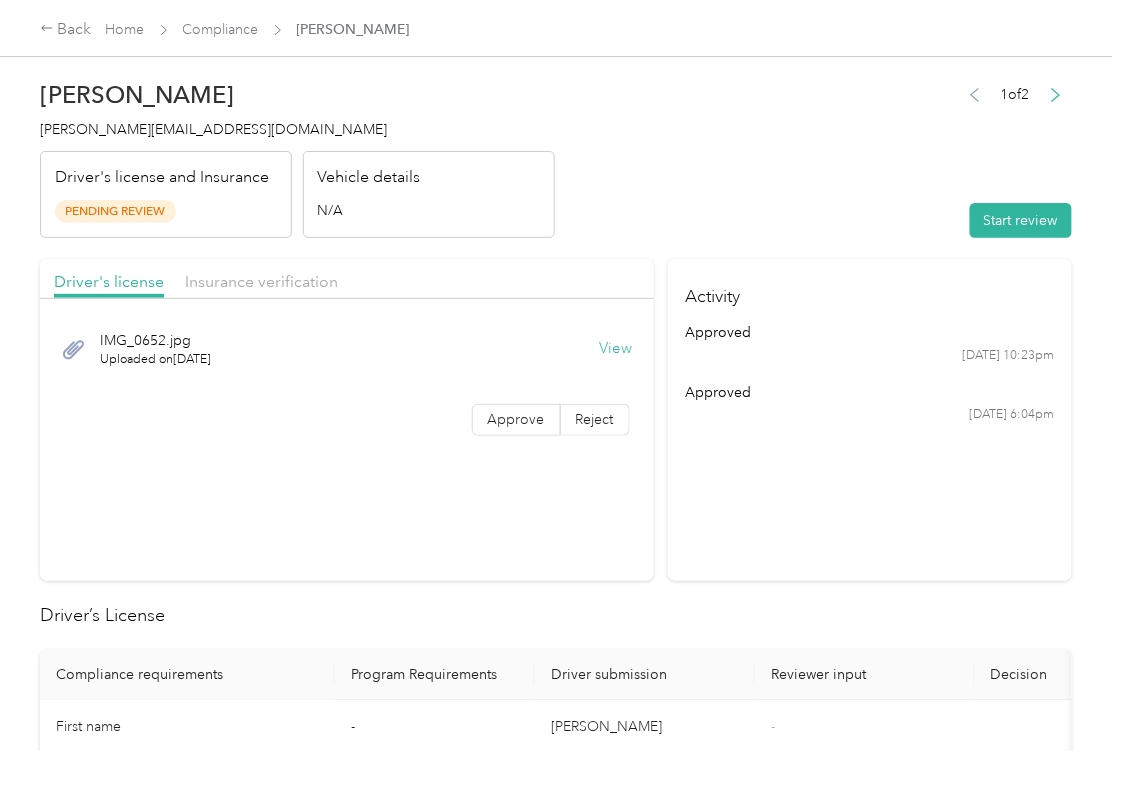 click on "View" at bounding box center [616, 349] 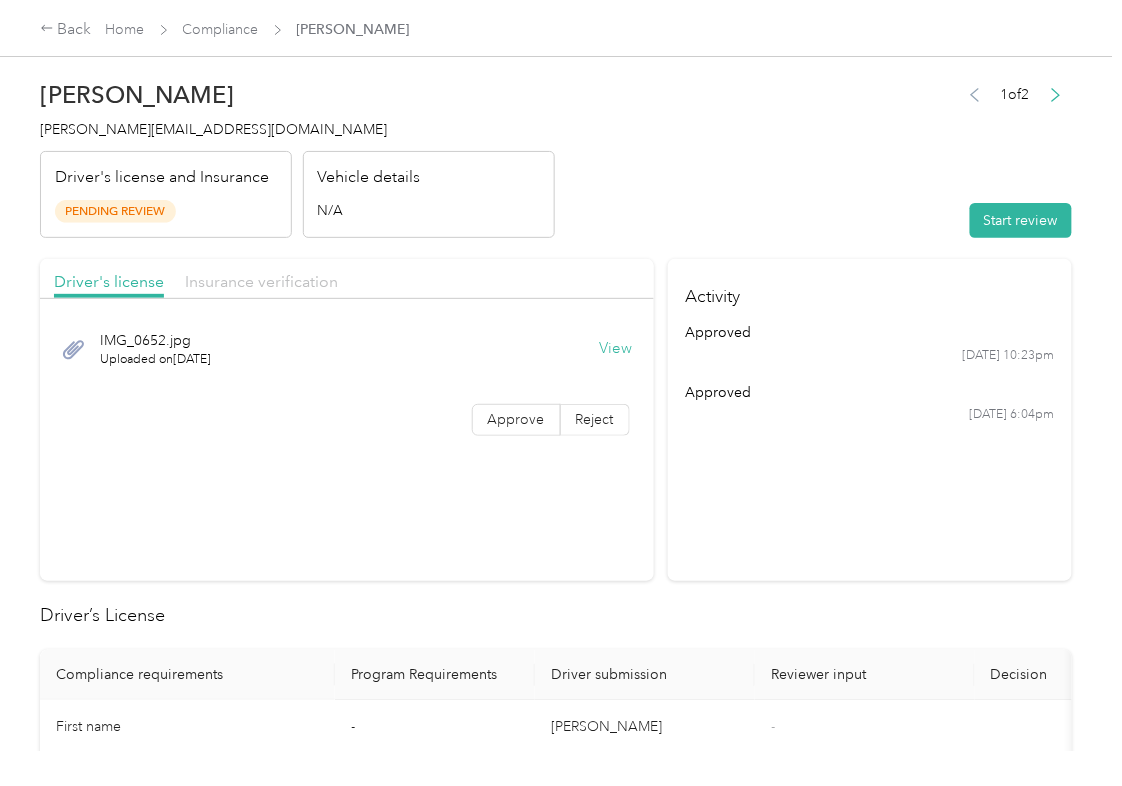 click on "Insurance verification" at bounding box center [261, 281] 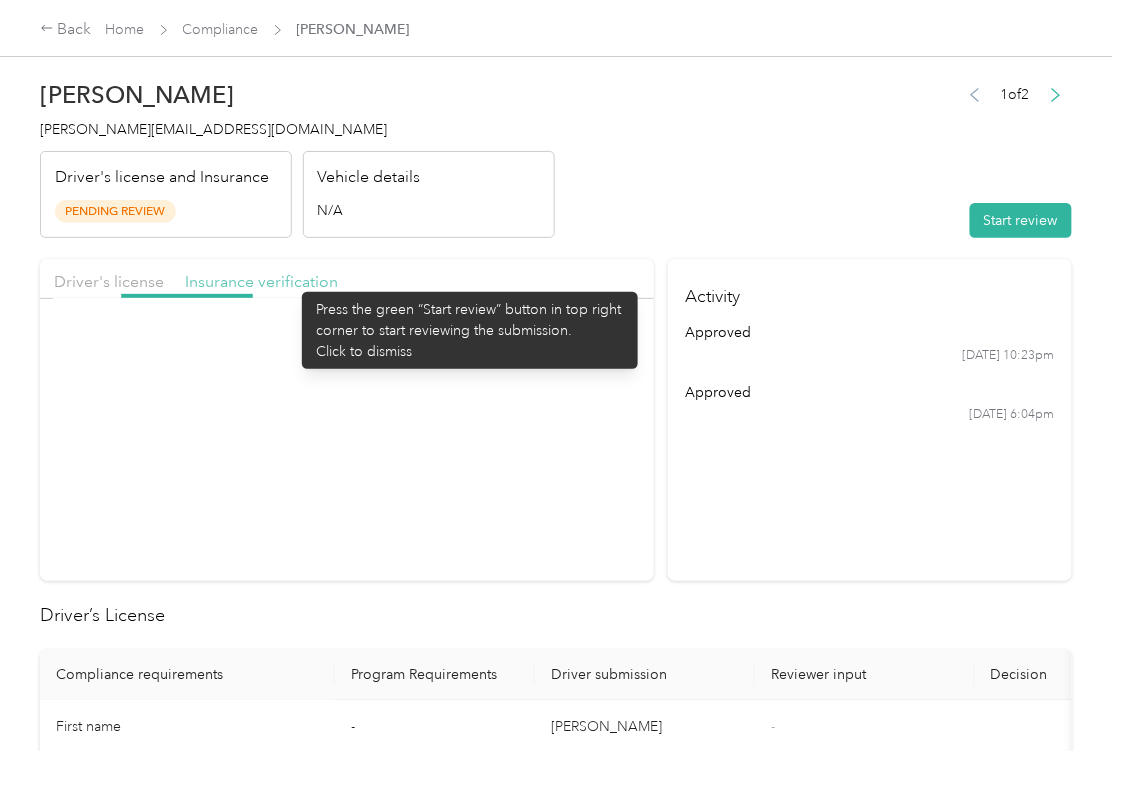 click on "Insurance verification" at bounding box center (261, 281) 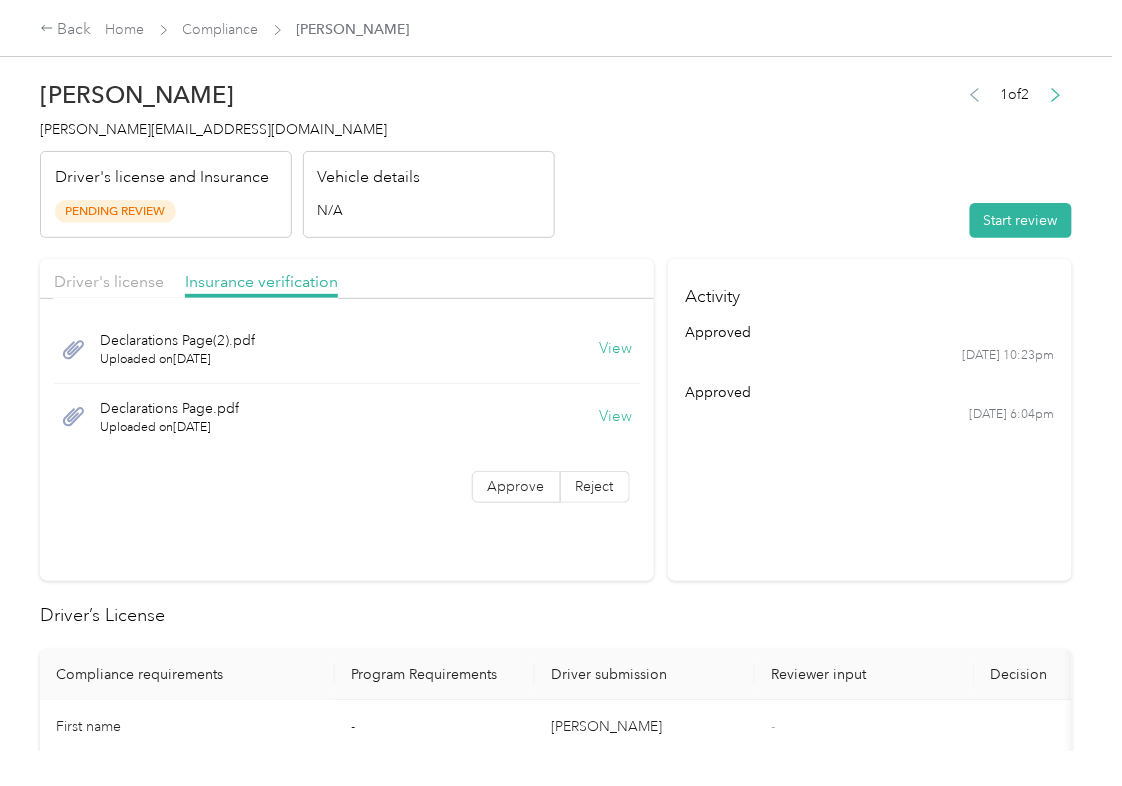 click on "View" at bounding box center (616, 349) 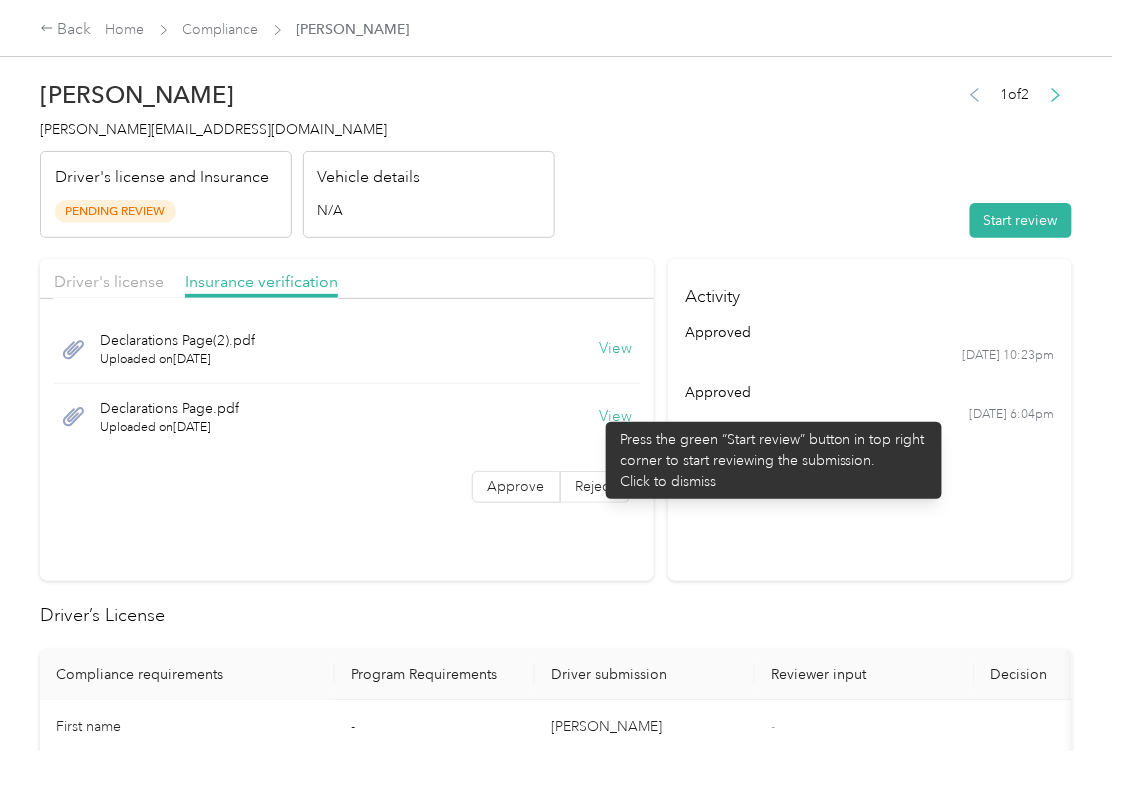 click on "View" at bounding box center (616, 417) 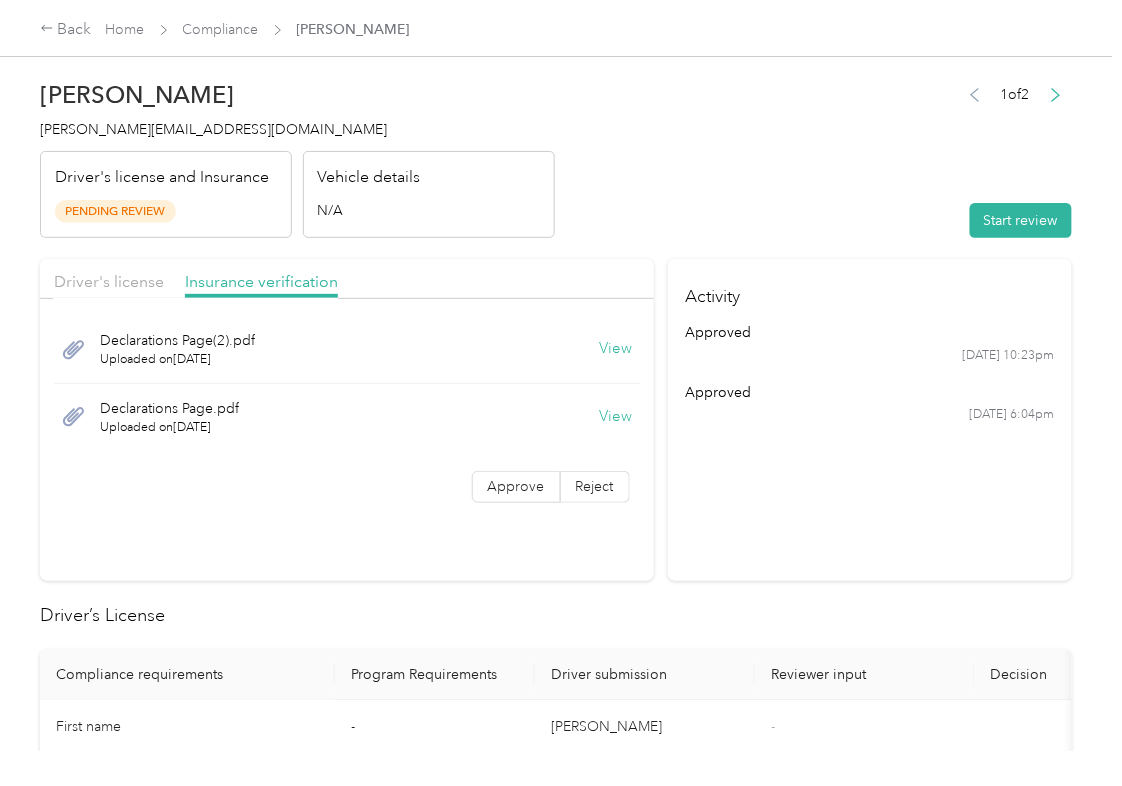 drag, startPoint x: 778, startPoint y: 460, endPoint x: 830, endPoint y: 414, distance: 69.426216 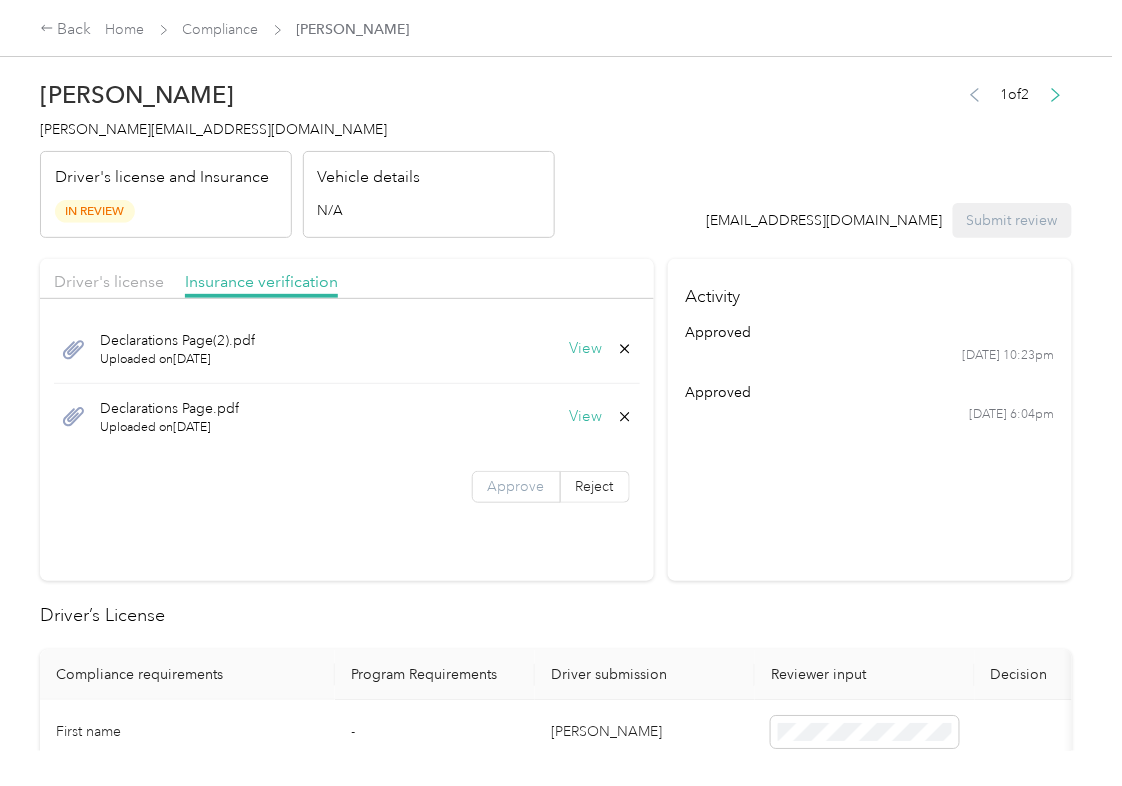 click on "Approve" at bounding box center [516, 486] 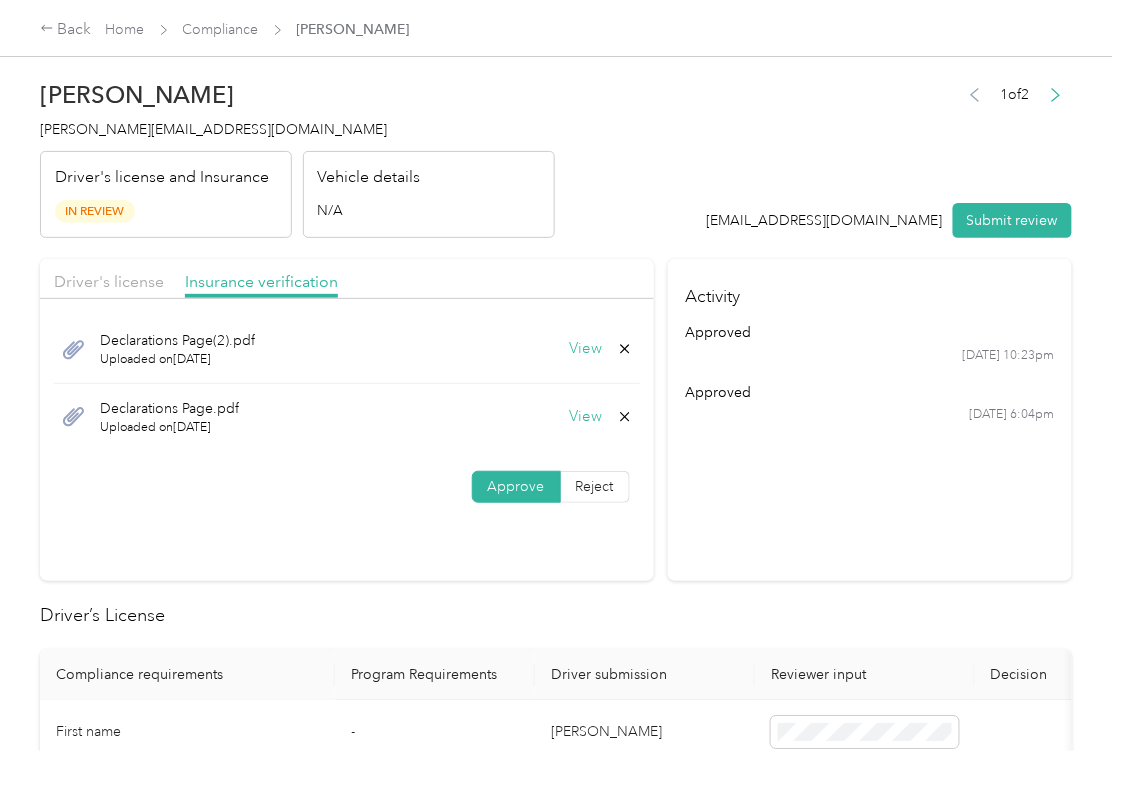 click on "Approve" at bounding box center [516, 486] 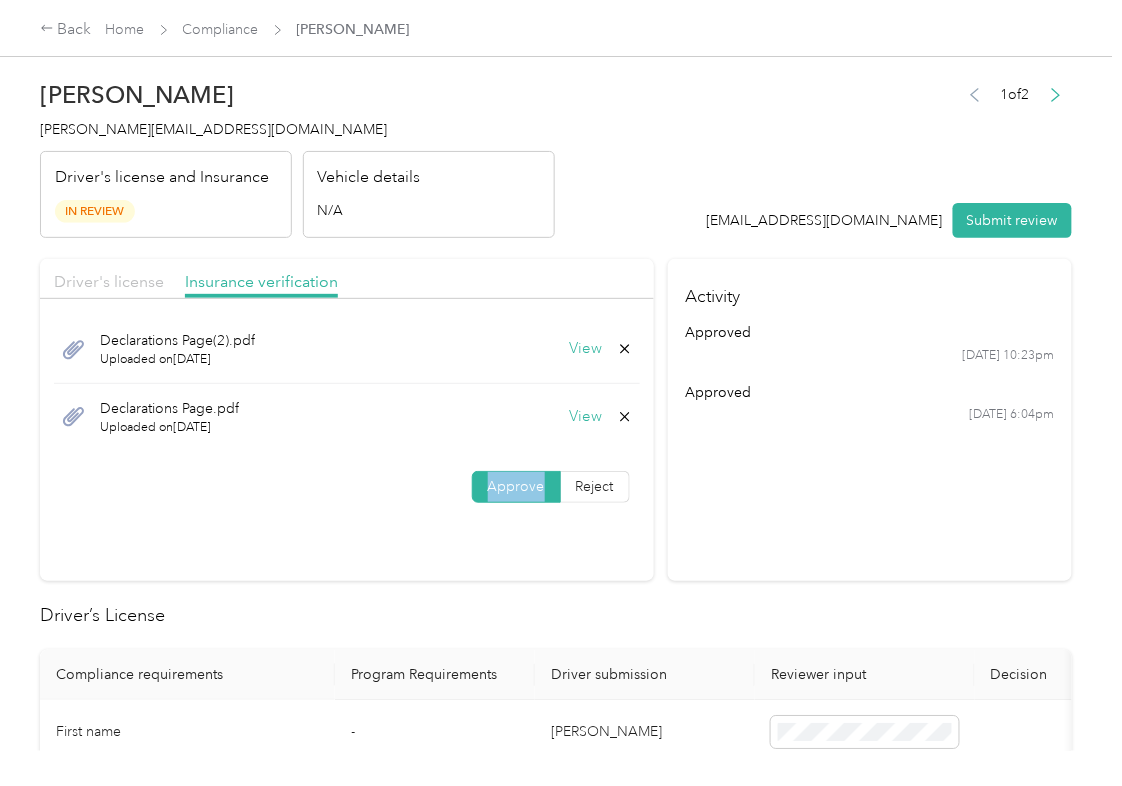 click on "Driver's license" at bounding box center (109, 281) 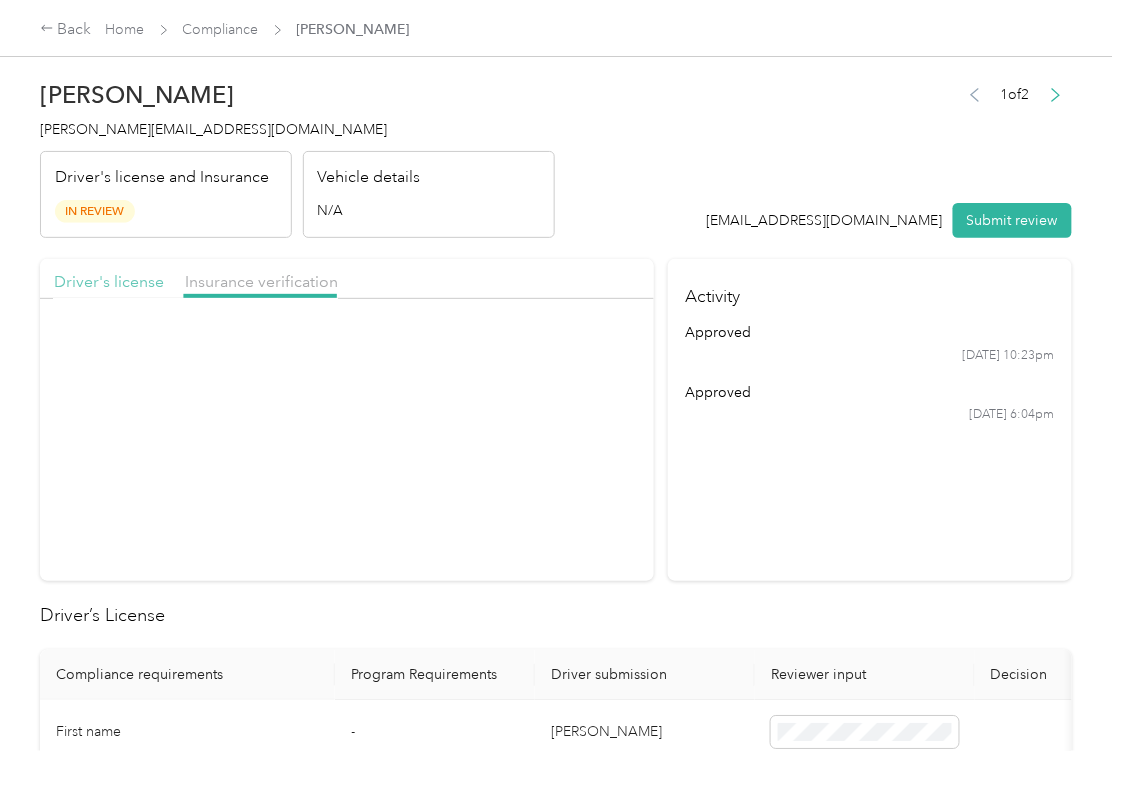 click on "Driver's license" at bounding box center (109, 281) 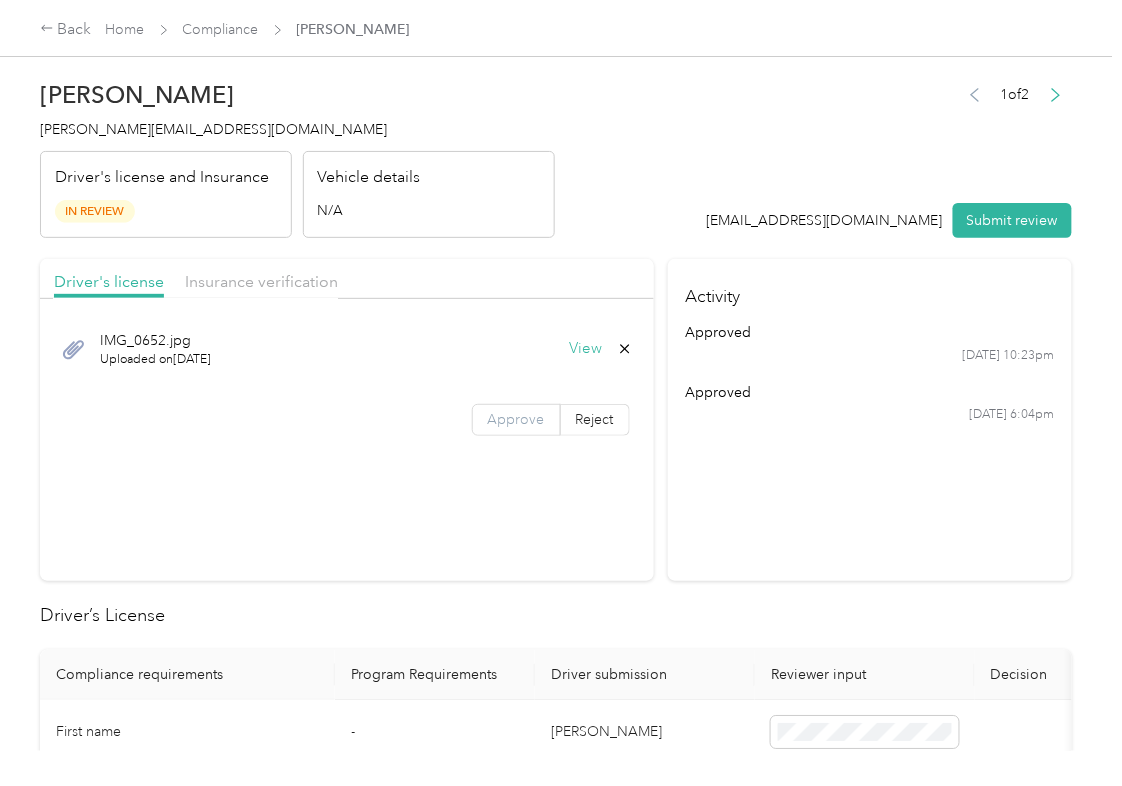click on "Approve" at bounding box center (516, 420) 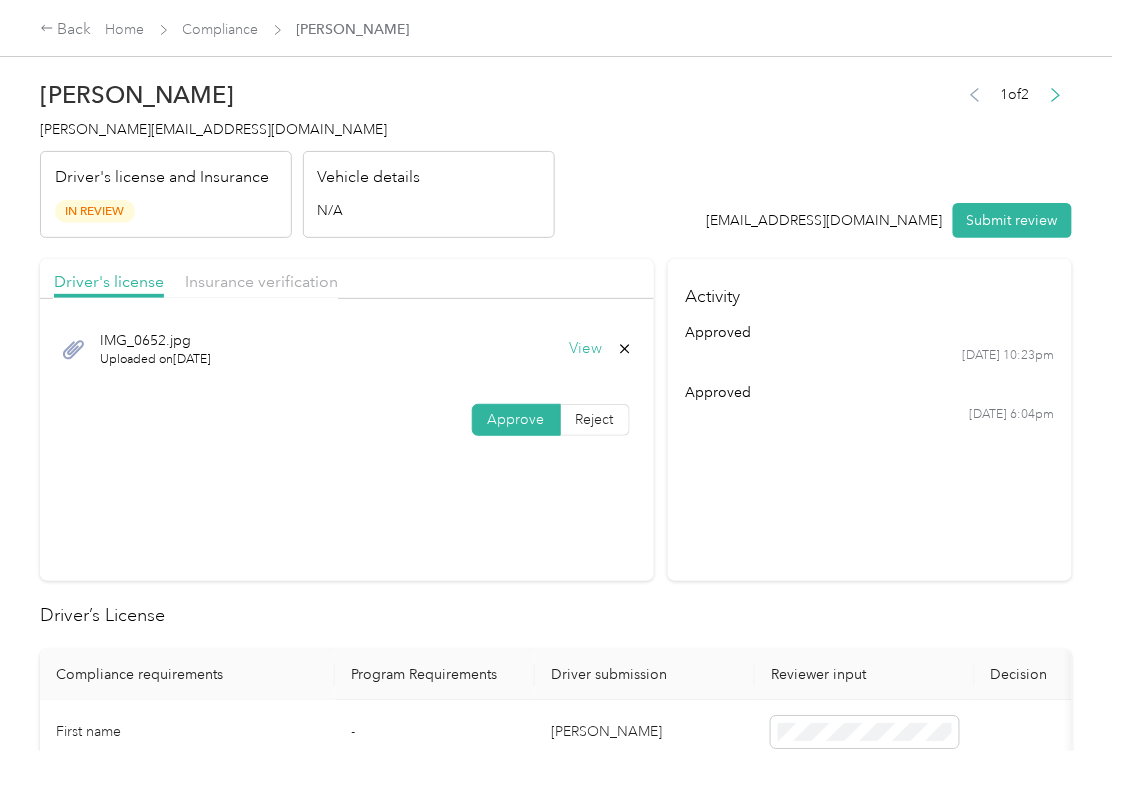 click on "Approve" at bounding box center (516, 419) 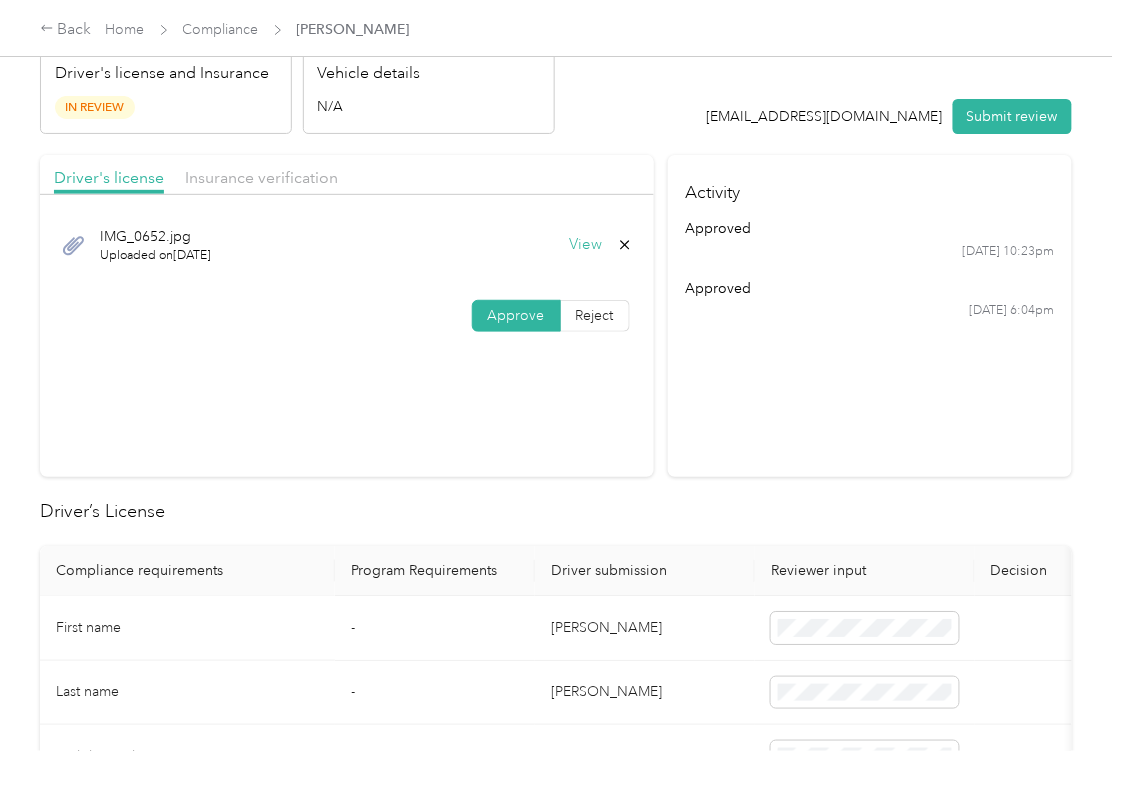 scroll, scrollTop: 266, scrollLeft: 0, axis: vertical 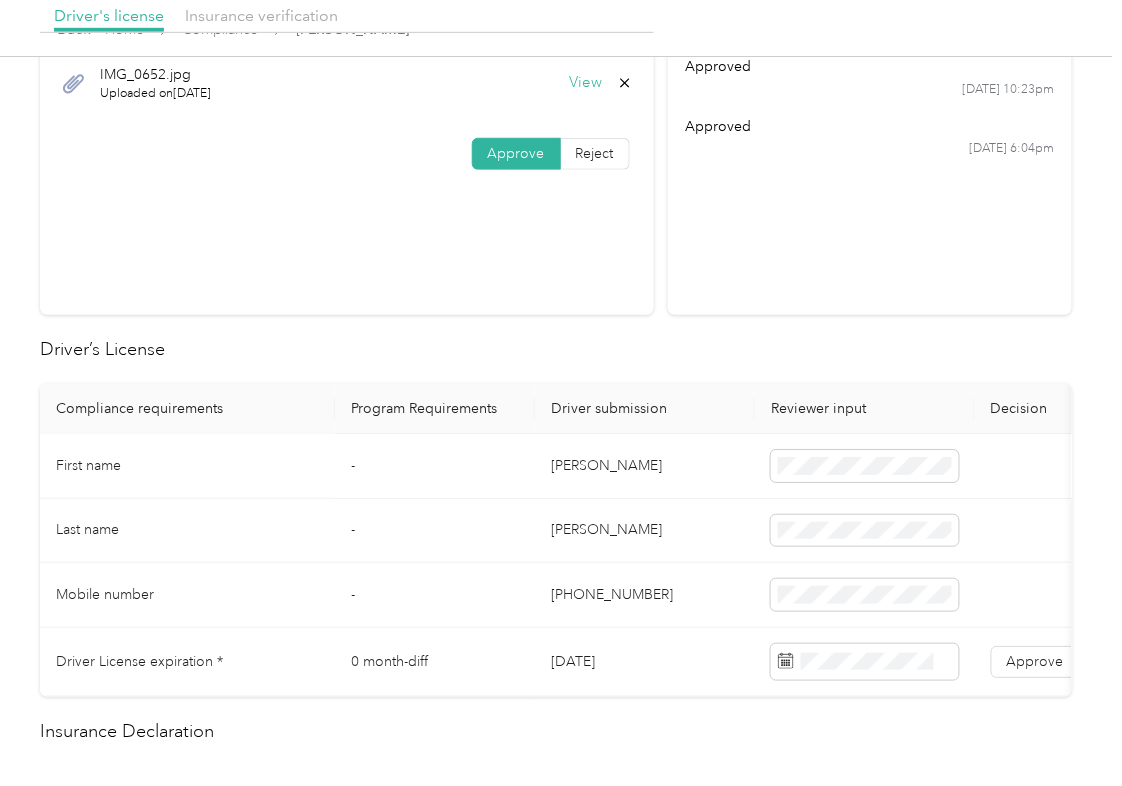 click on "[PERSON_NAME]" at bounding box center [645, 466] 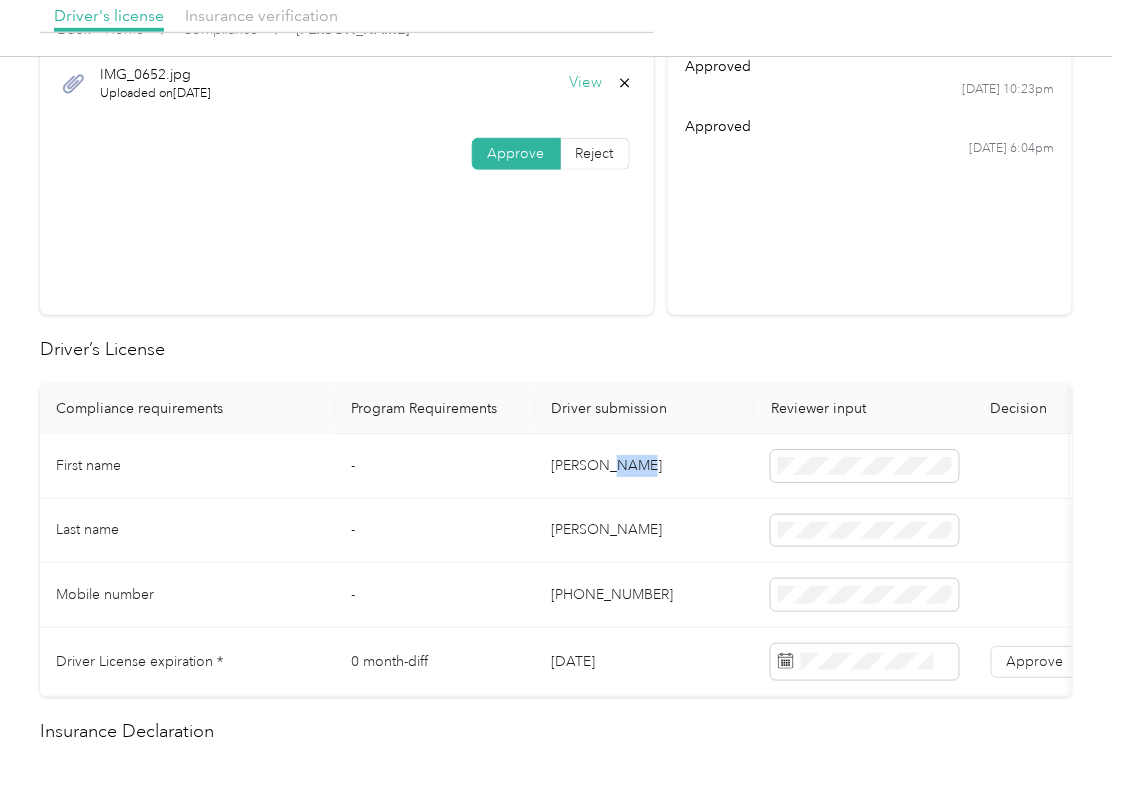 click on "[PERSON_NAME]" at bounding box center [645, 466] 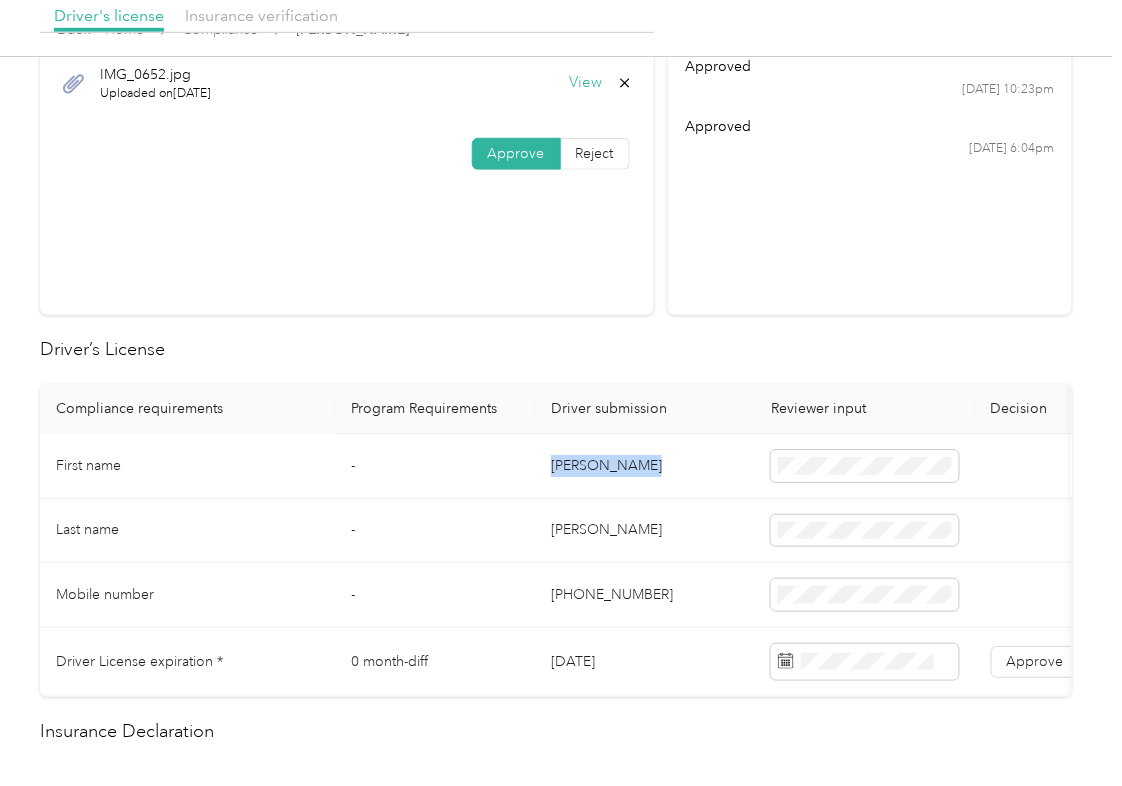 click on "[PERSON_NAME]" at bounding box center (645, 466) 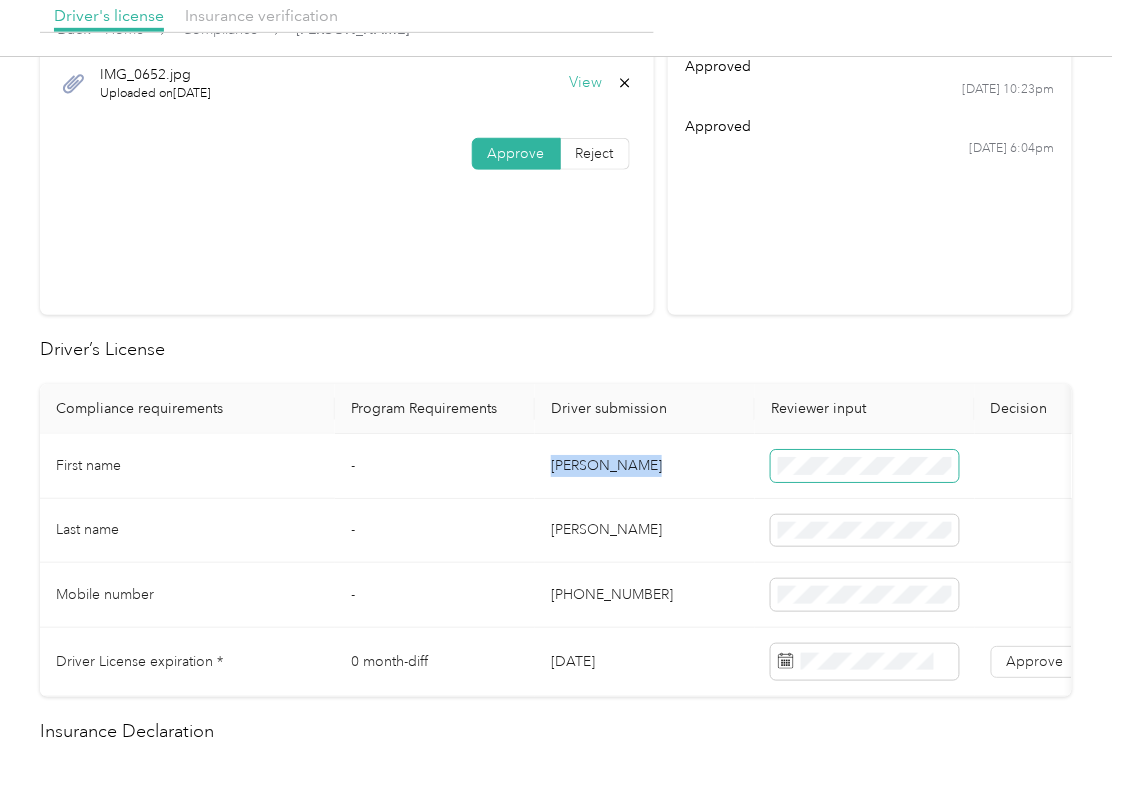 copy on "[PERSON_NAME]" 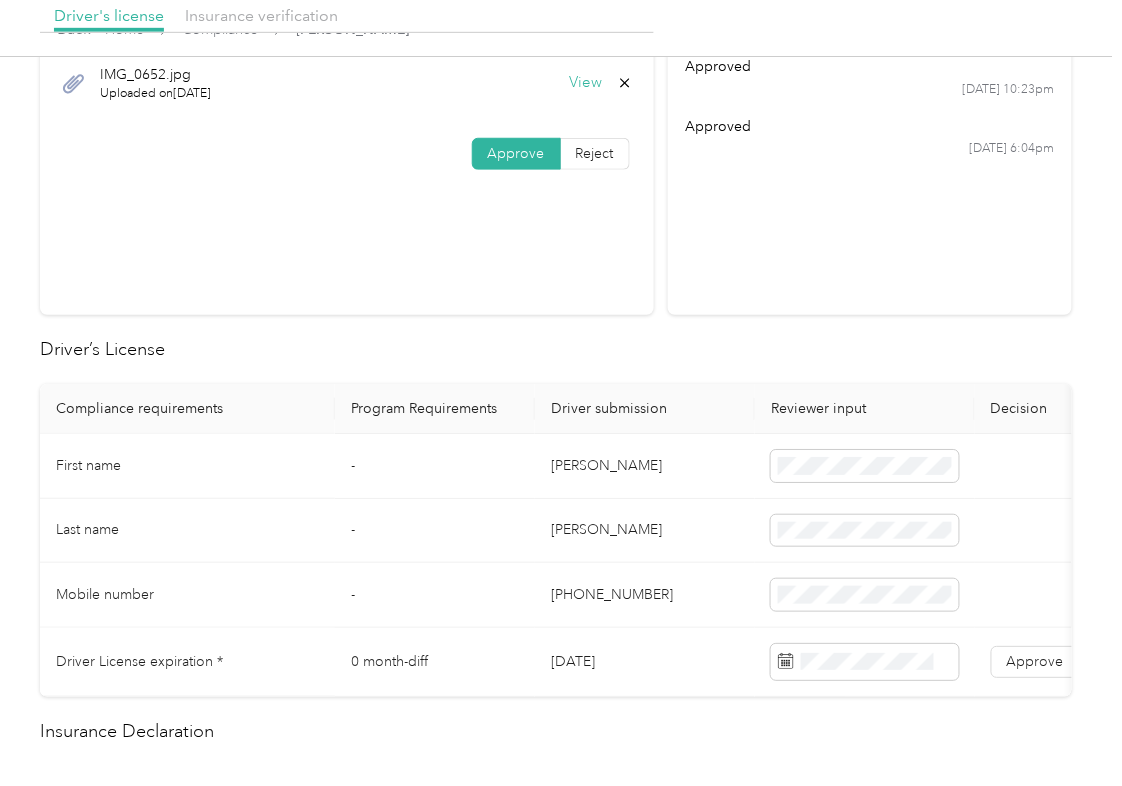 click on "[DATE]" at bounding box center (645, 662) 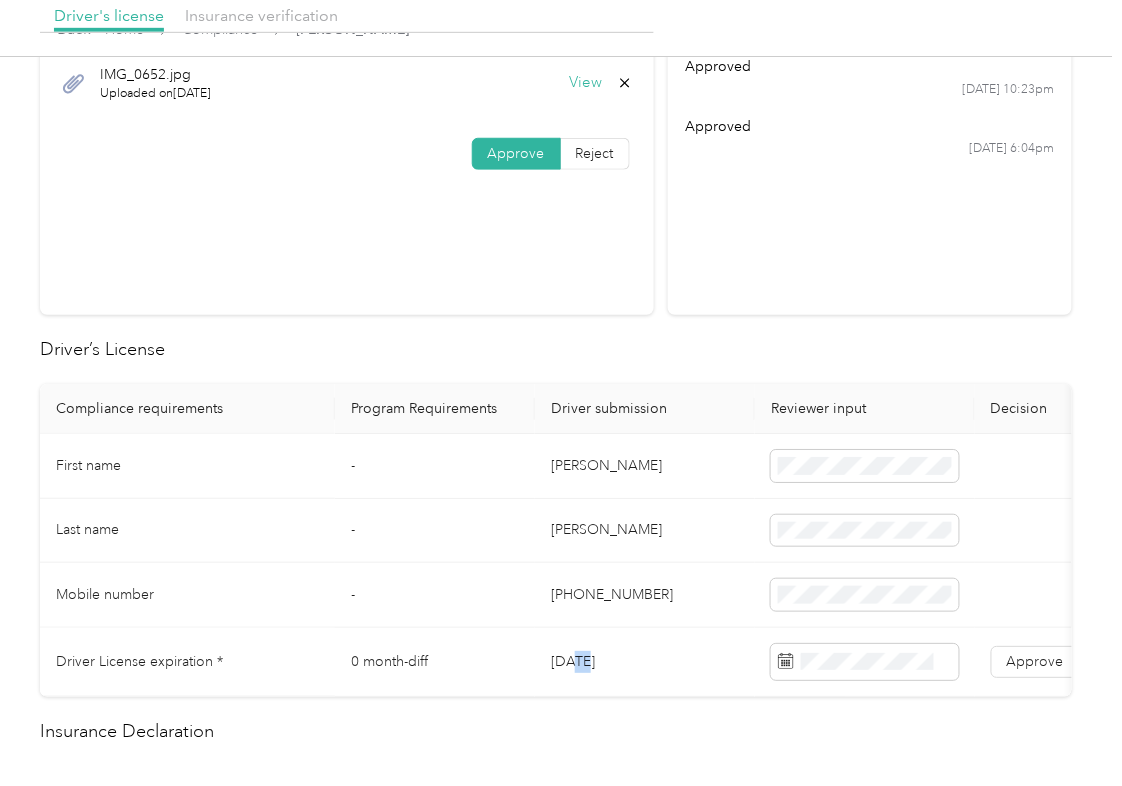 click on "[DATE]" at bounding box center [645, 662] 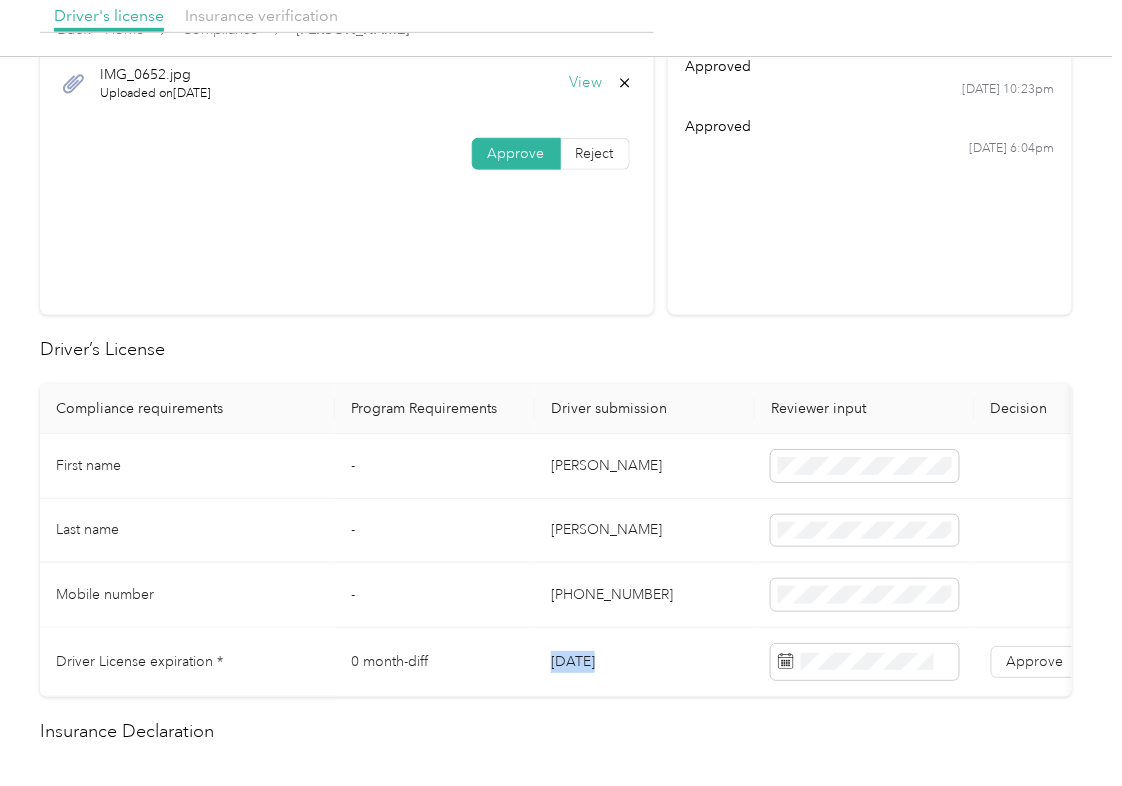 click on "[DATE]" at bounding box center (645, 662) 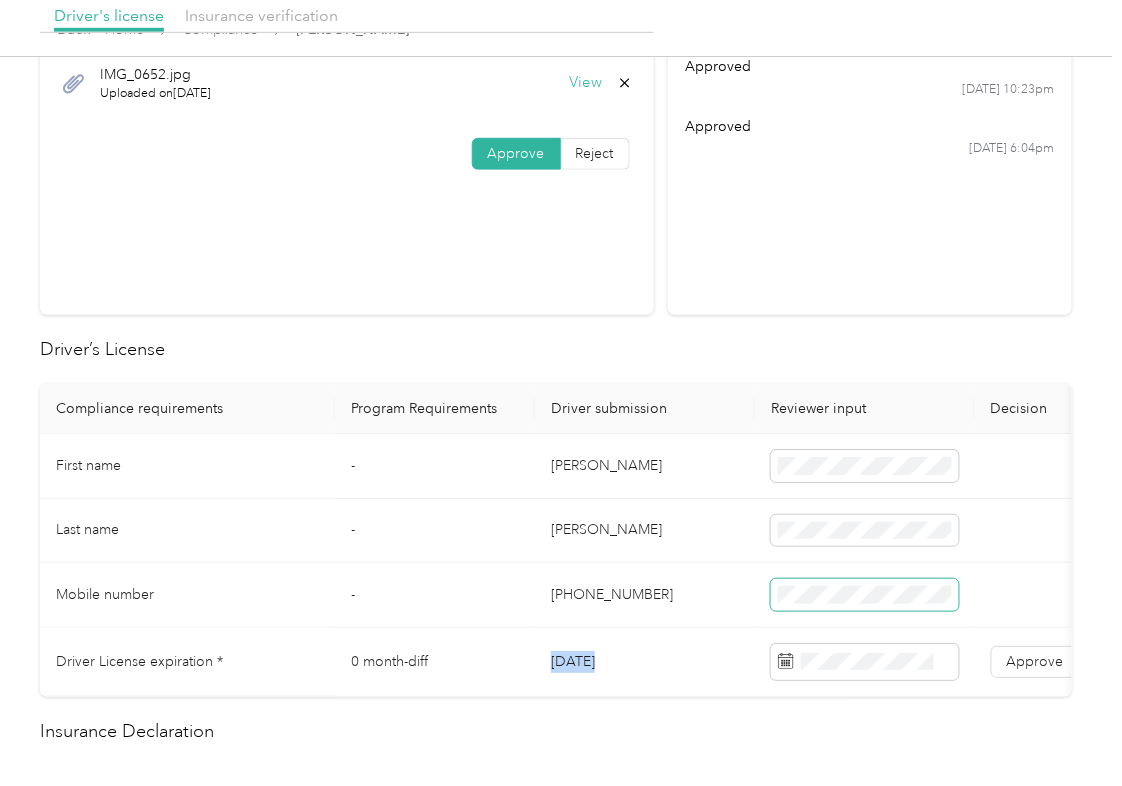 copy on "[DATE]" 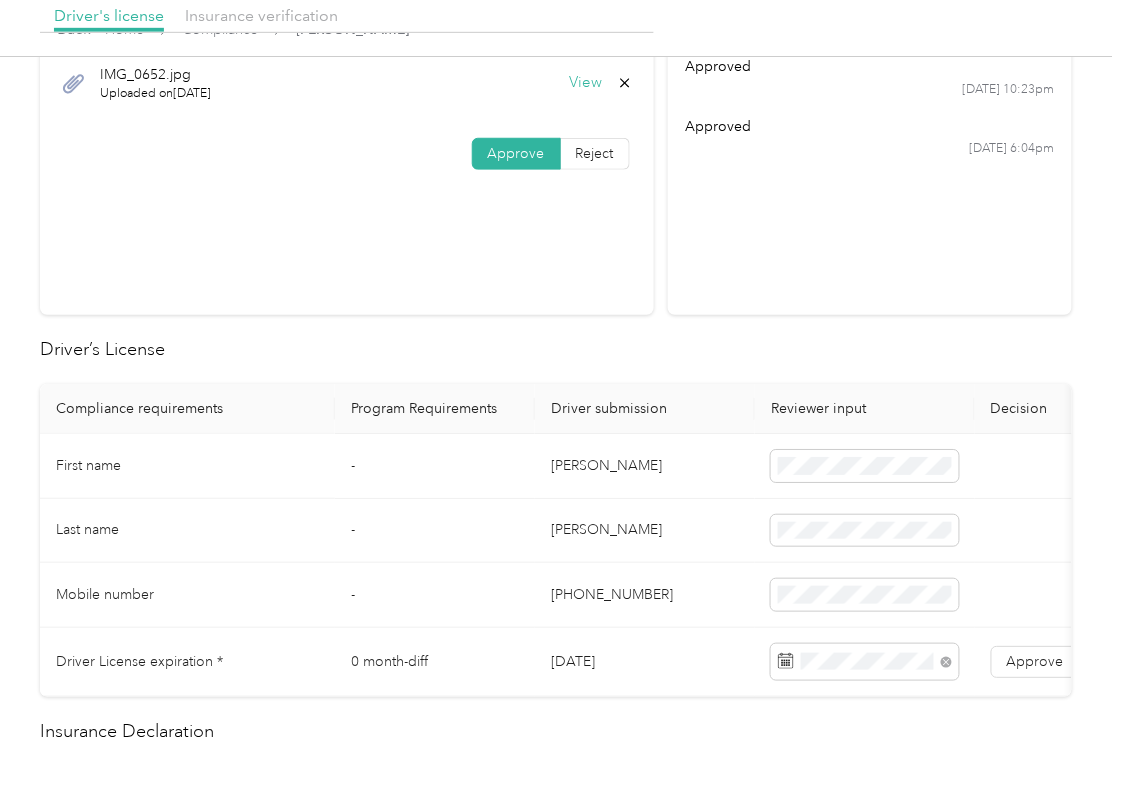 drag, startPoint x: 668, startPoint y: 330, endPoint x: 898, endPoint y: 504, distance: 288.4025 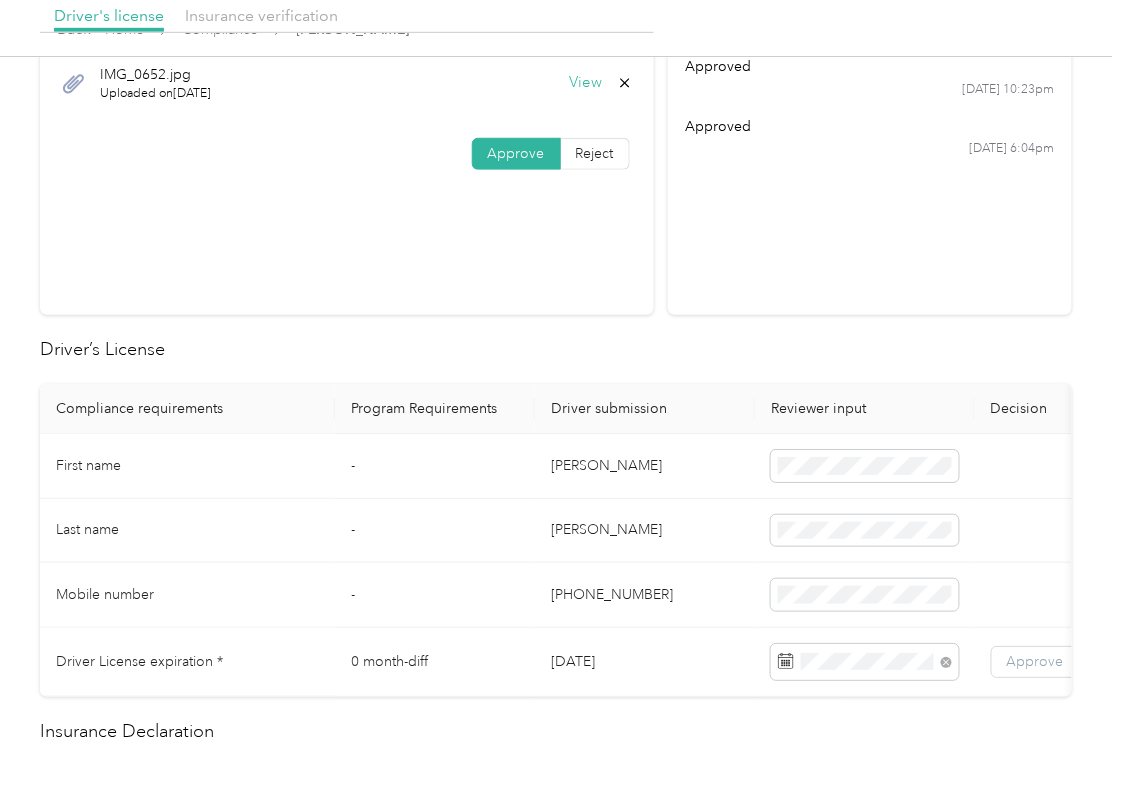 click on "Approve" at bounding box center [1035, 662] 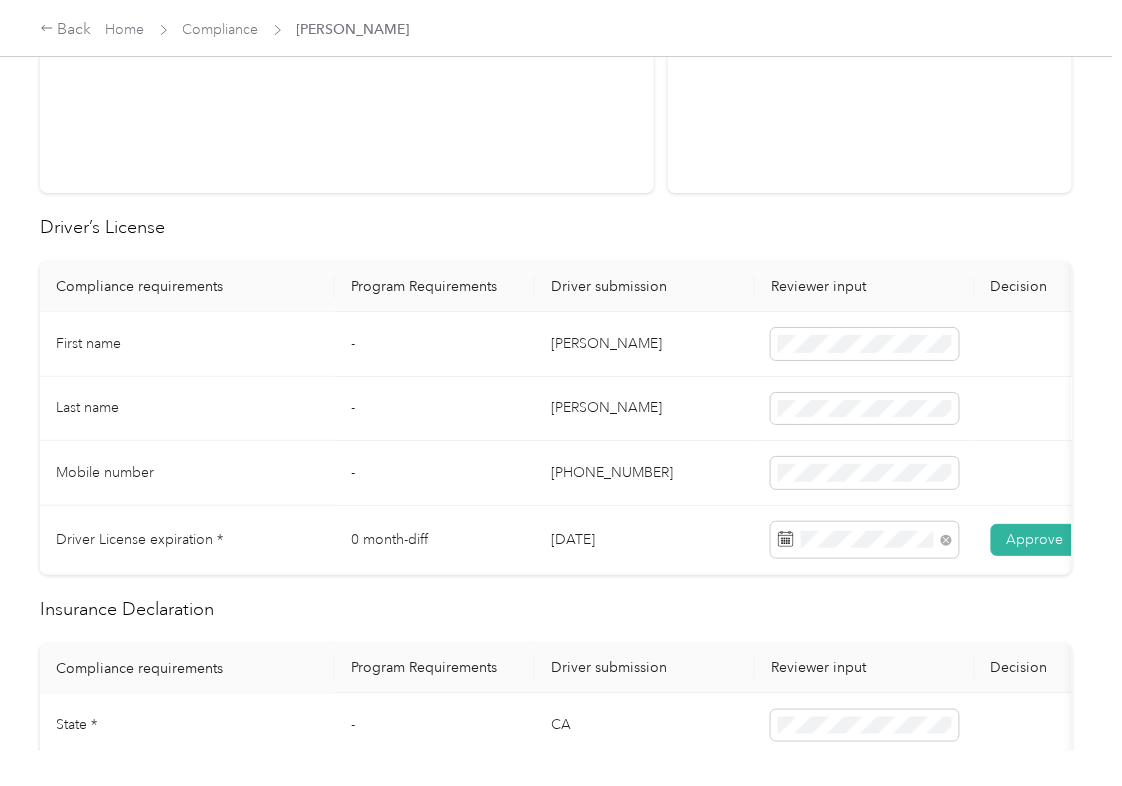 scroll, scrollTop: 400, scrollLeft: 0, axis: vertical 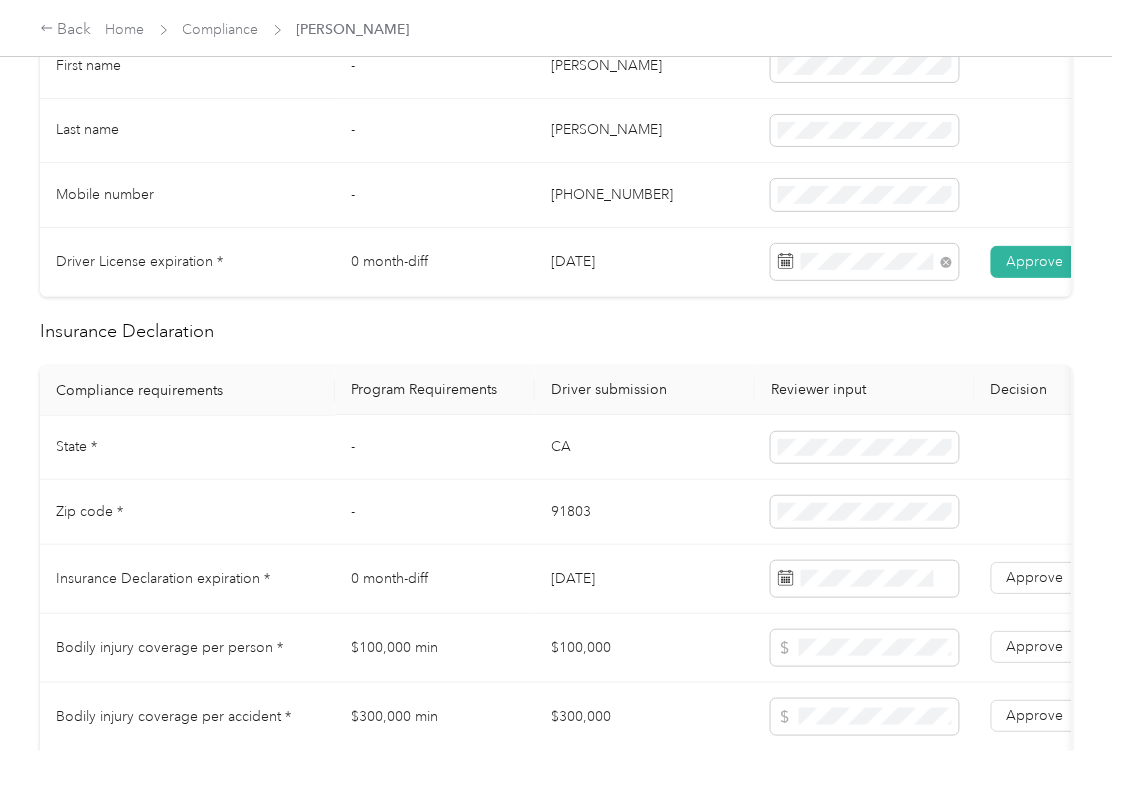 click on "CA" at bounding box center [645, 448] 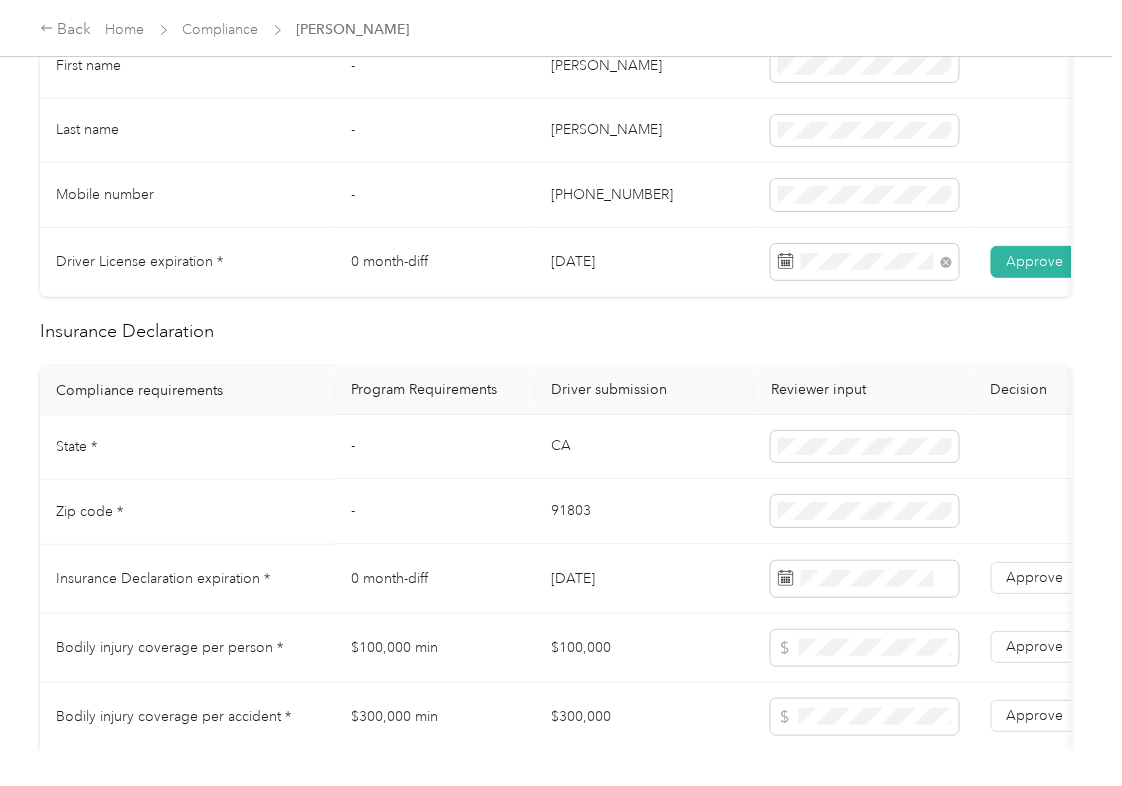 click on "CA" at bounding box center [645, 448] 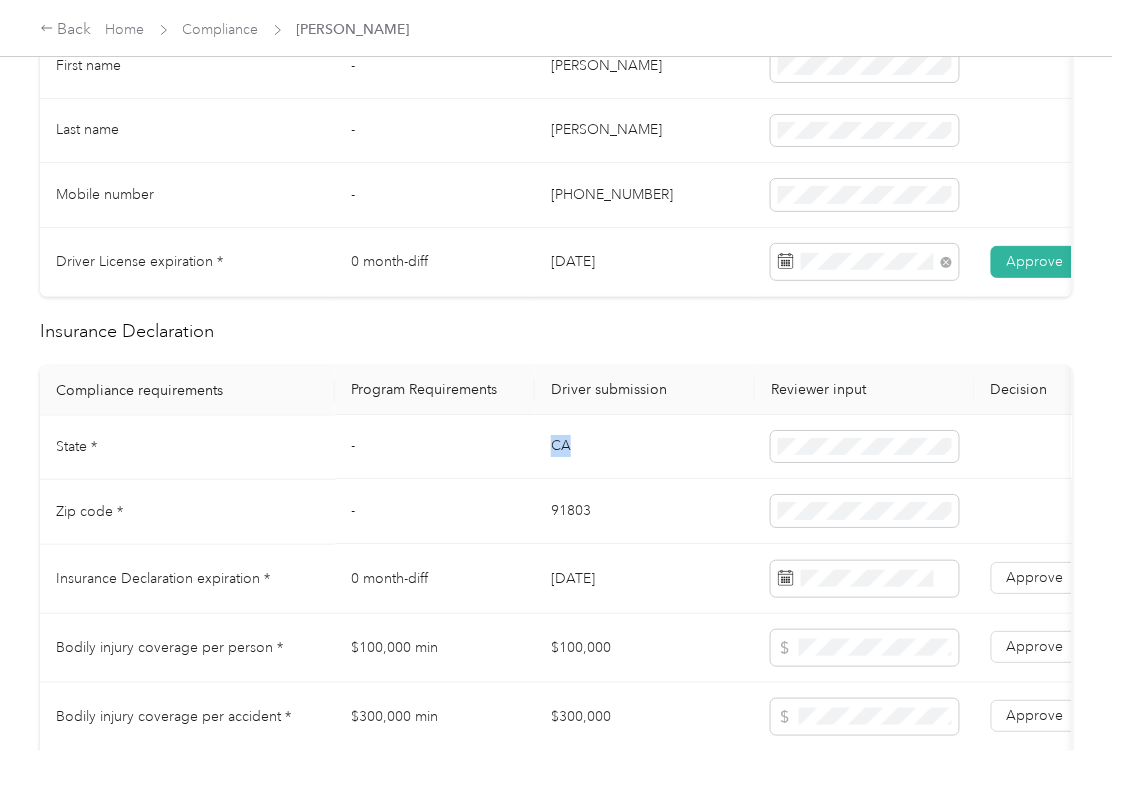 click on "CA" at bounding box center [645, 448] 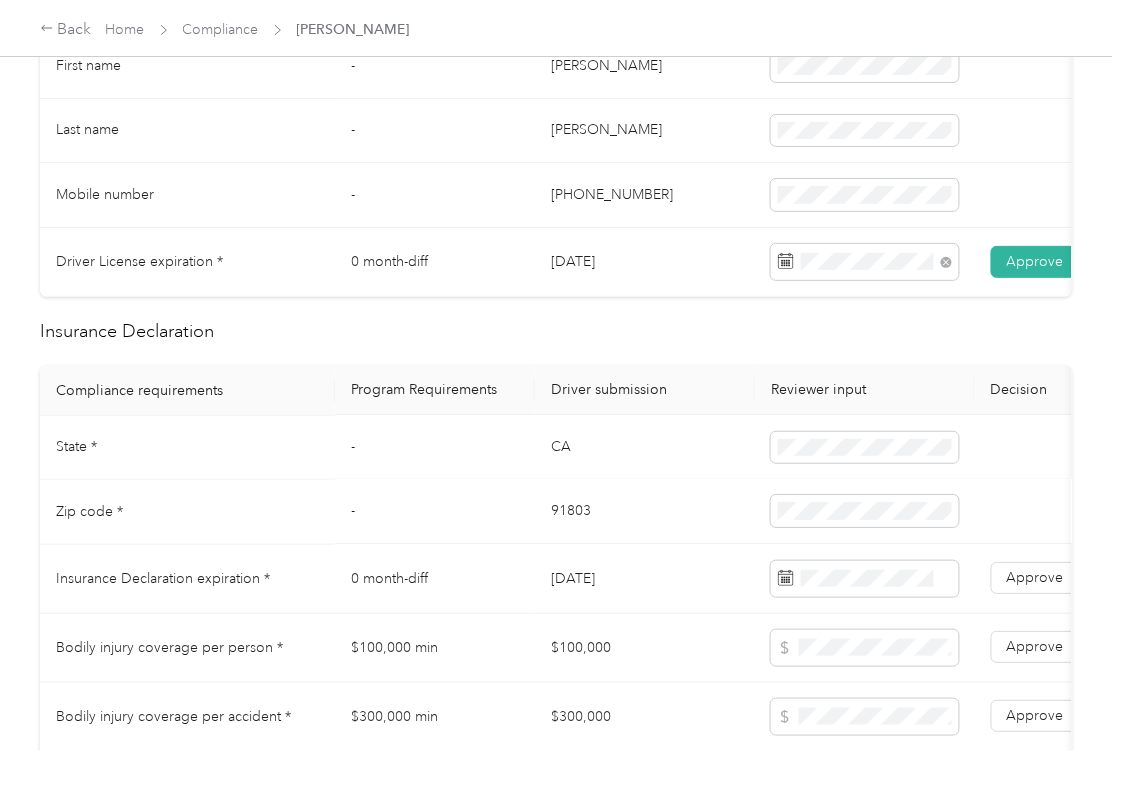 drag, startPoint x: 444, startPoint y: 545, endPoint x: 25, endPoint y: 501, distance: 421.30392 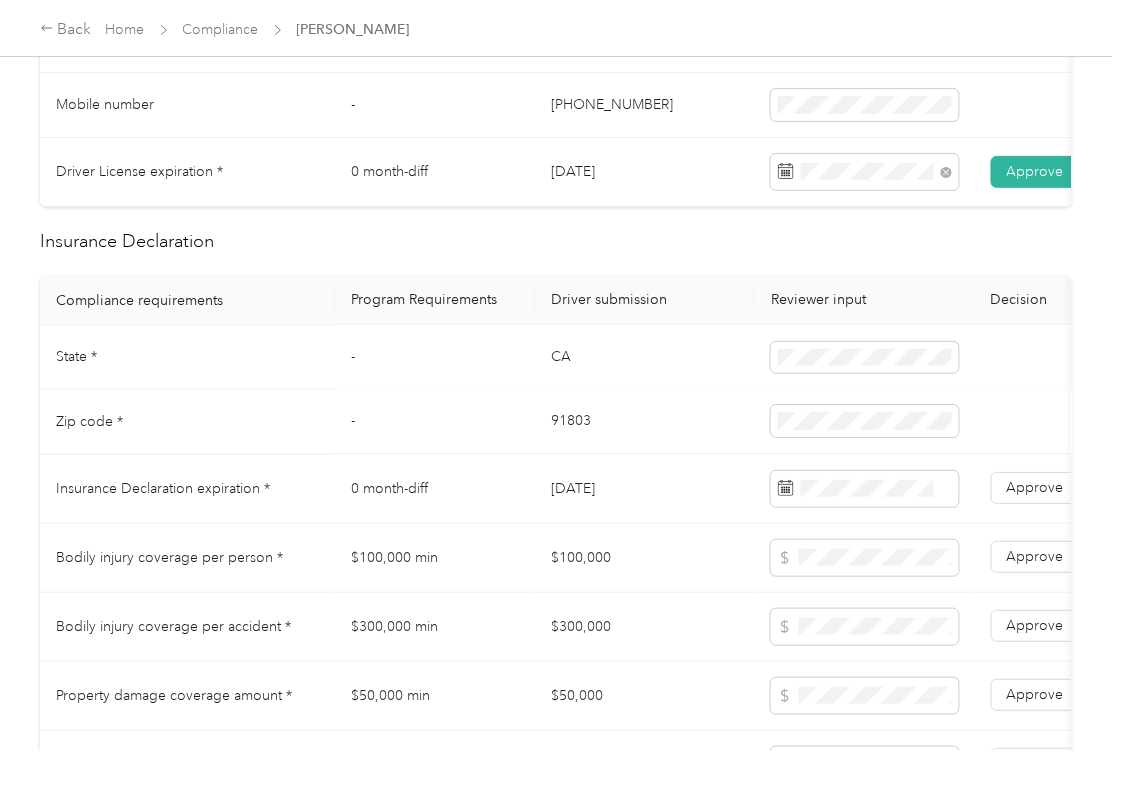 scroll, scrollTop: 800, scrollLeft: 0, axis: vertical 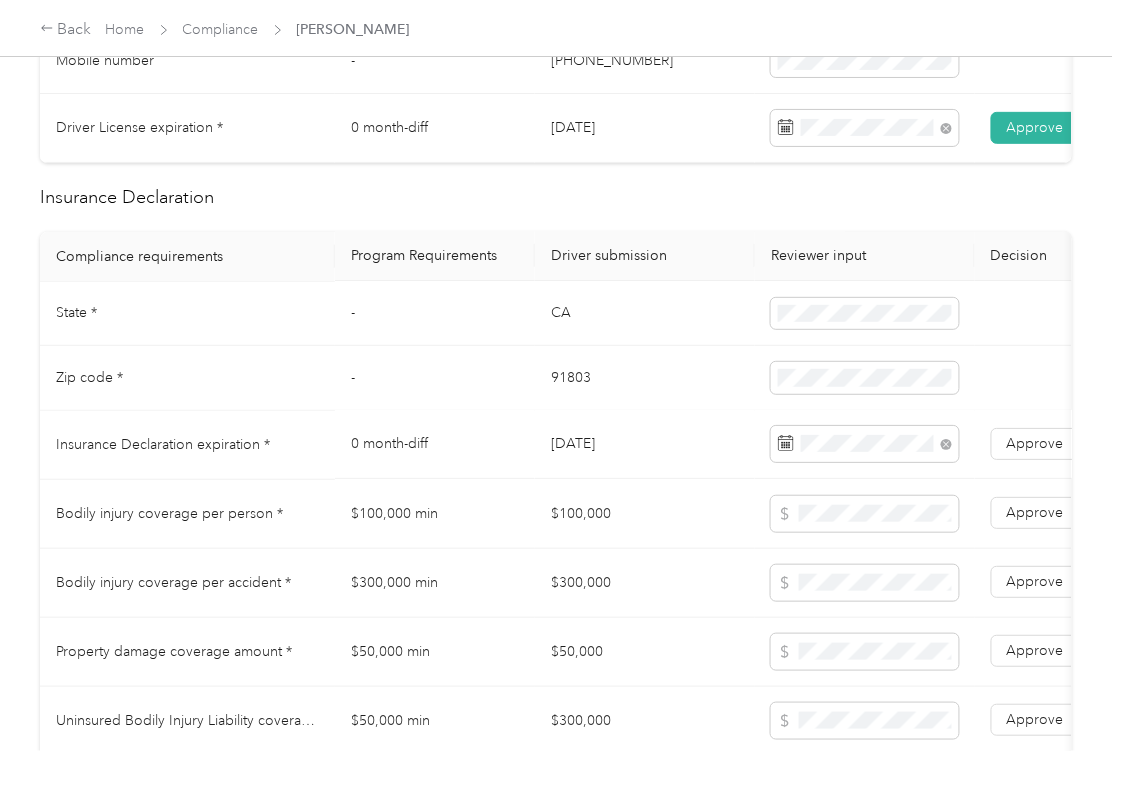 click on "-" at bounding box center (435, 378) 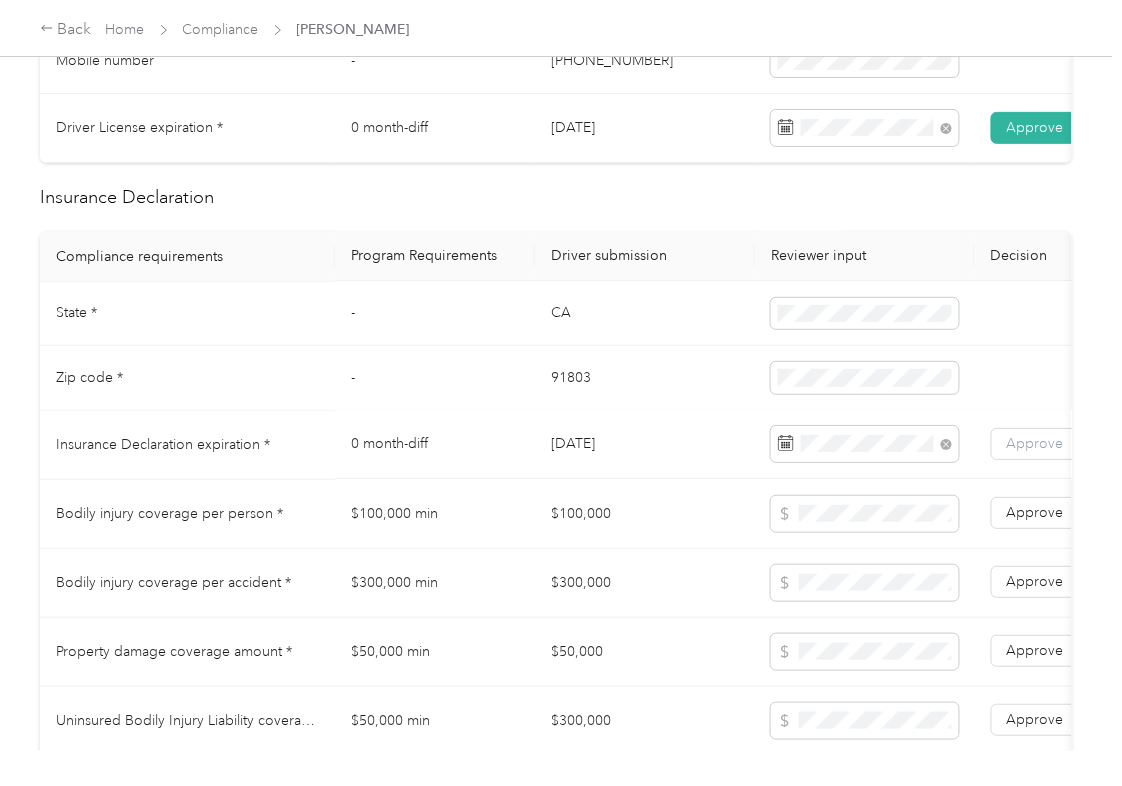 click on "Approve" at bounding box center (1035, 444) 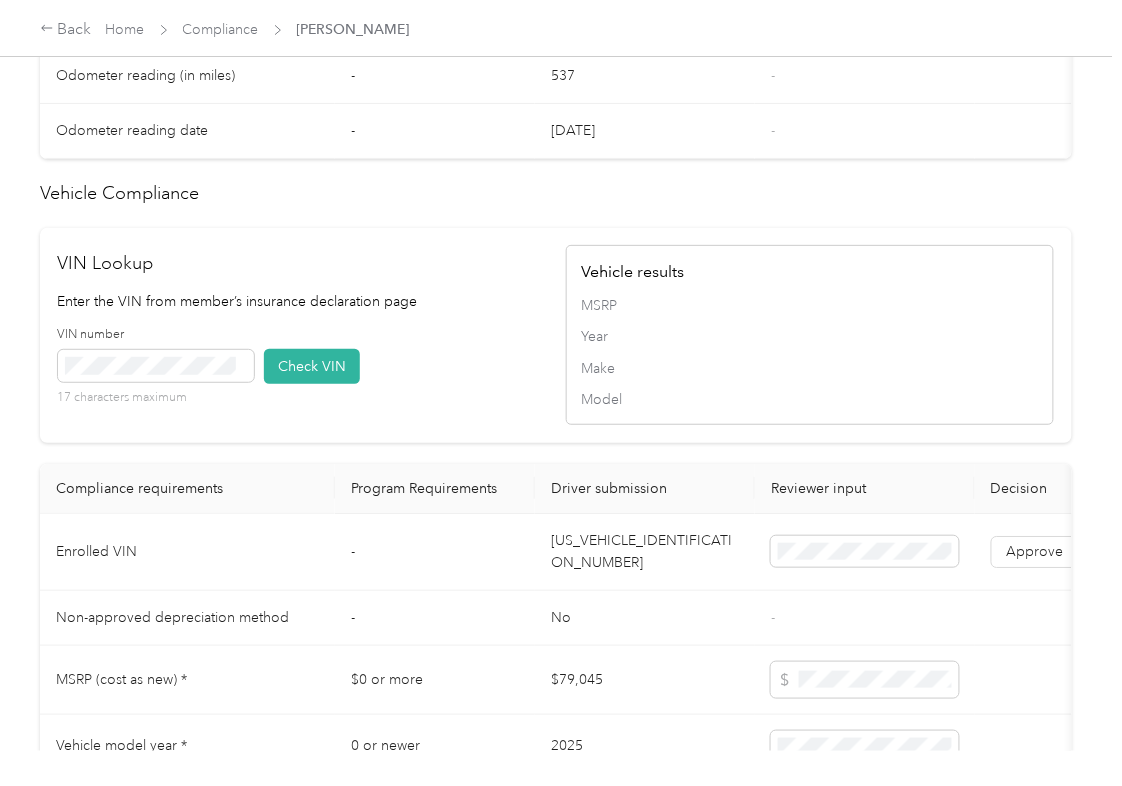 scroll, scrollTop: 1733, scrollLeft: 0, axis: vertical 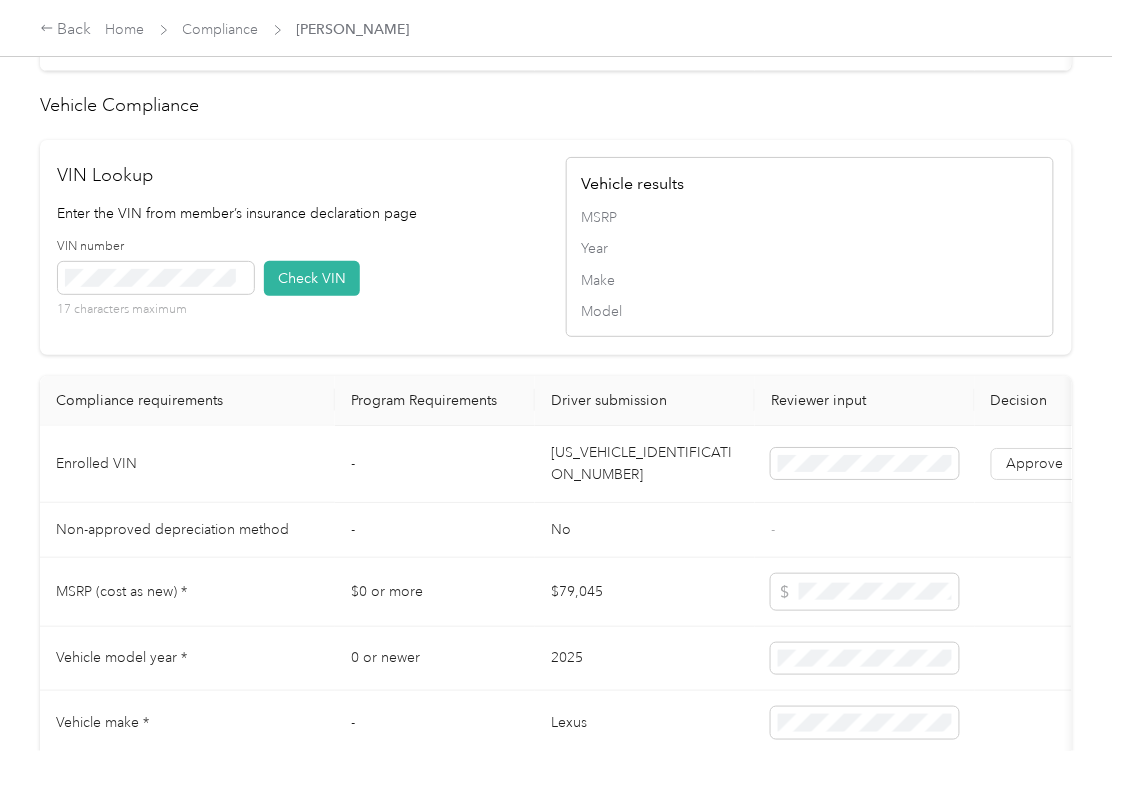 click on "[US_VEHICLE_IDENTIFICATION_NUMBER]" at bounding box center [645, 464] 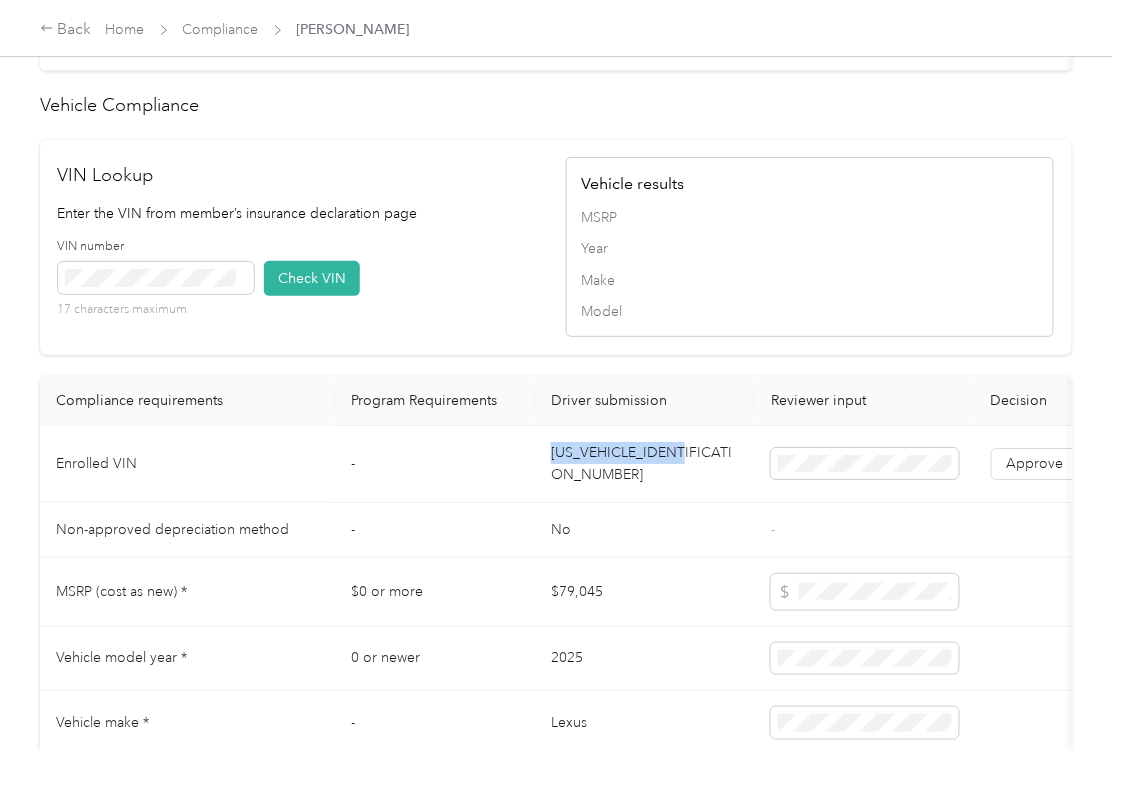click on "[US_VEHICLE_IDENTIFICATION_NUMBER]" at bounding box center (645, 464) 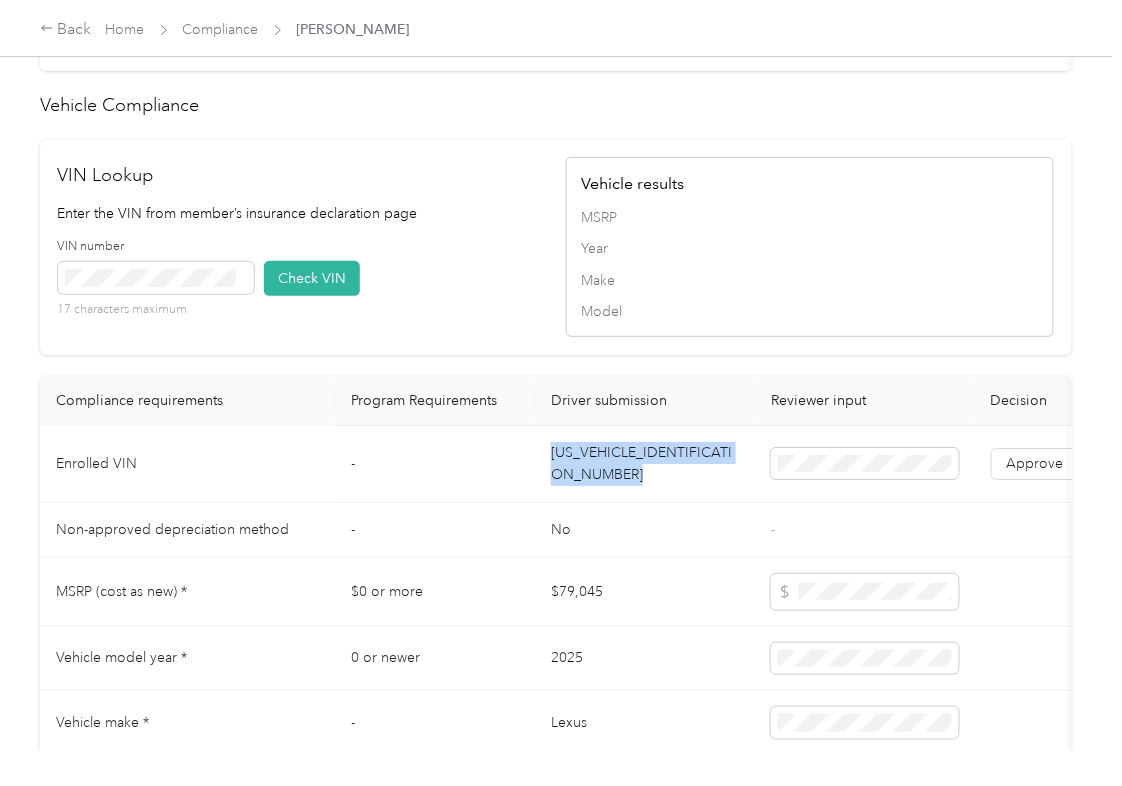 drag, startPoint x: 596, startPoint y: 500, endPoint x: 21, endPoint y: 380, distance: 587.3883 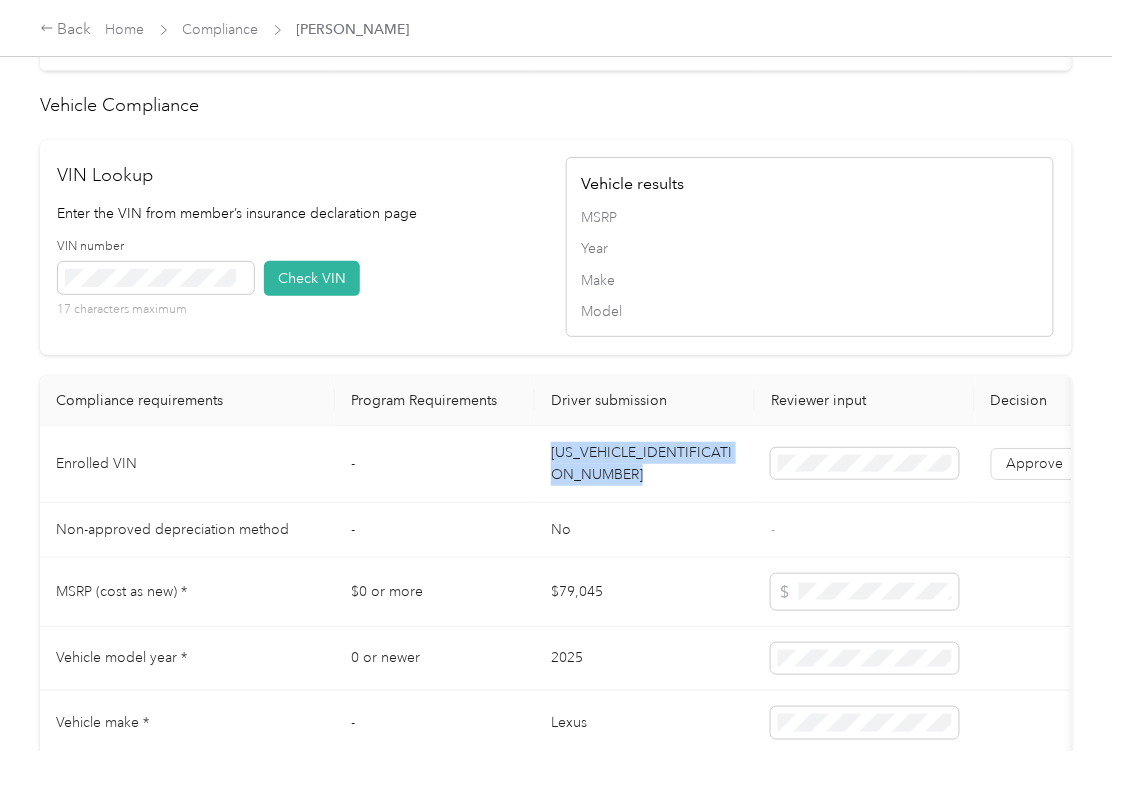 copy on "[US_VEHICLE_IDENTIFICATION_NUMBER]" 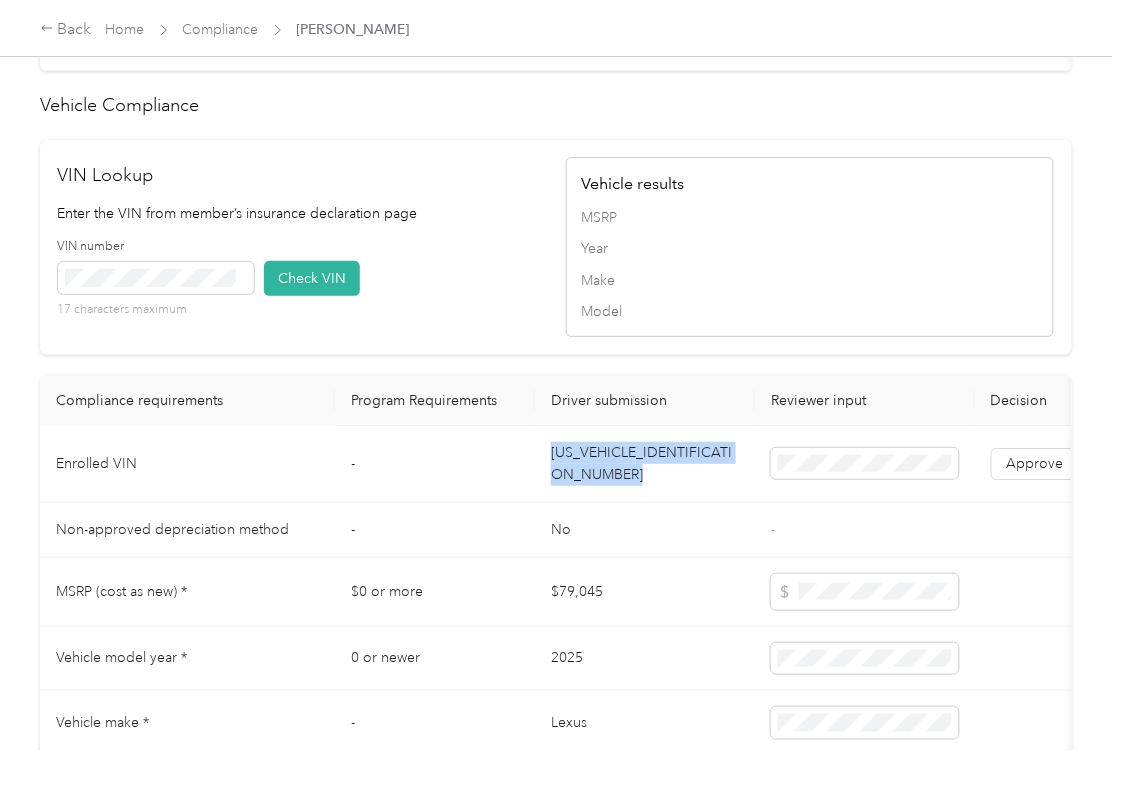 drag, startPoint x: 466, startPoint y: 293, endPoint x: 412, endPoint y: 304, distance: 55.108982 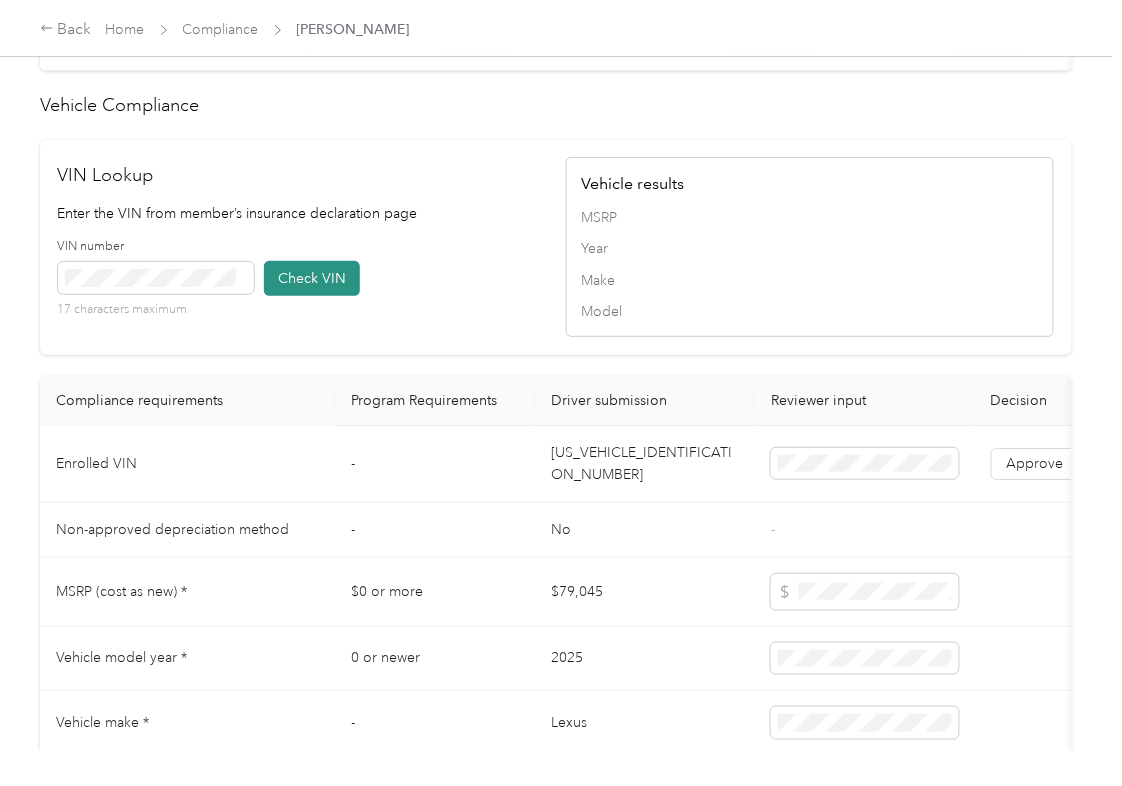 type 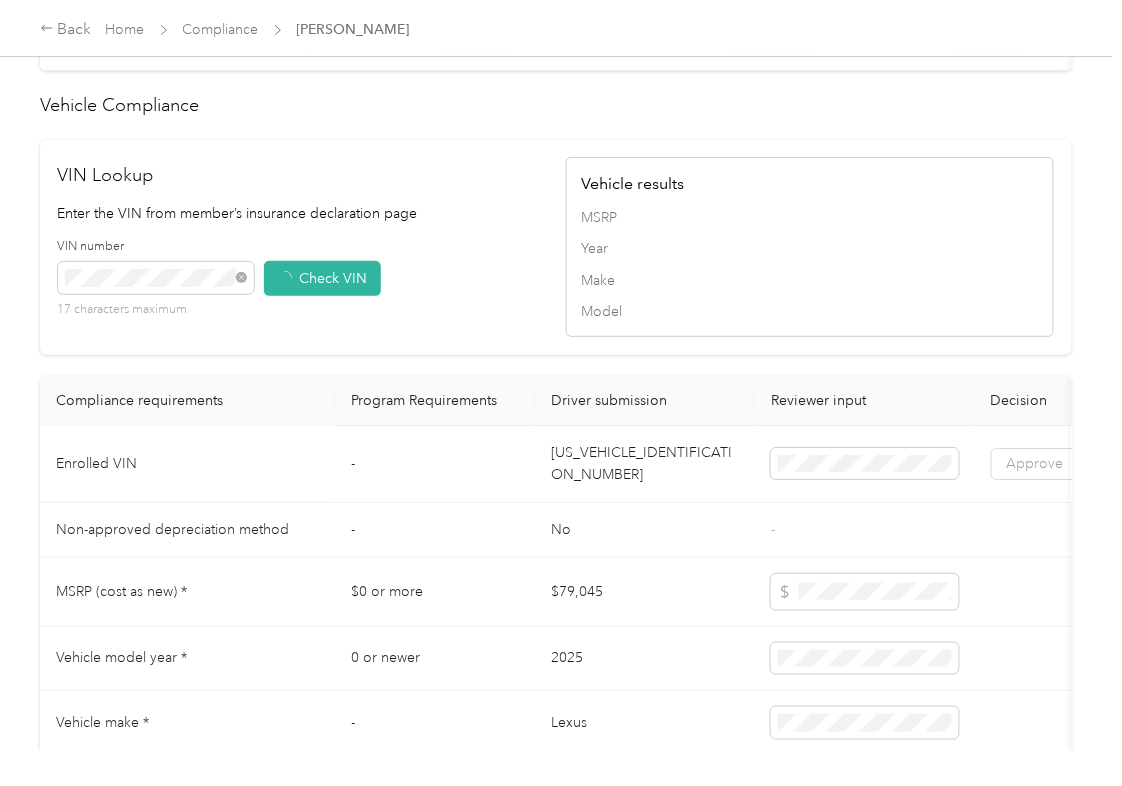 click on "Approve" at bounding box center (1035, 463) 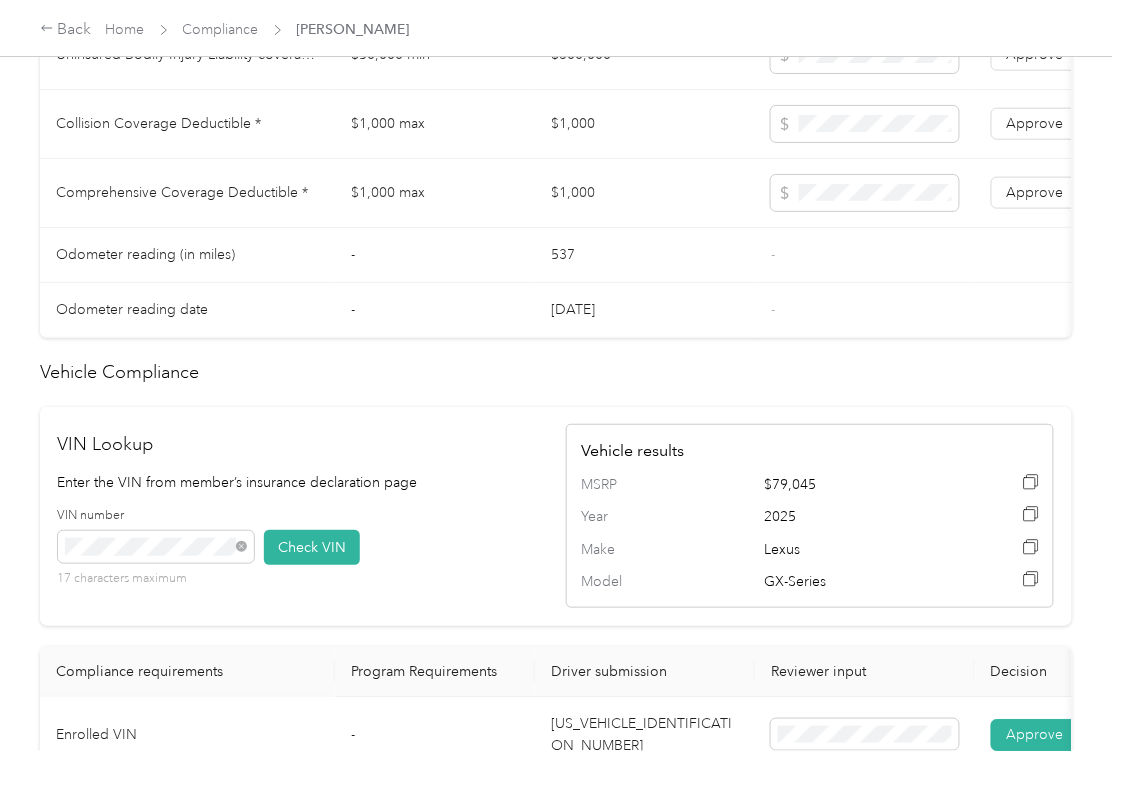 scroll, scrollTop: 1200, scrollLeft: 0, axis: vertical 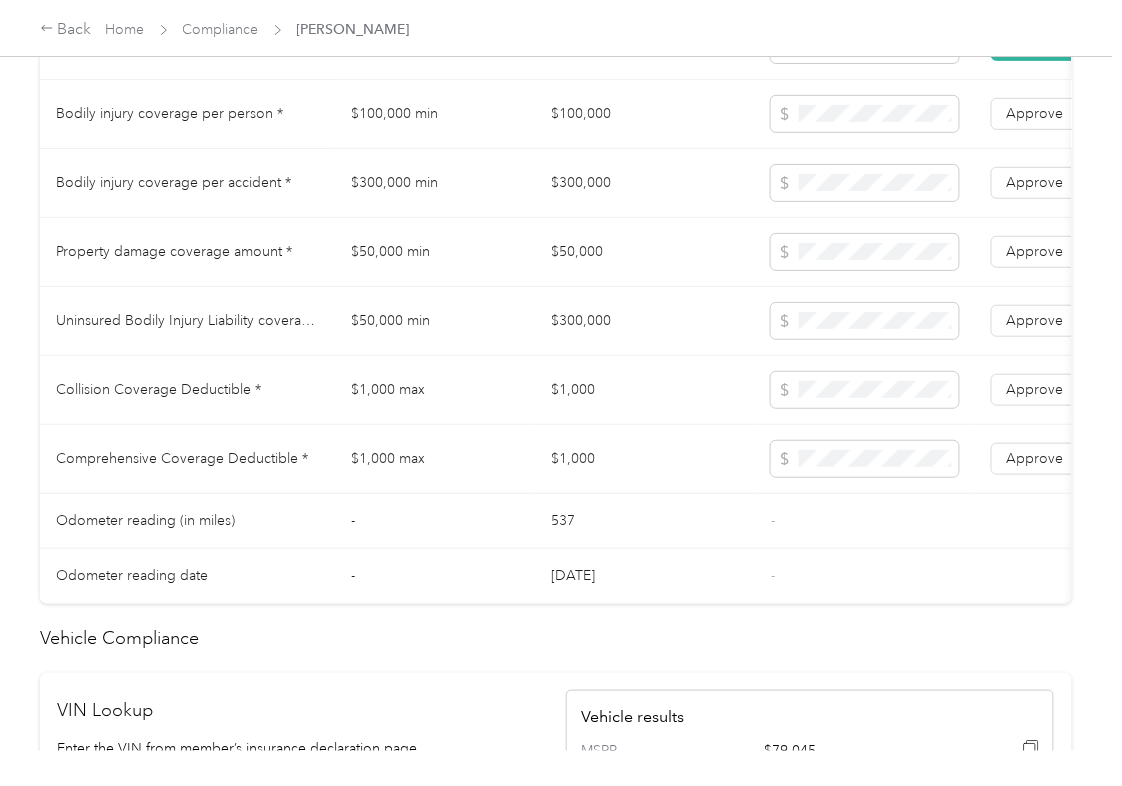 click on "$100,000" at bounding box center (645, 114) 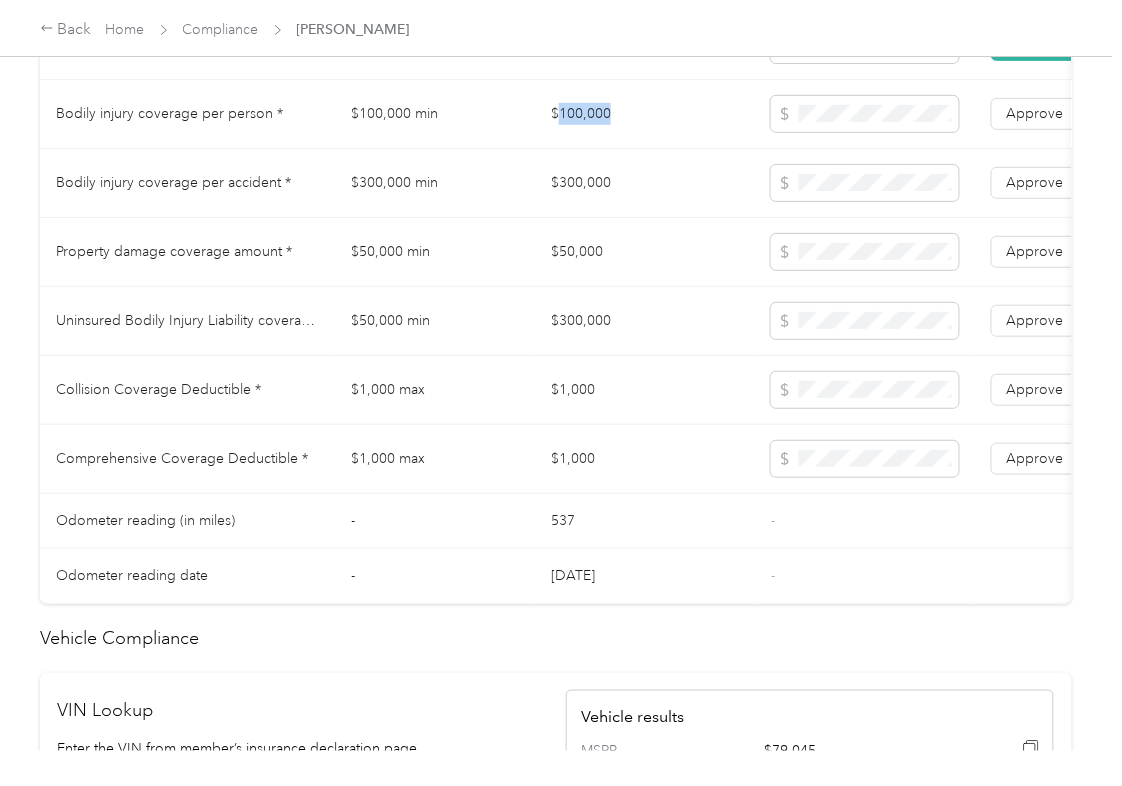 click on "$100,000" at bounding box center [645, 114] 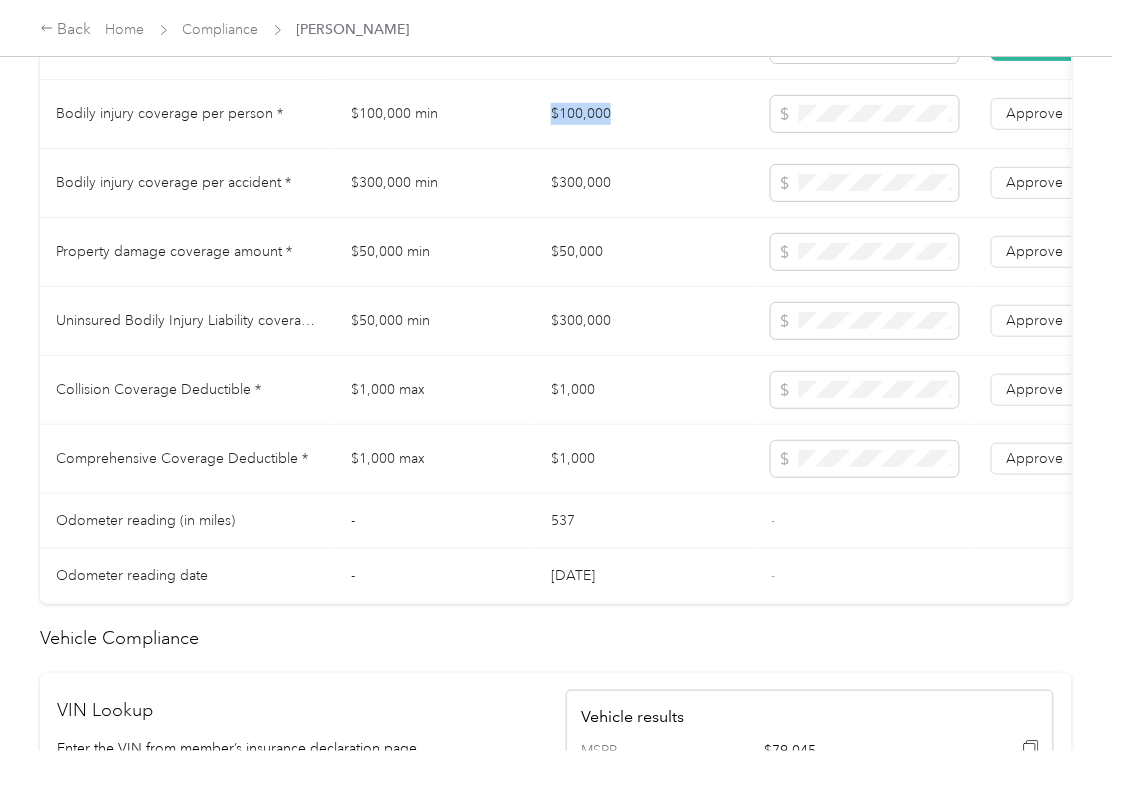 click on "$100,000" at bounding box center [645, 114] 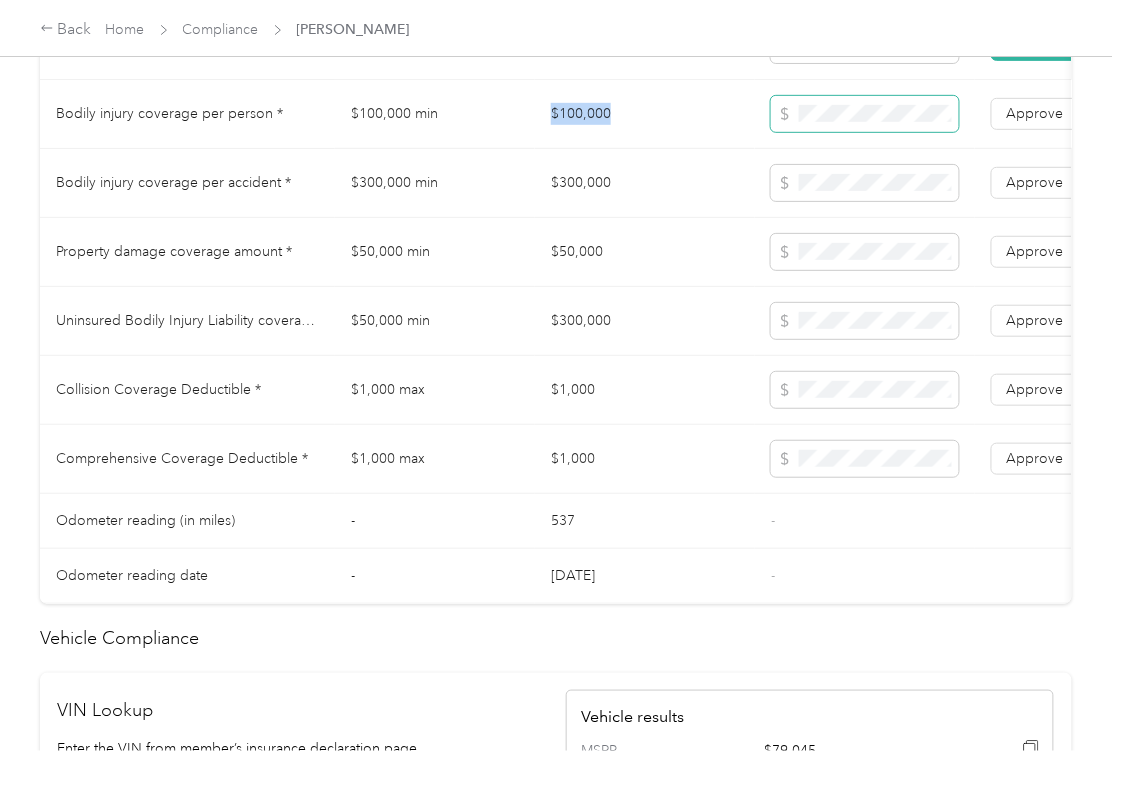 copy on "$100,000" 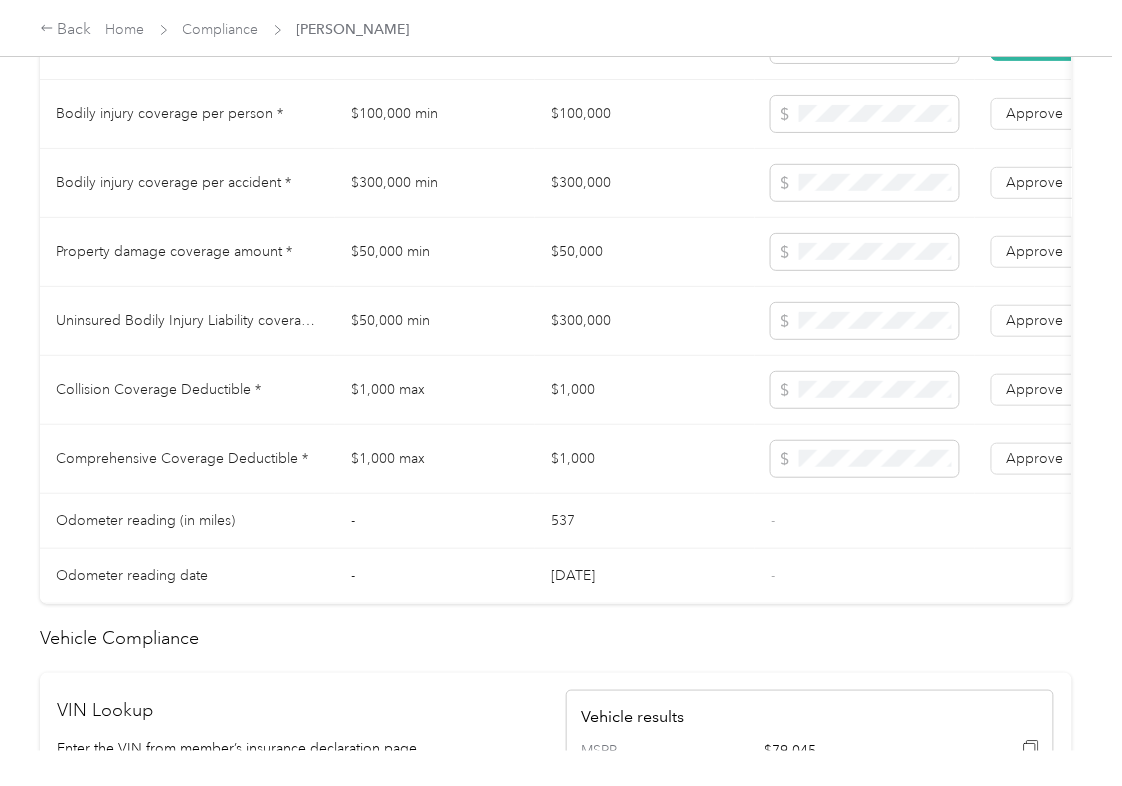 click on "$300,000" at bounding box center [645, 183] 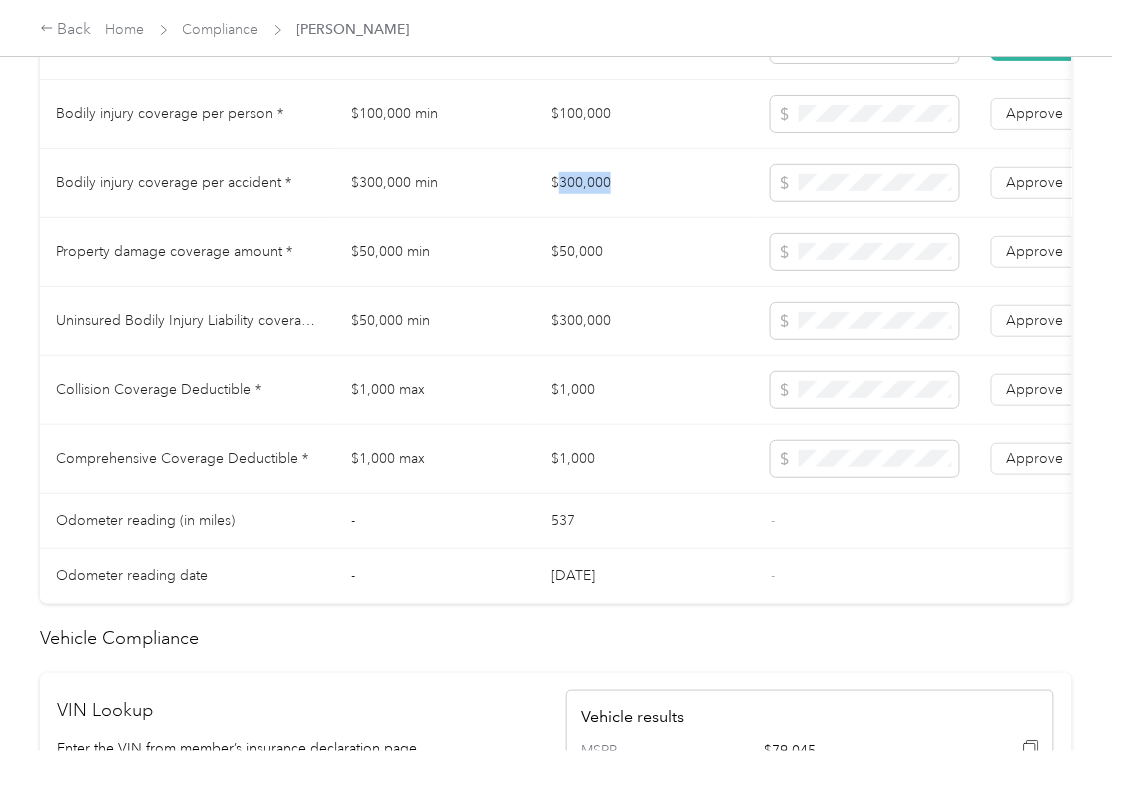 click on "$300,000" at bounding box center (645, 183) 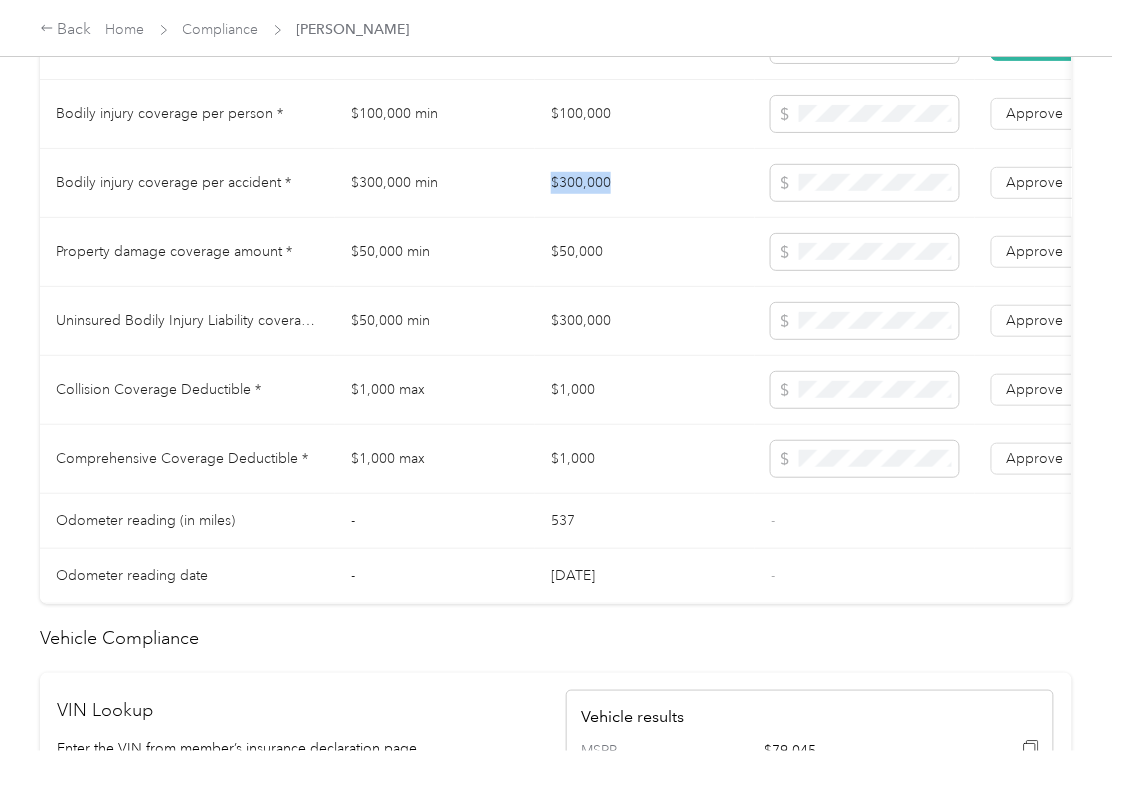 click on "$300,000" at bounding box center [645, 183] 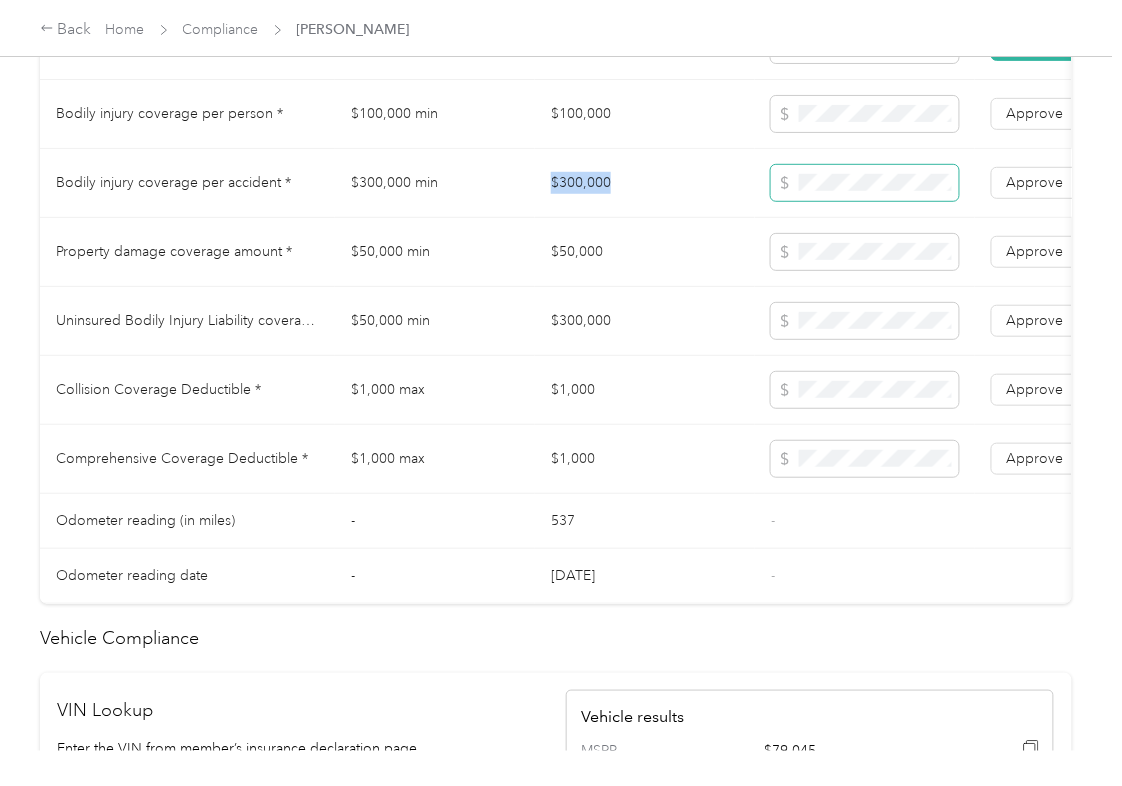 copy on "$300,000" 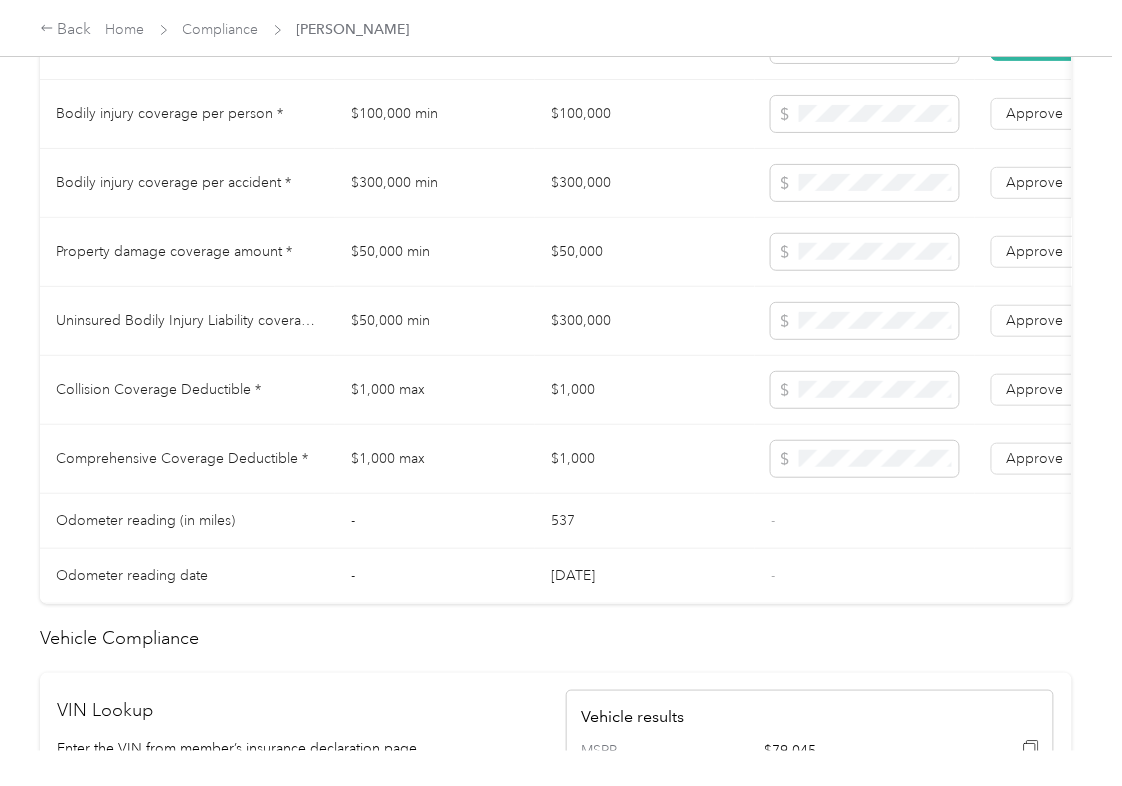 click on "$50,000" at bounding box center (645, 252) 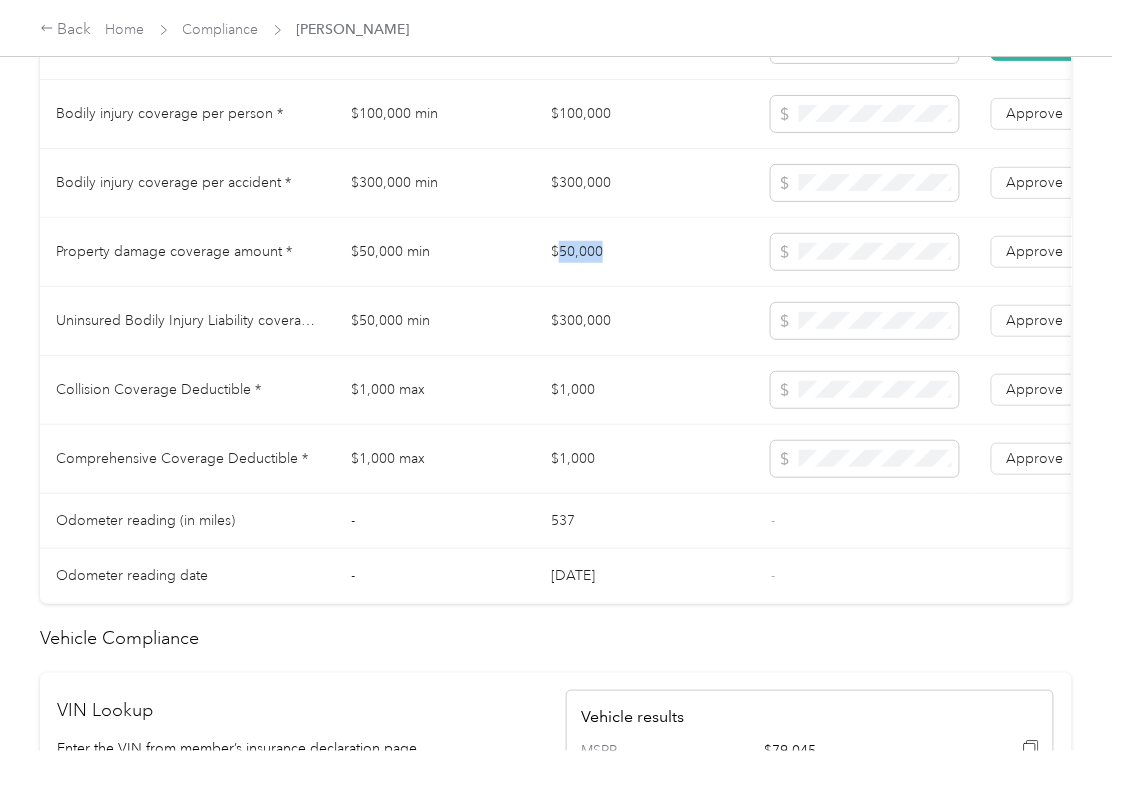 click on "$50,000" at bounding box center (645, 252) 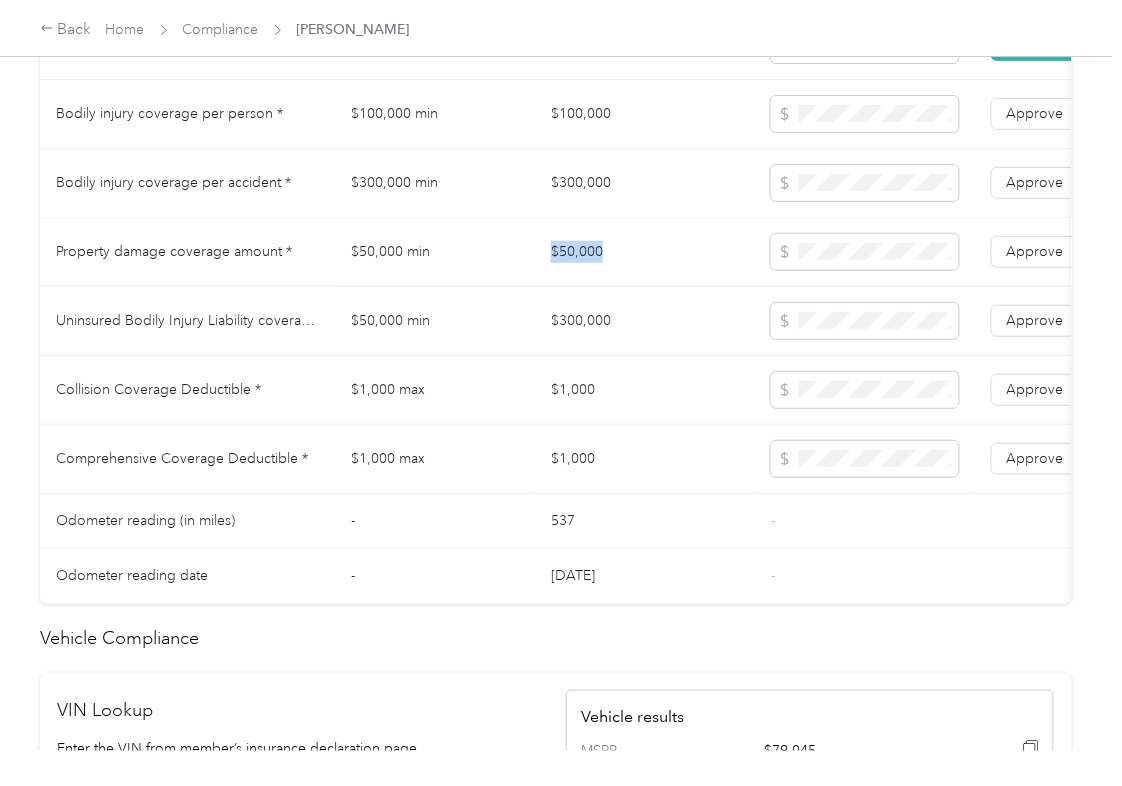 click on "$50,000" at bounding box center (645, 252) 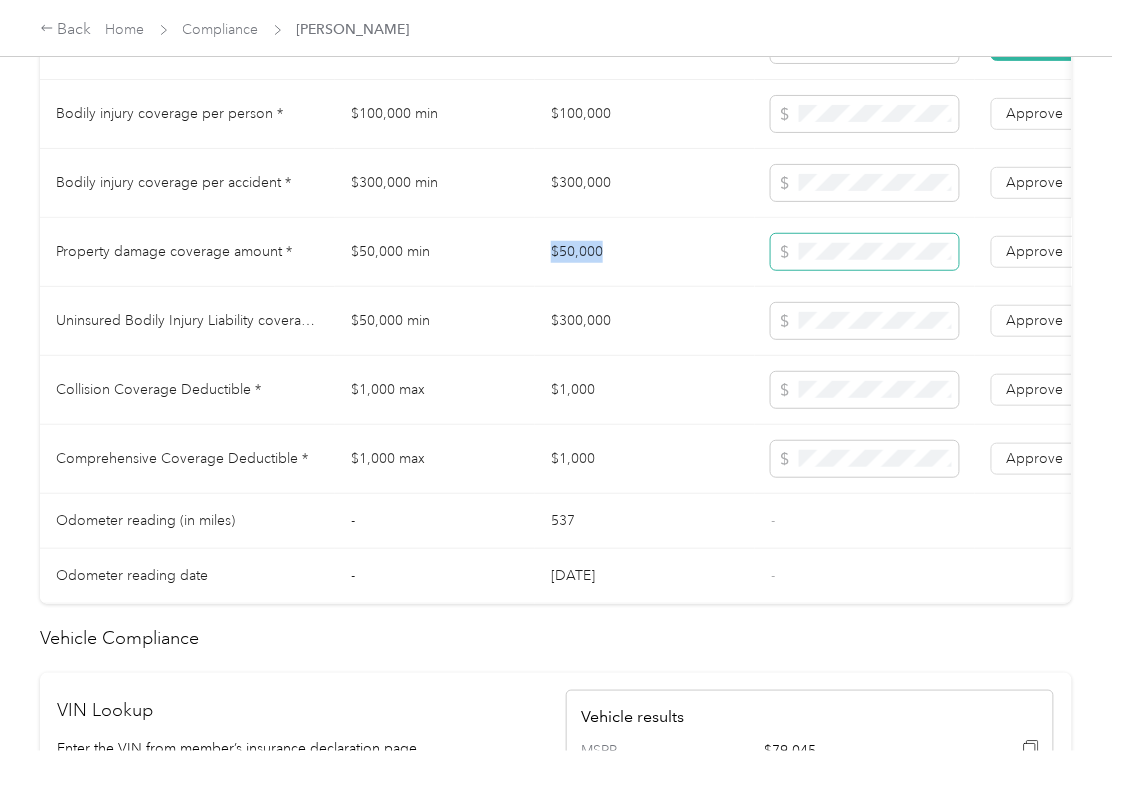 copy on "$50,000" 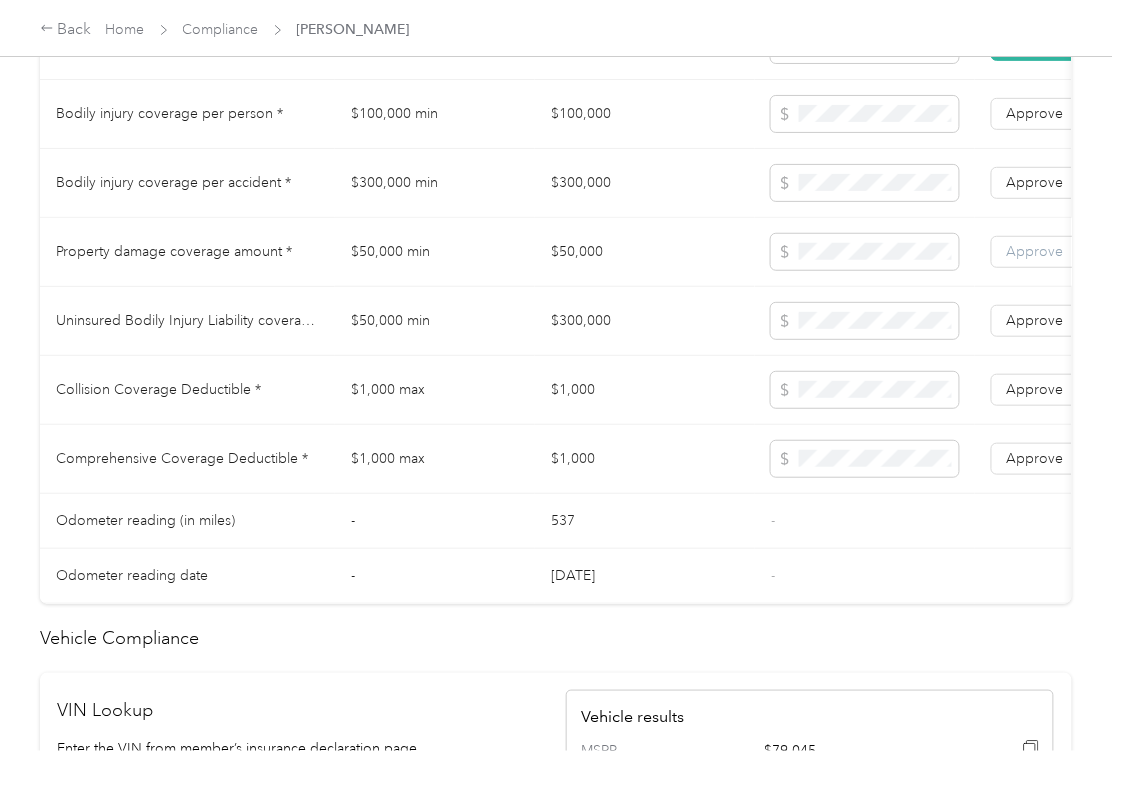 click on "Approve" at bounding box center [1035, 251] 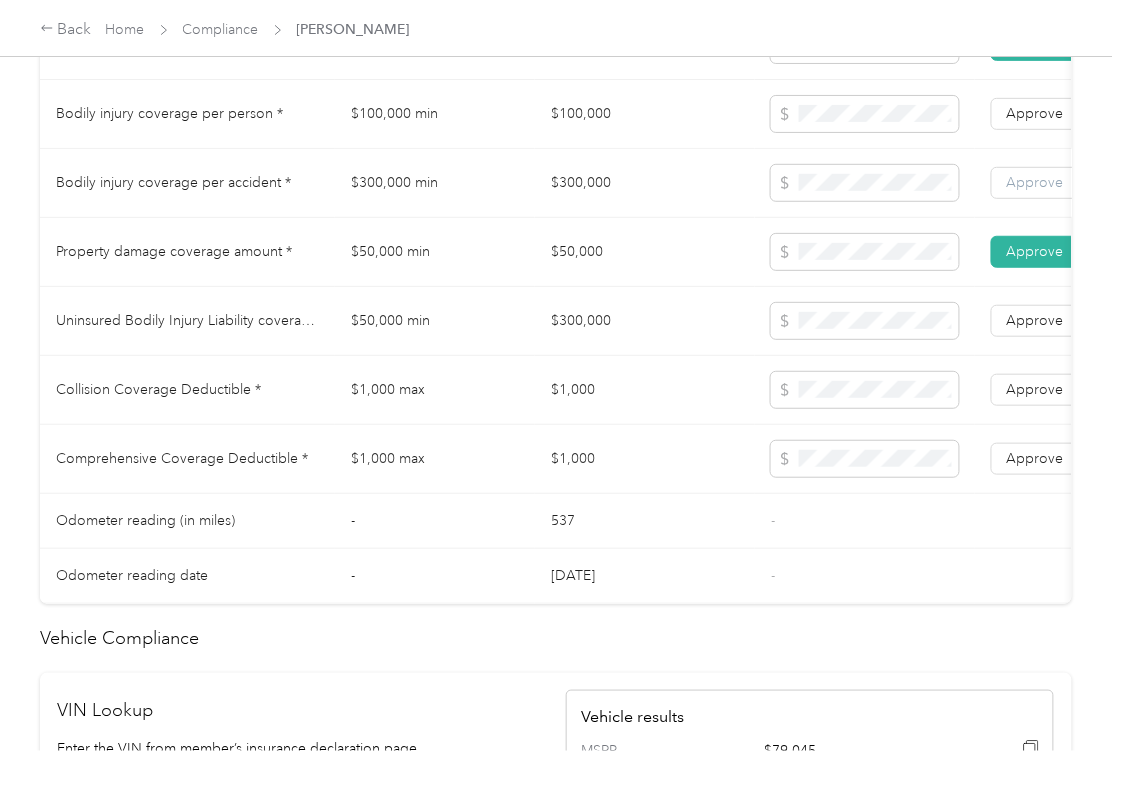 click on "Approve" at bounding box center (1035, 182) 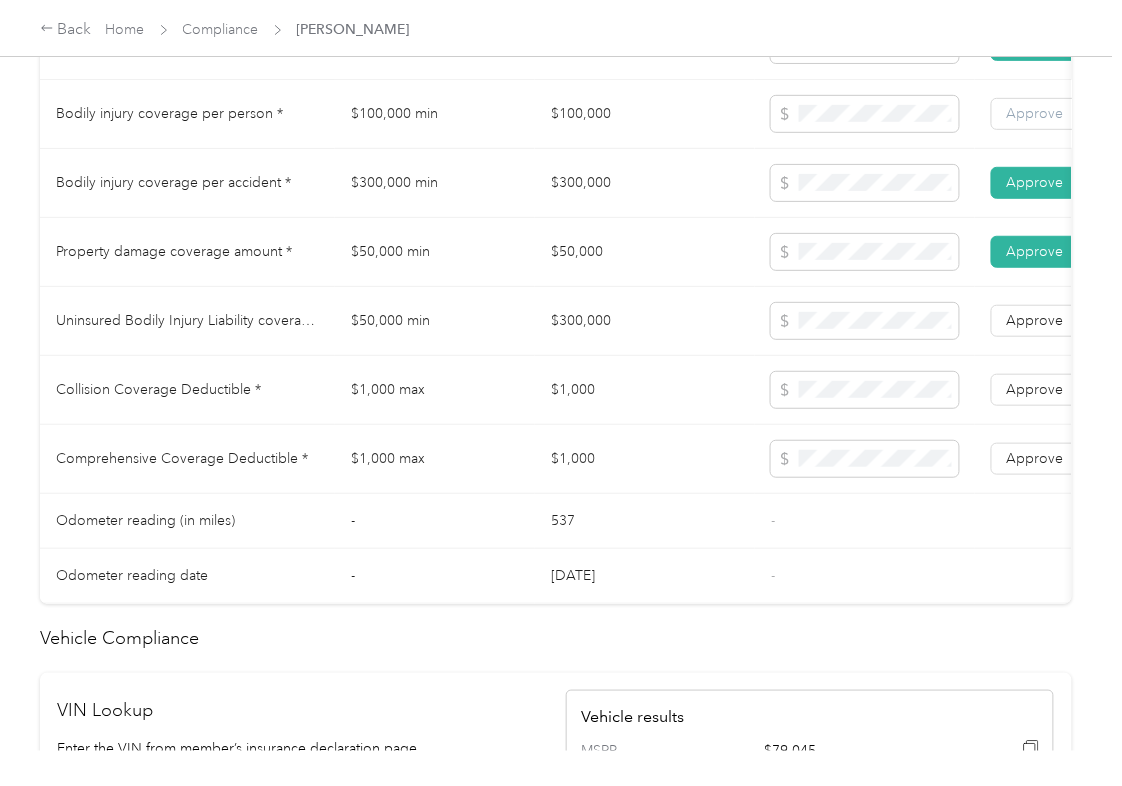 click on "Approve" at bounding box center (1035, 113) 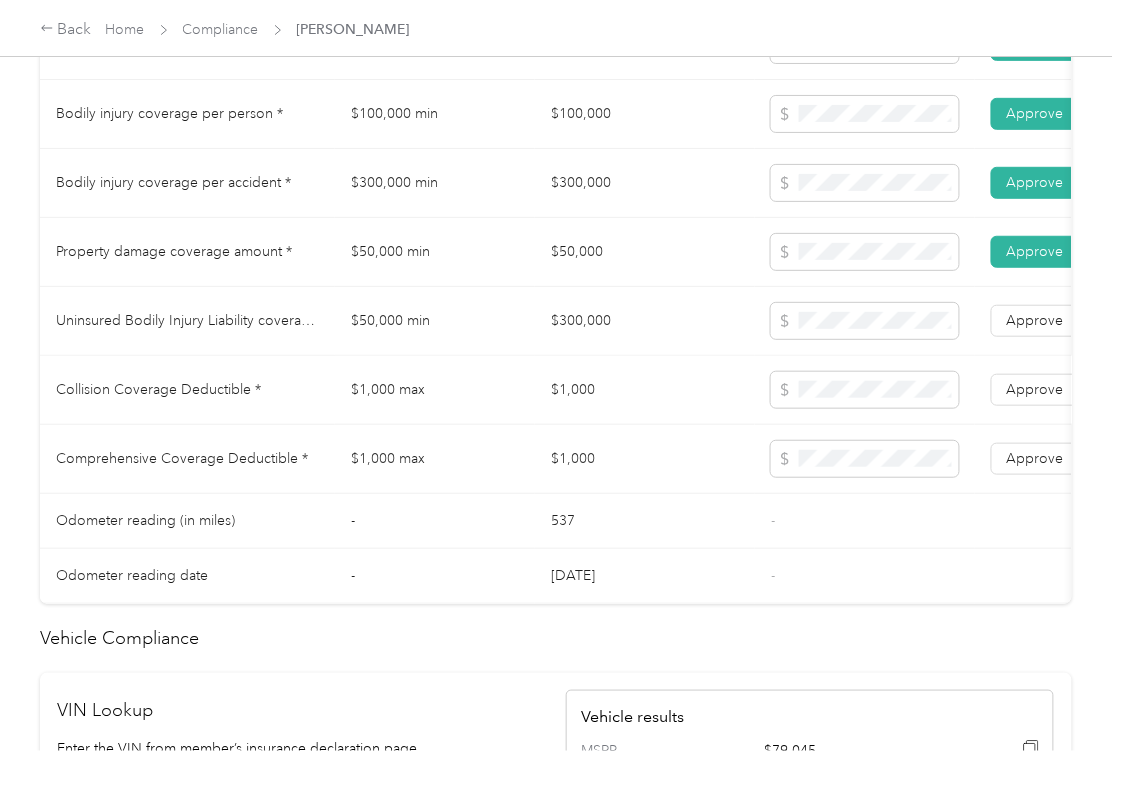click on "$300,000" at bounding box center [645, 321] 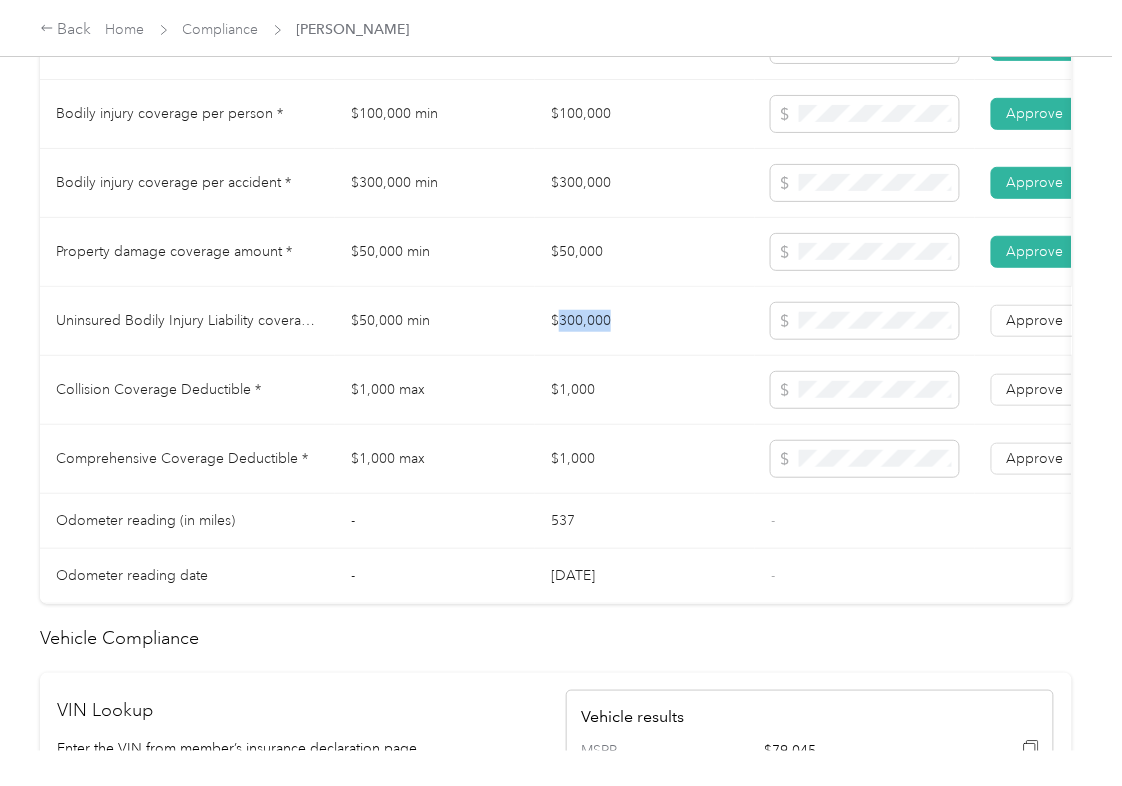 click on "$300,000" at bounding box center [645, 321] 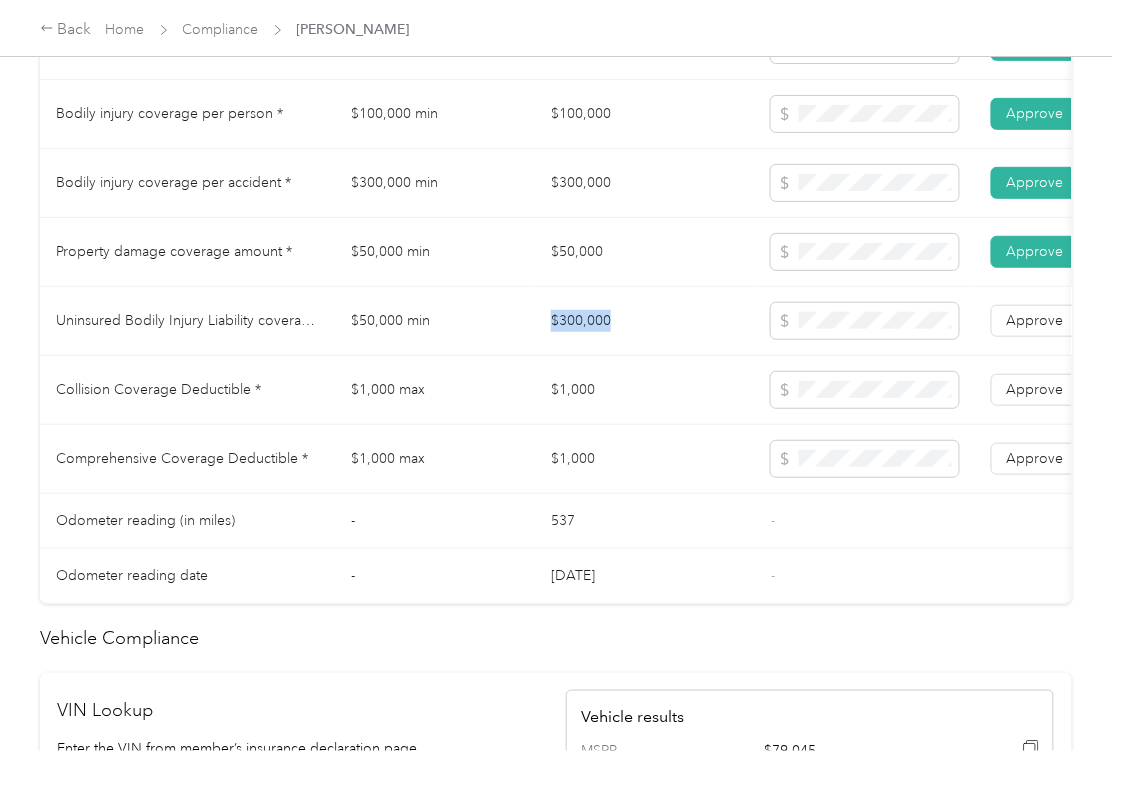 click on "$300,000" at bounding box center (645, 321) 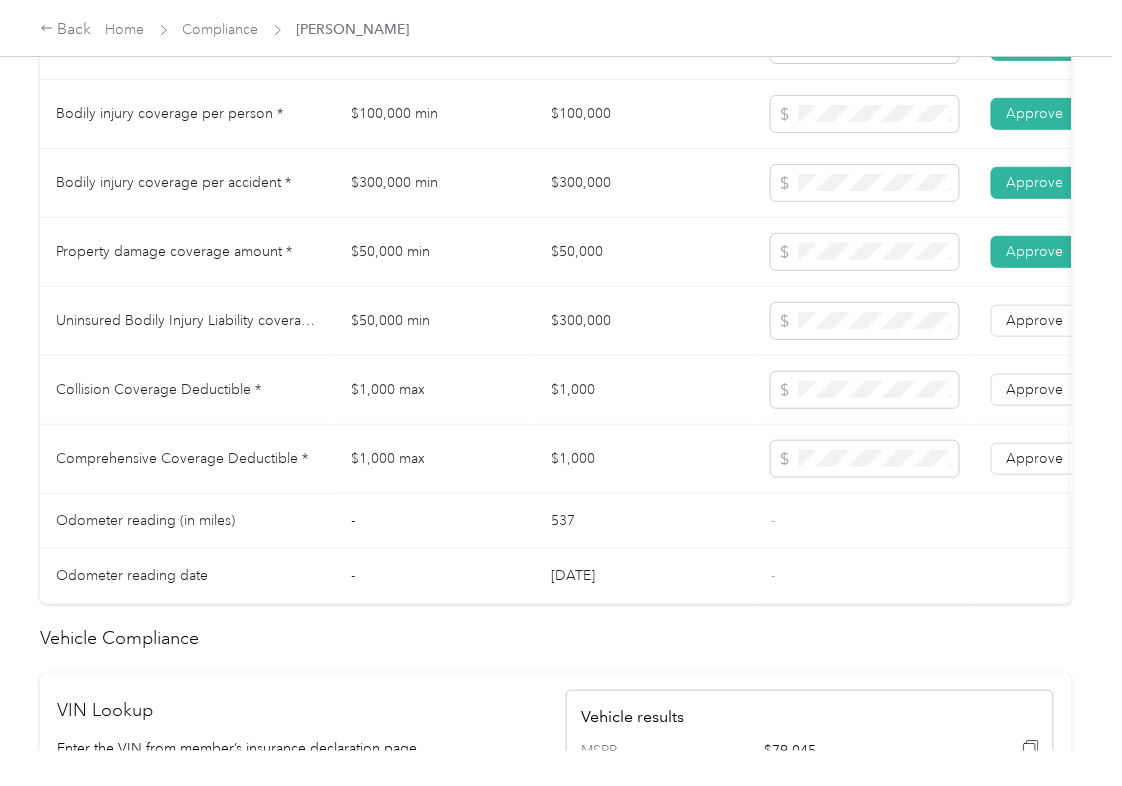 click on "$1,000" at bounding box center (645, 390) 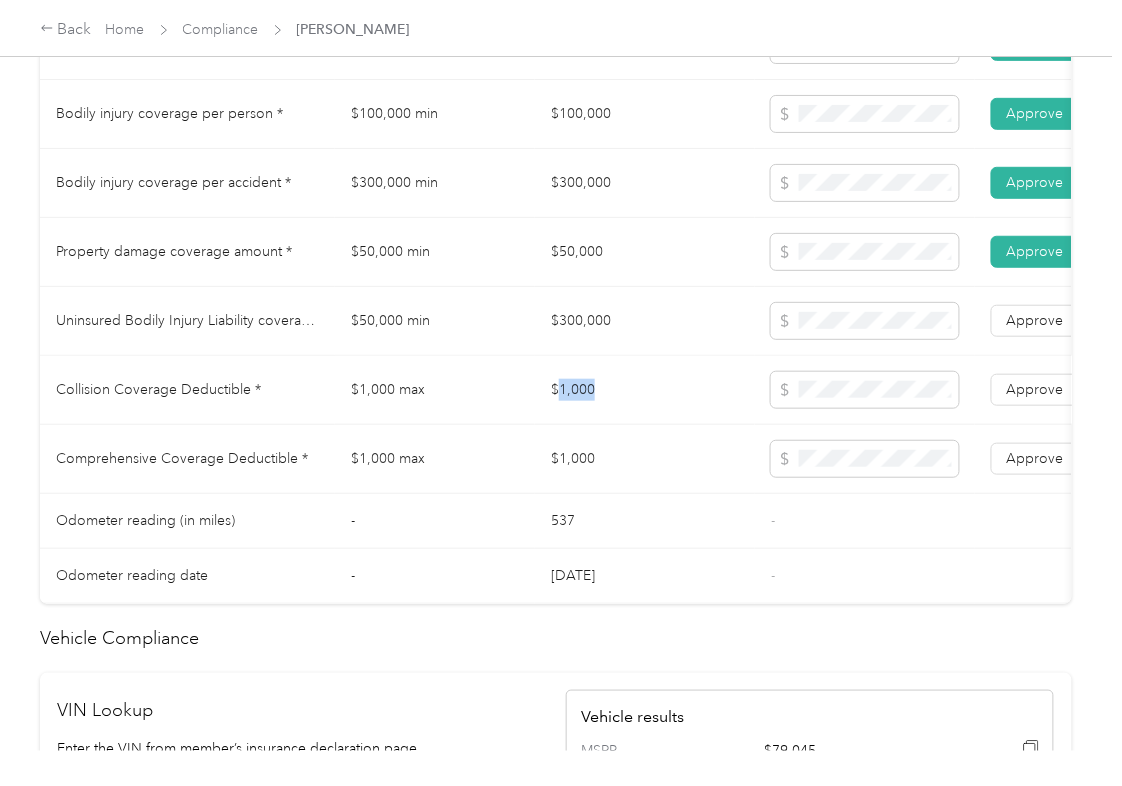 click on "$1,000" at bounding box center (645, 390) 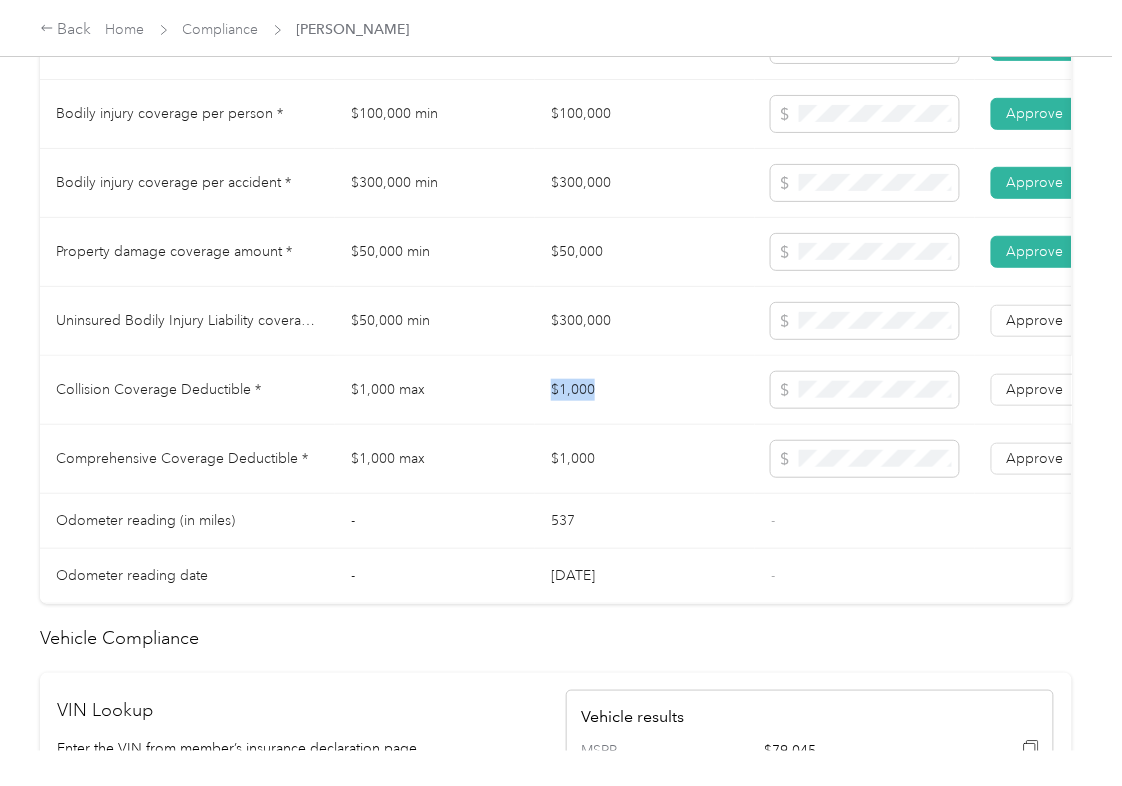 click on "$1,000" at bounding box center [645, 390] 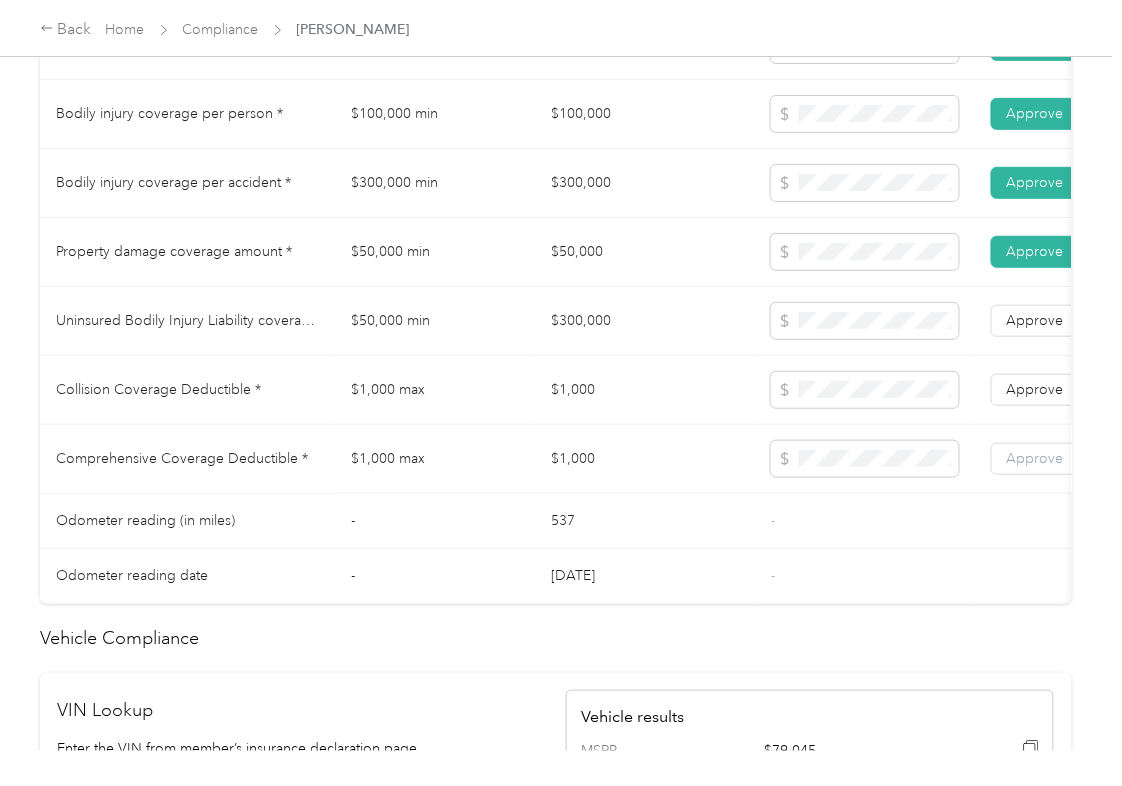 click on "Approve" at bounding box center [1035, 458] 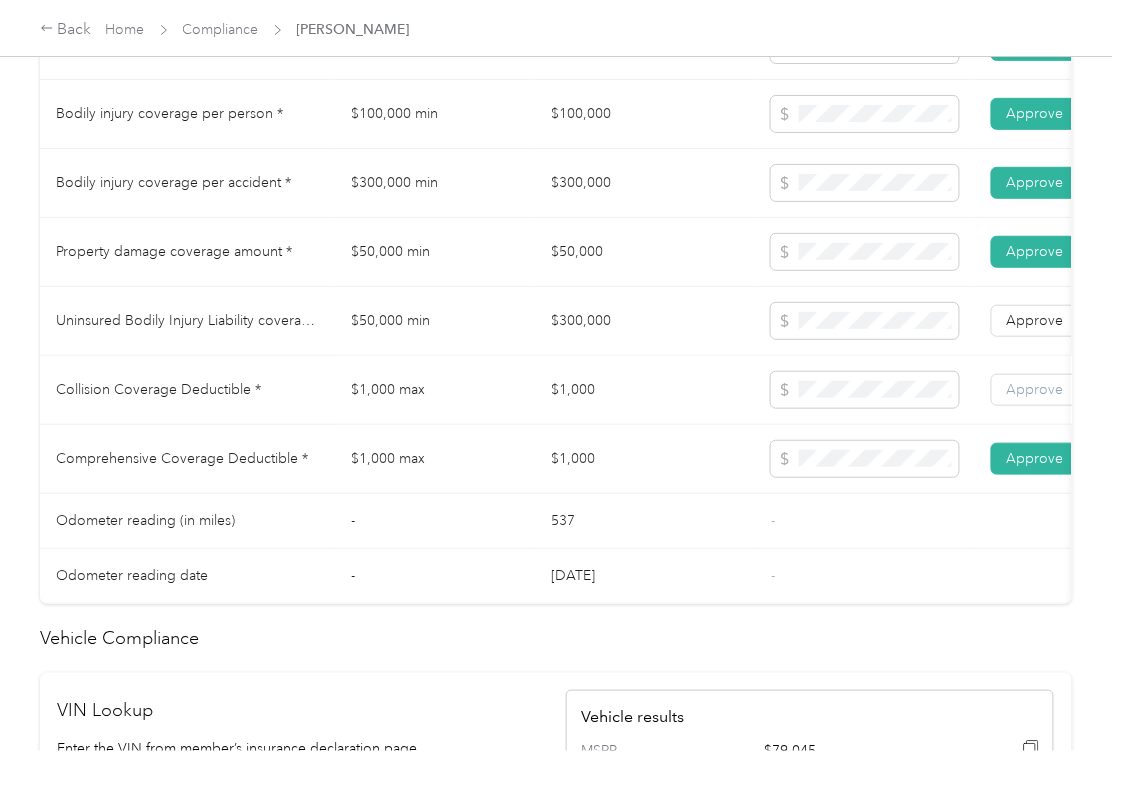 click on "Approve" at bounding box center [1035, 389] 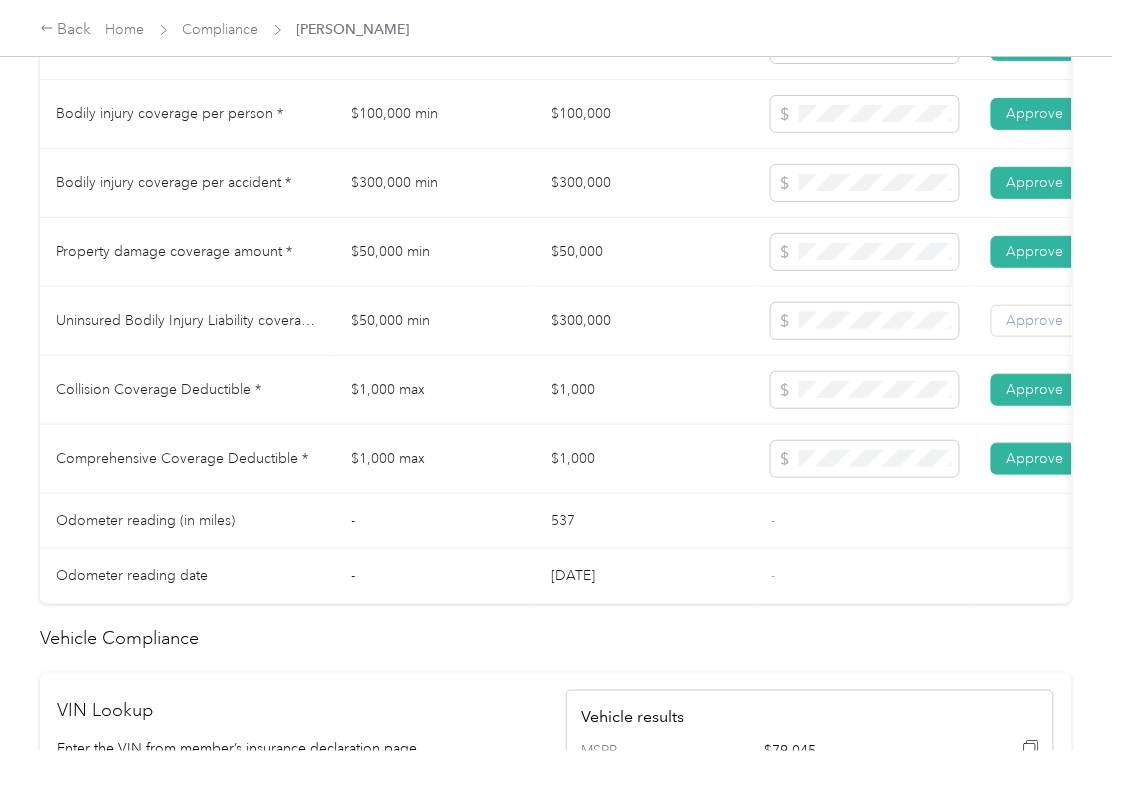 click on "Approve" at bounding box center [1035, 320] 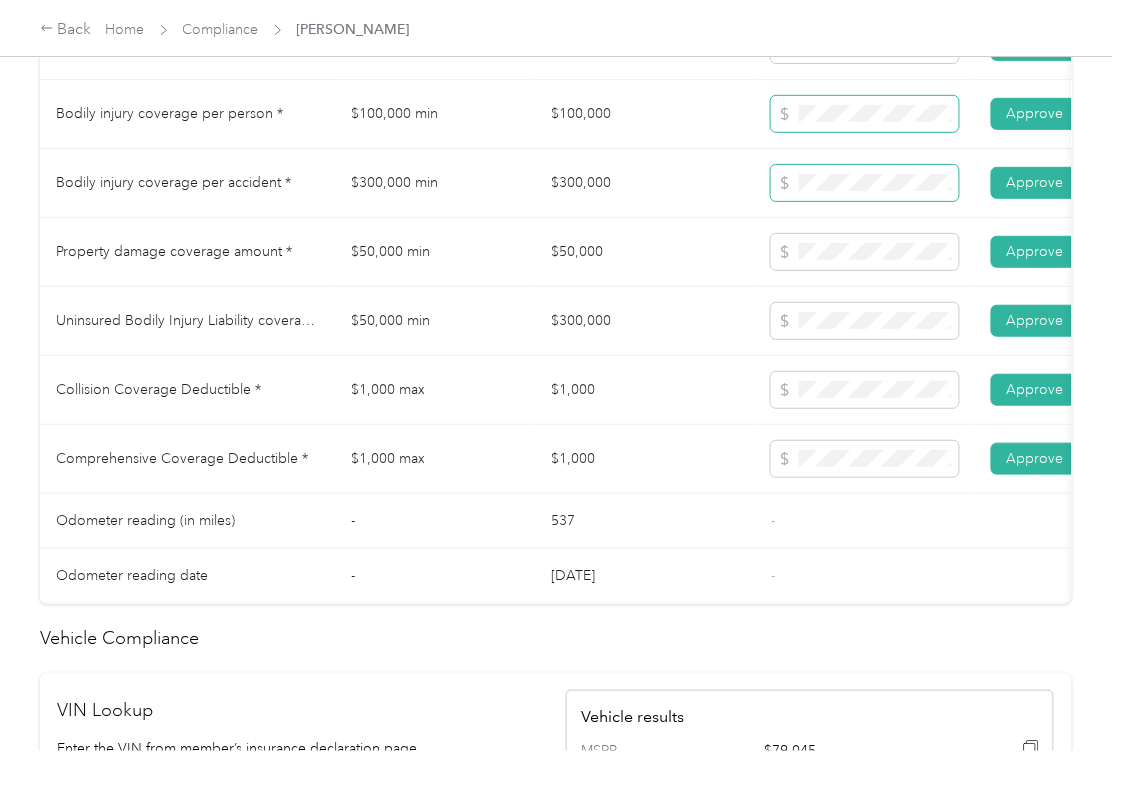 click at bounding box center [865, 114] 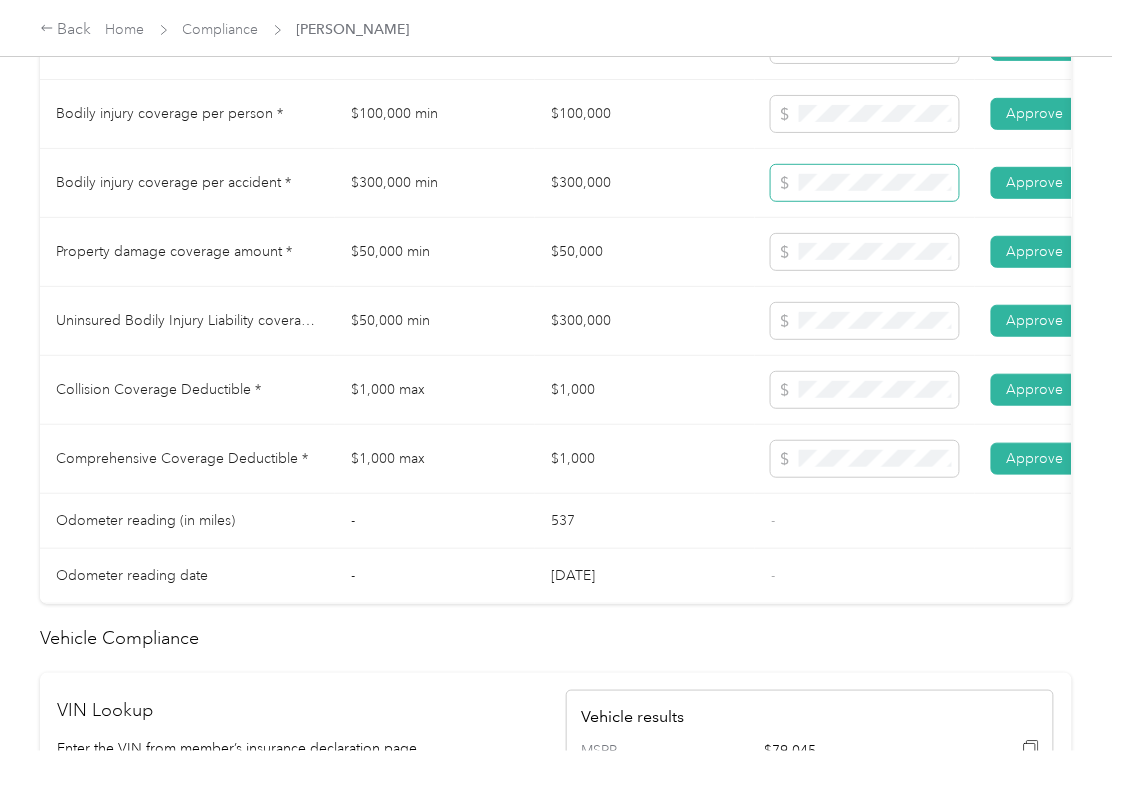 click at bounding box center (865, 183) 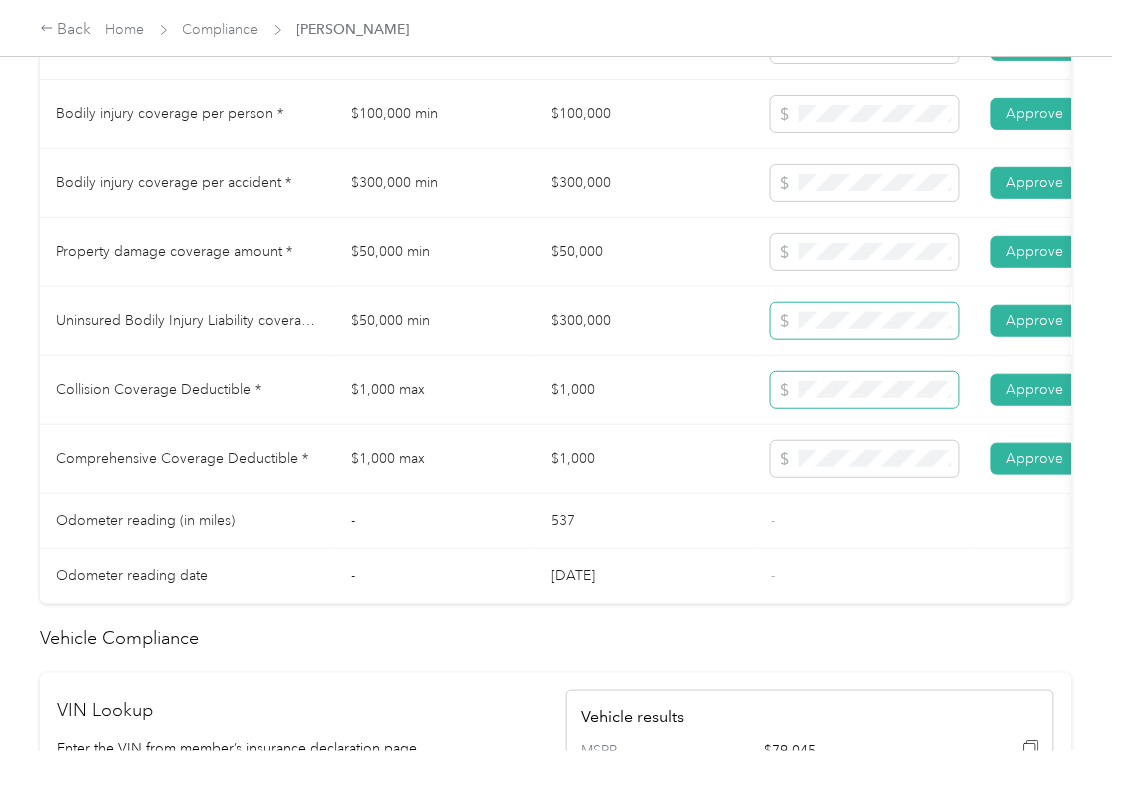 click at bounding box center (865, 321) 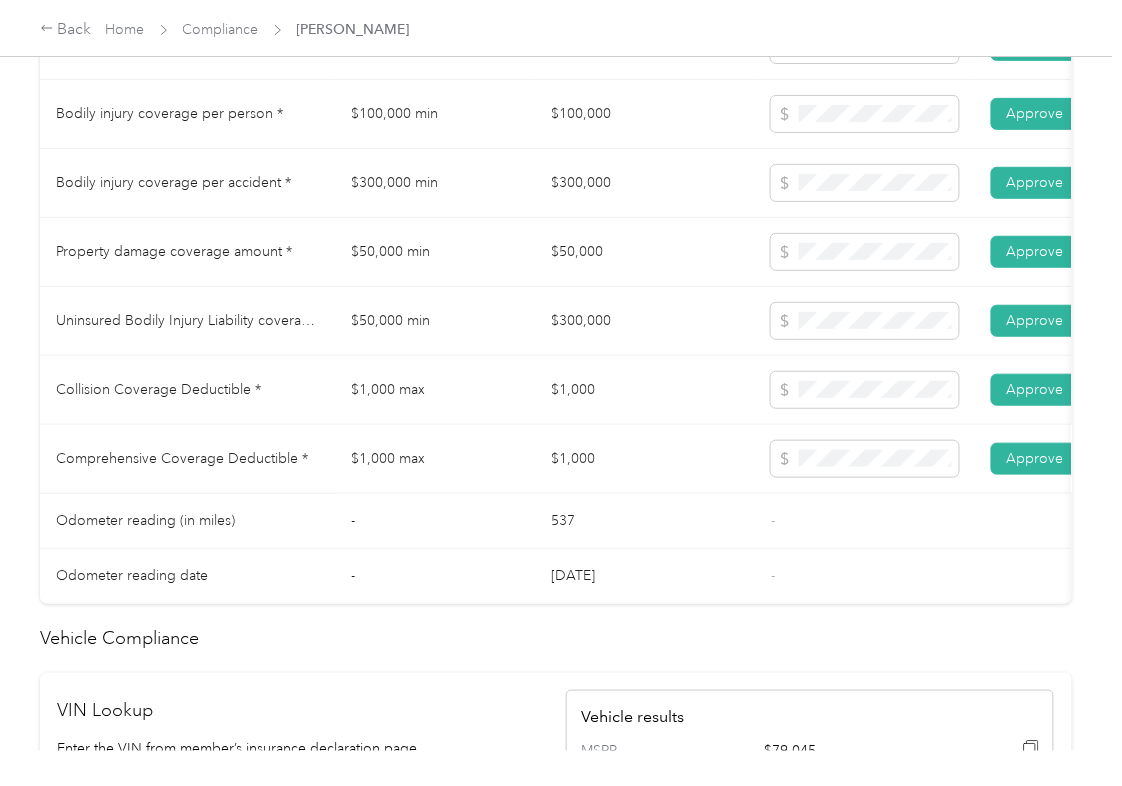 drag, startPoint x: 545, startPoint y: 486, endPoint x: 18, endPoint y: 485, distance: 527.001 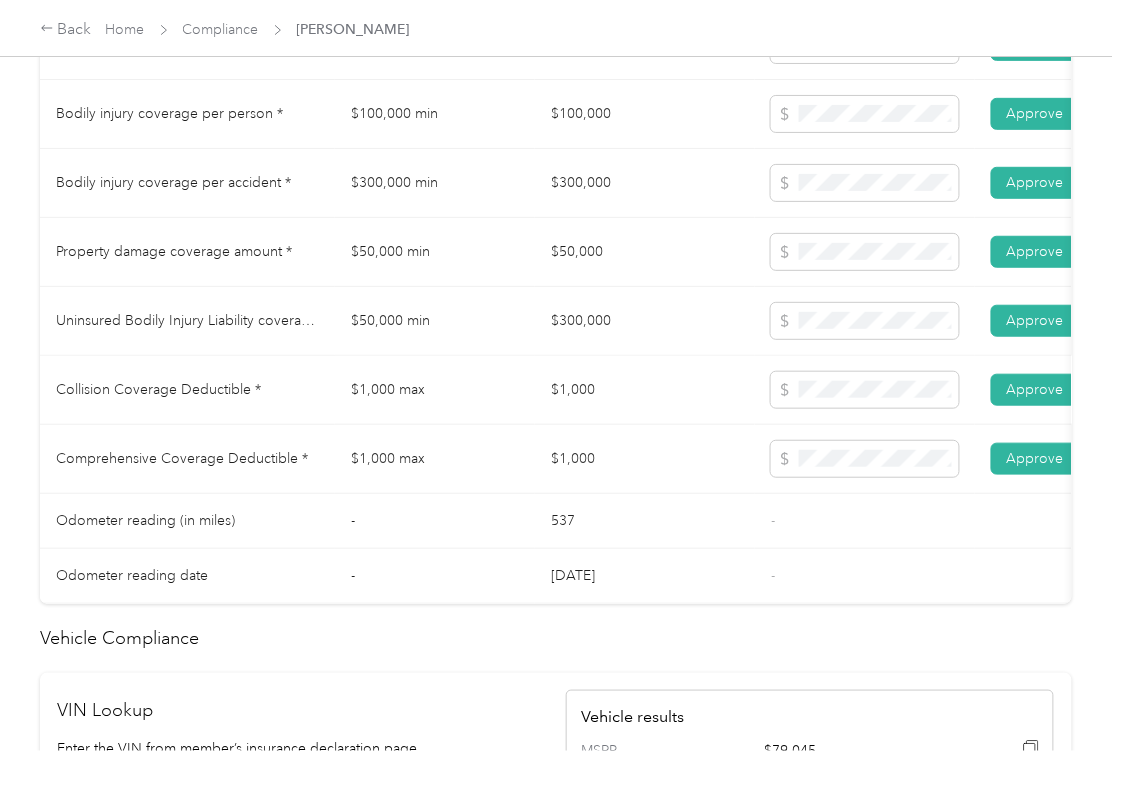 click on "$1,000" at bounding box center [645, 390] 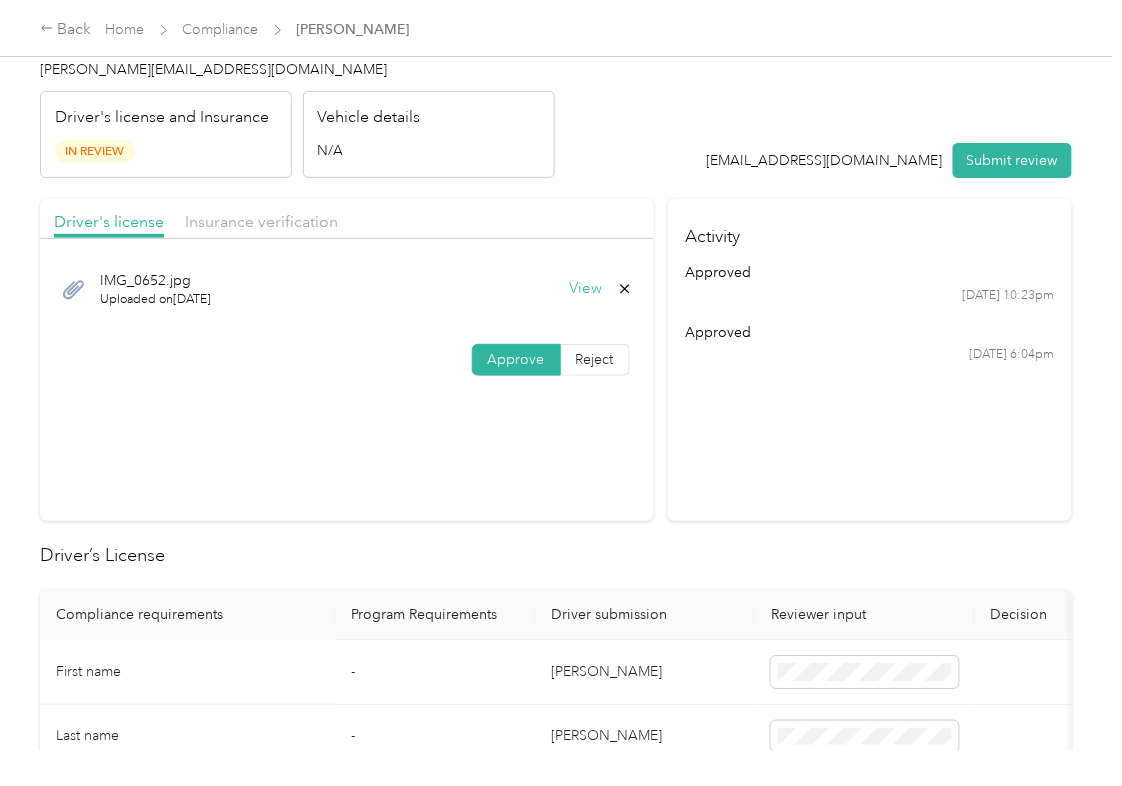 scroll, scrollTop: 0, scrollLeft: 0, axis: both 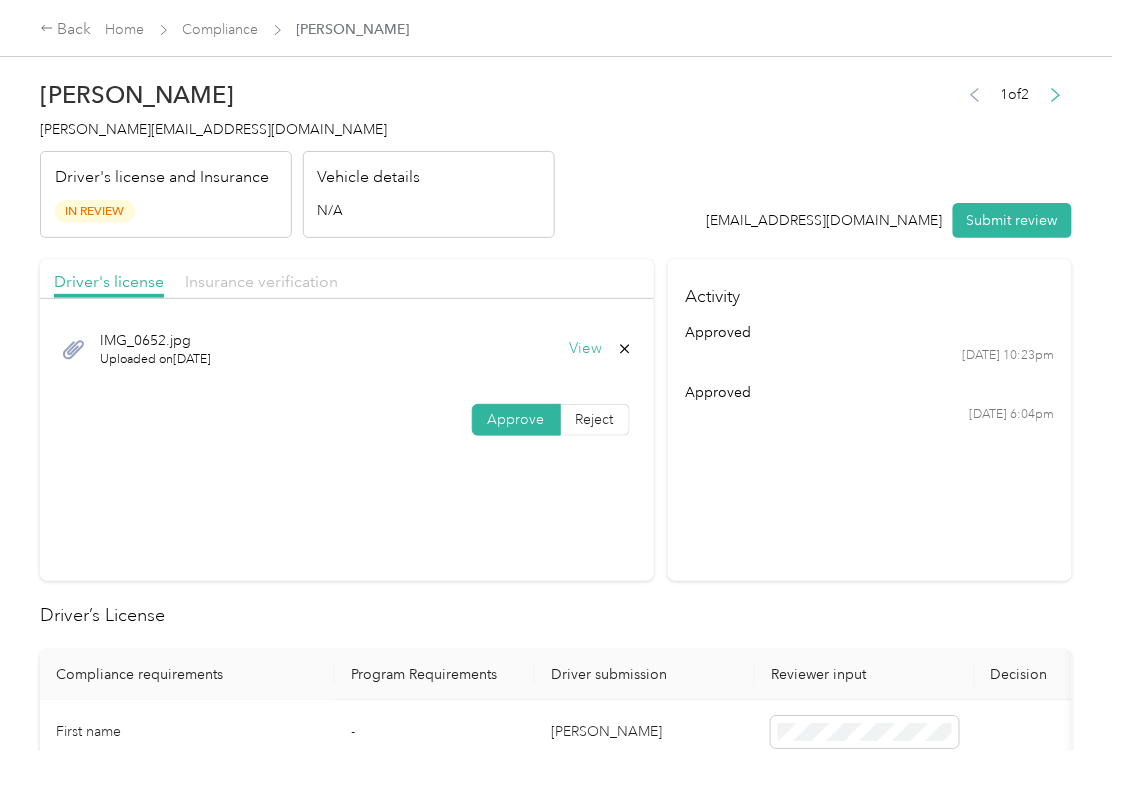 click on "Insurance verification" at bounding box center (261, 281) 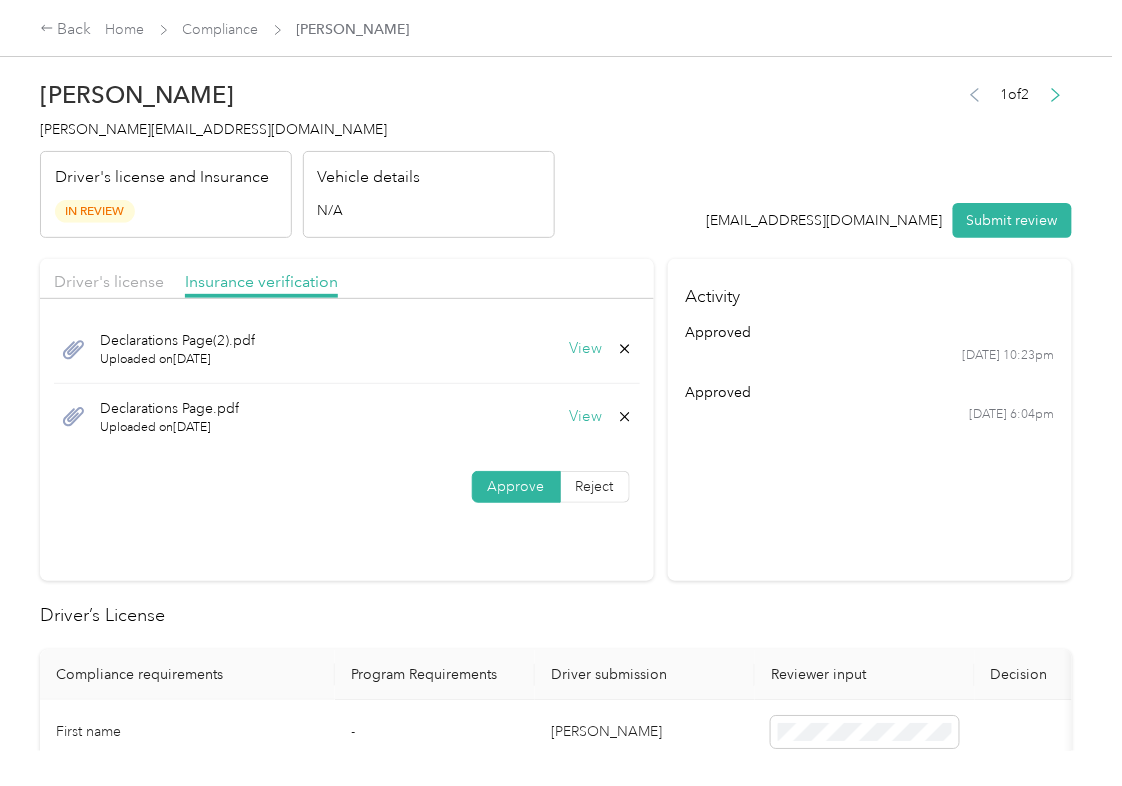 click 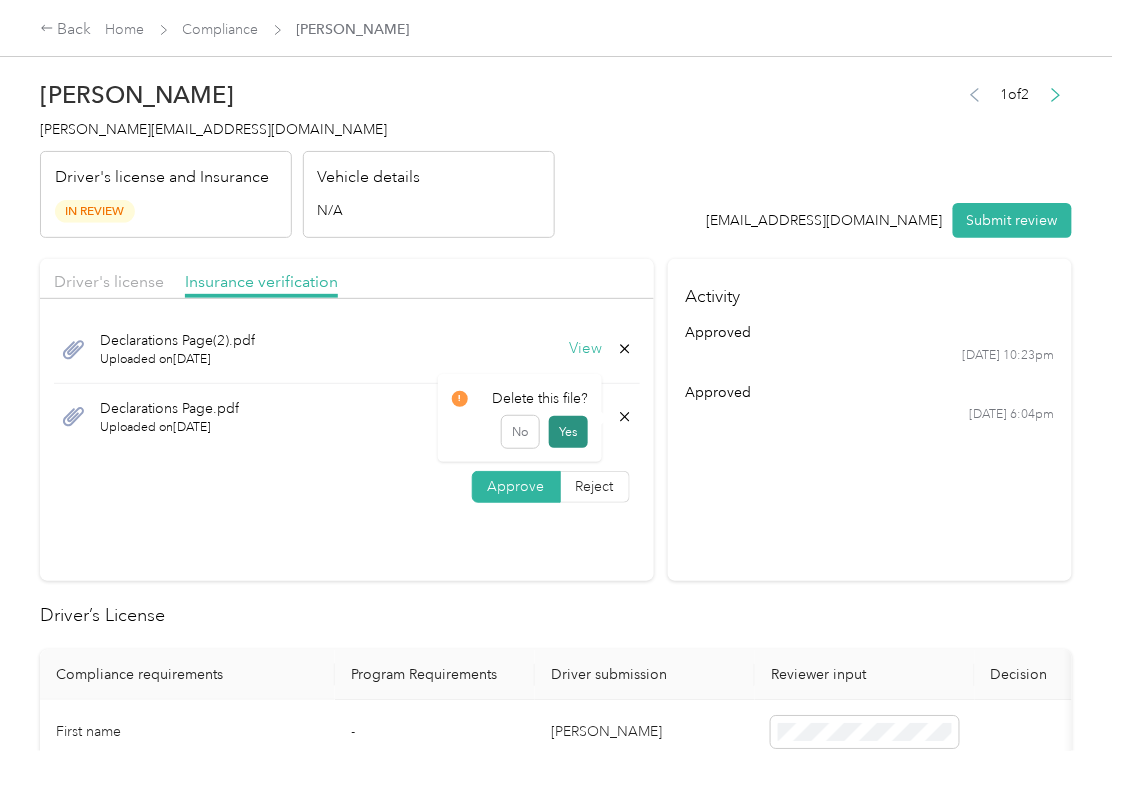 click on "Yes" at bounding box center [568, 432] 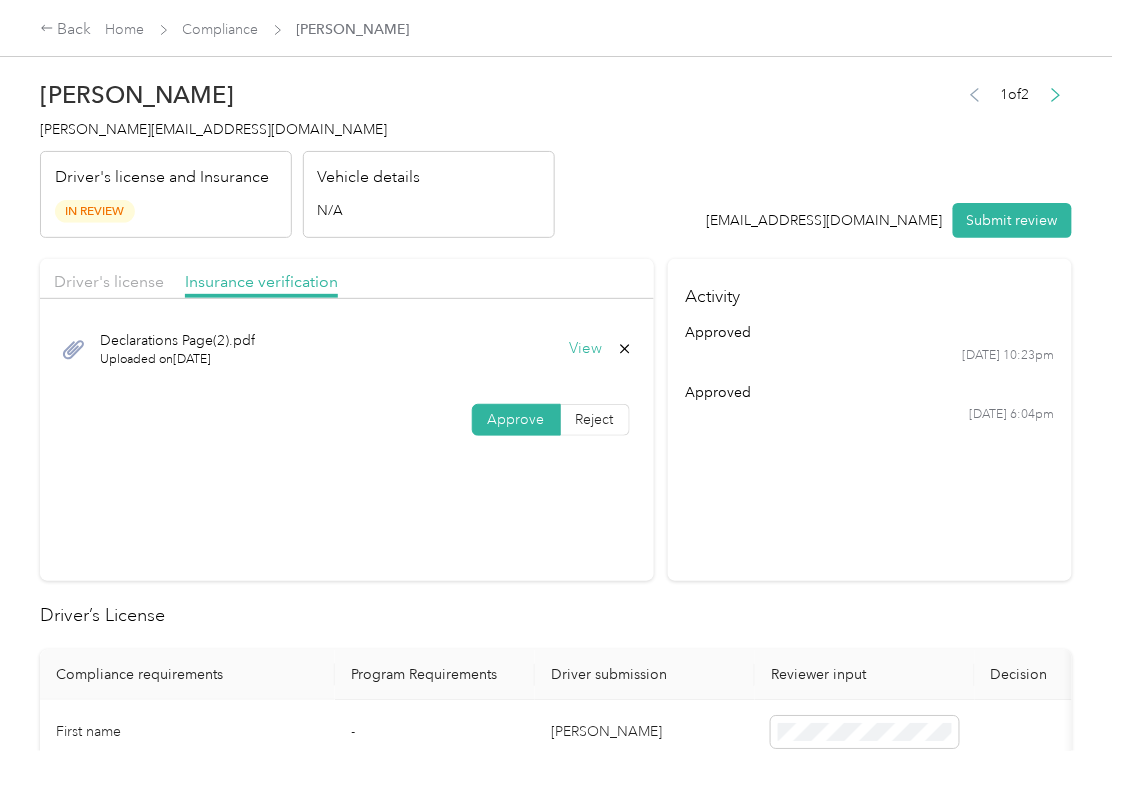 click on "Submit review" at bounding box center (1012, 220) 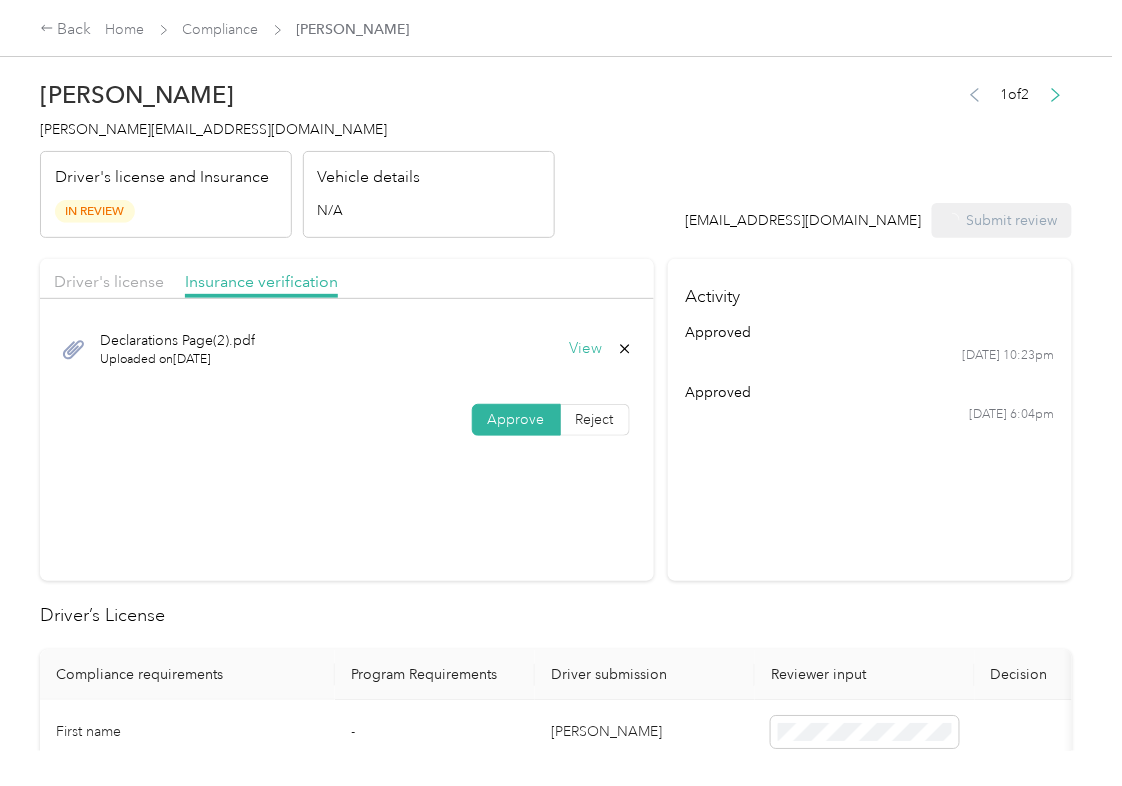 click on "[PERSON_NAME] [PERSON_NAME][EMAIL_ADDRESS][DOMAIN_NAME] Driver's license and Insurance In Review Vehicle details N/A" at bounding box center [297, 154] 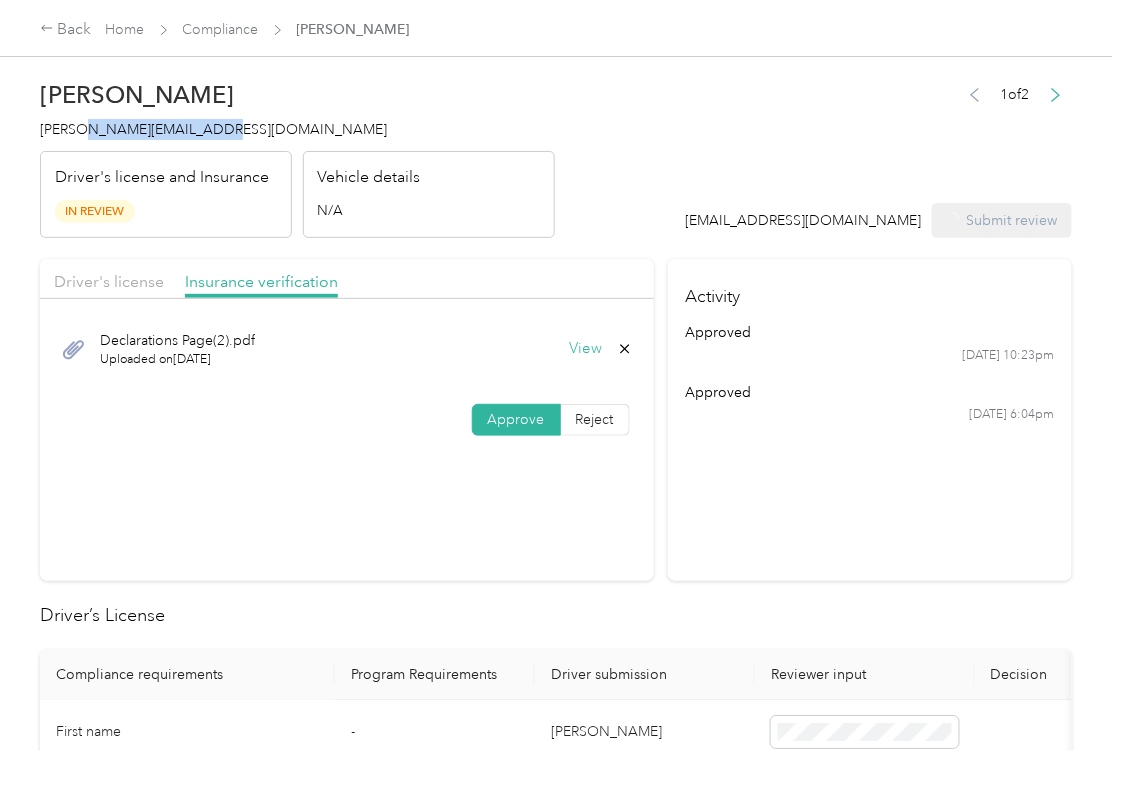 click on "[PERSON_NAME][EMAIL_ADDRESS][DOMAIN_NAME]" at bounding box center (297, 129) 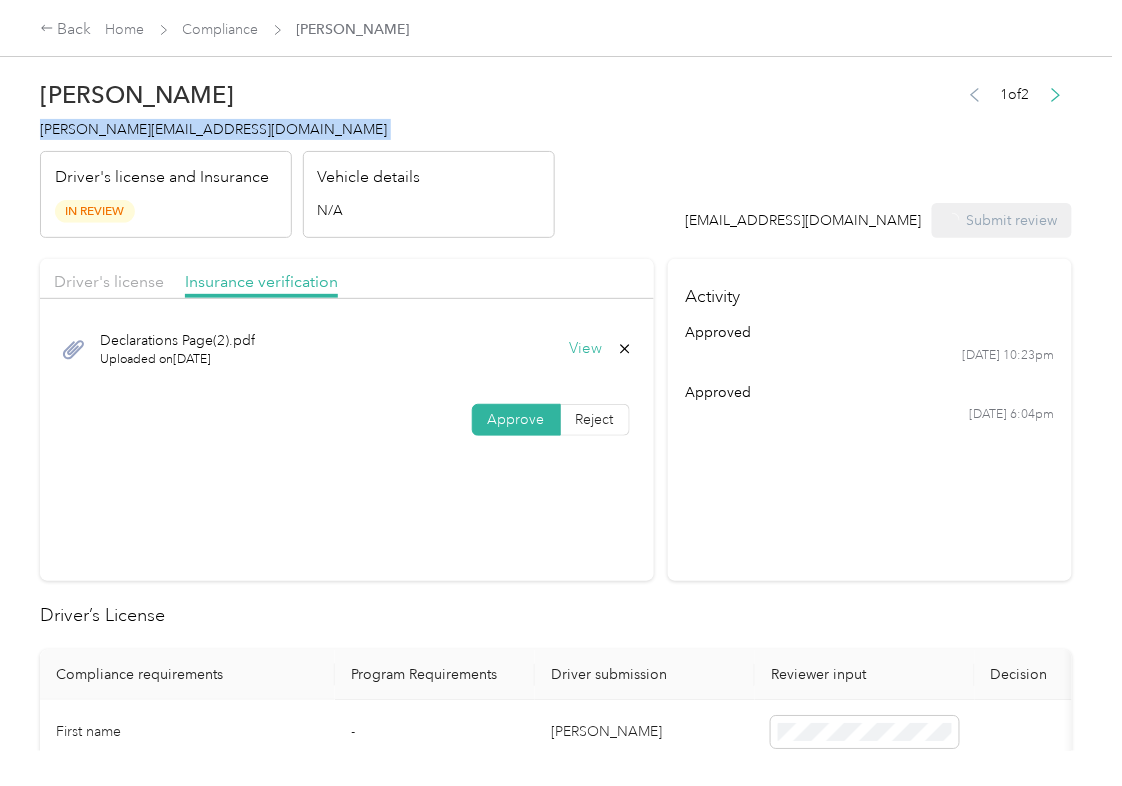 click on "[PERSON_NAME][EMAIL_ADDRESS][DOMAIN_NAME]" at bounding box center (297, 129) 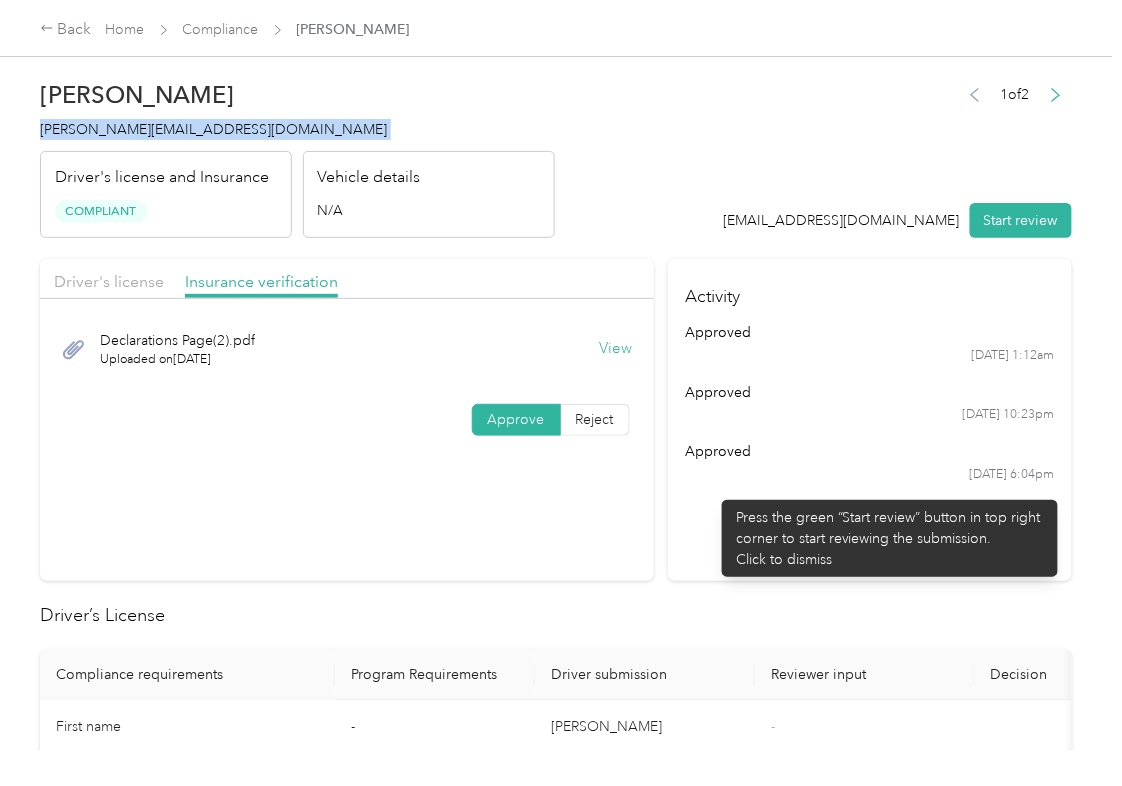 click on "Activity approved [DATE] 1:12am approved [DATE] 10:23pm approved [DATE] 6:04pm" at bounding box center [870, 420] 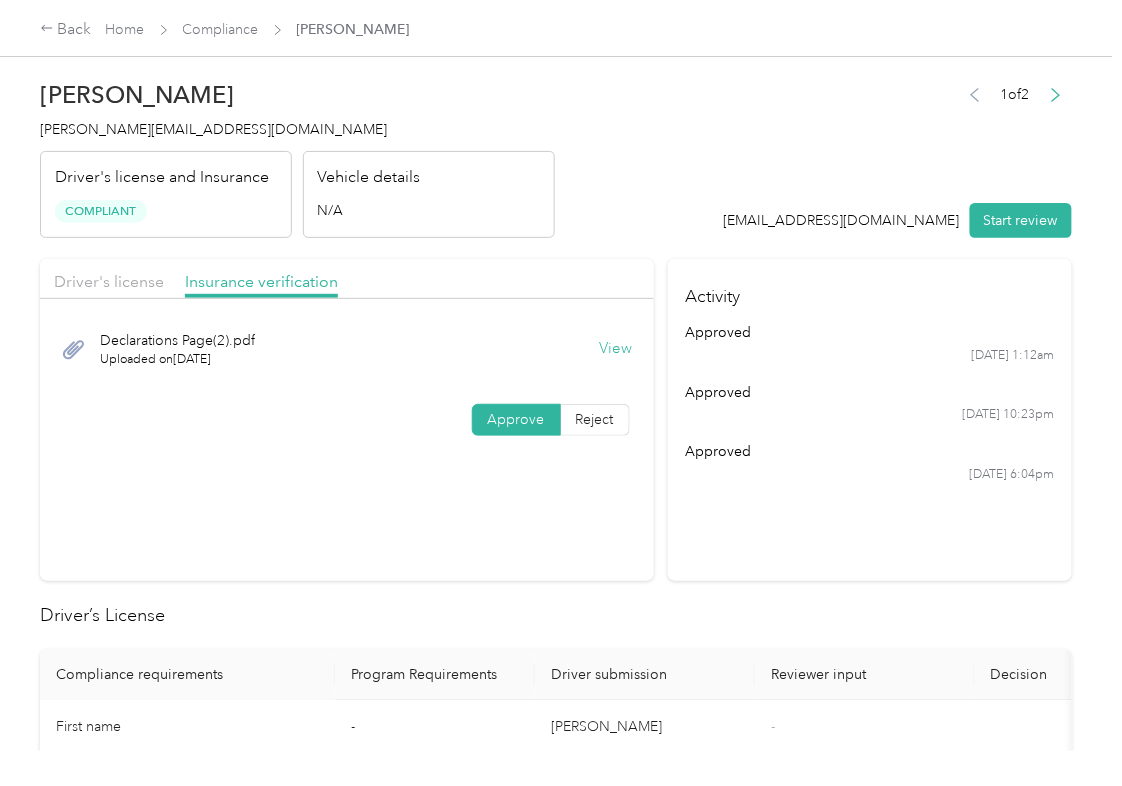 click on "Activity approved [DATE] 1:12am approved [DATE] 10:23pm approved [DATE] 6:04pm" at bounding box center [870, 420] 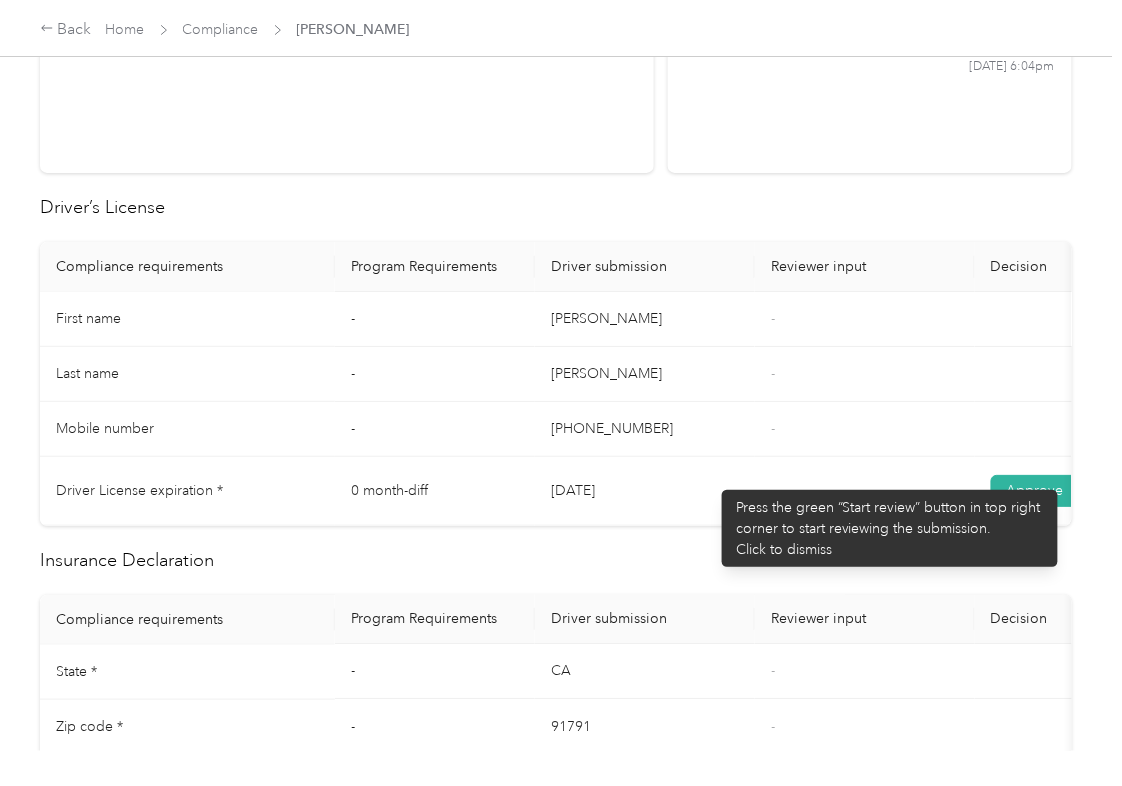 scroll, scrollTop: 533, scrollLeft: 0, axis: vertical 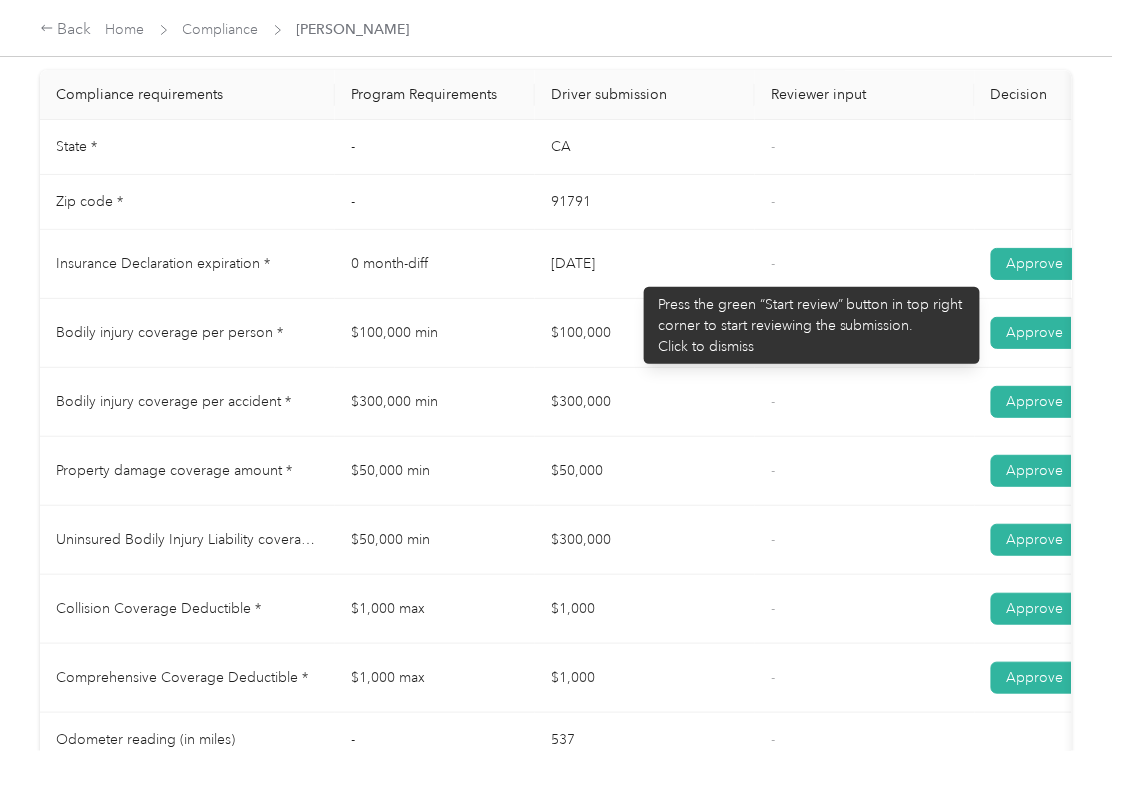 click on "Insurance Declaration expiration * 0 month-diff [DATE] - Approve Reject" at bounding box center [745, 264] 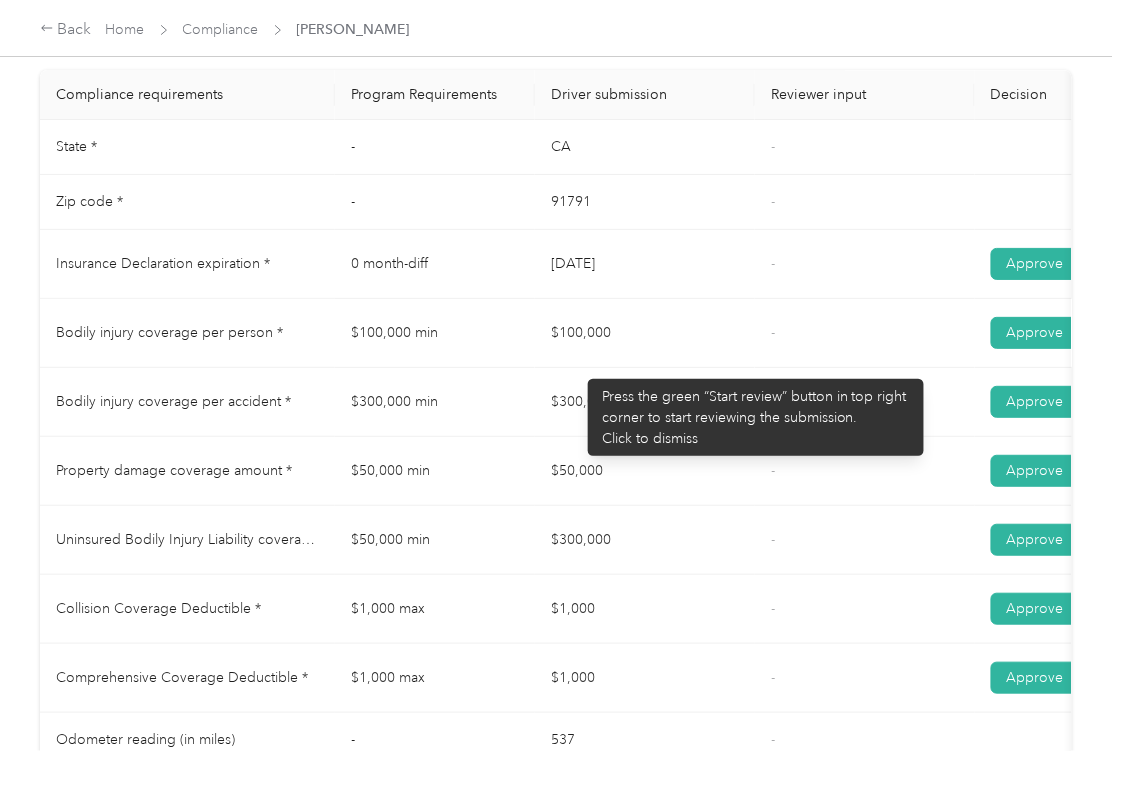 drag, startPoint x: 576, startPoint y: 369, endPoint x: 646, endPoint y: 388, distance: 72.53275 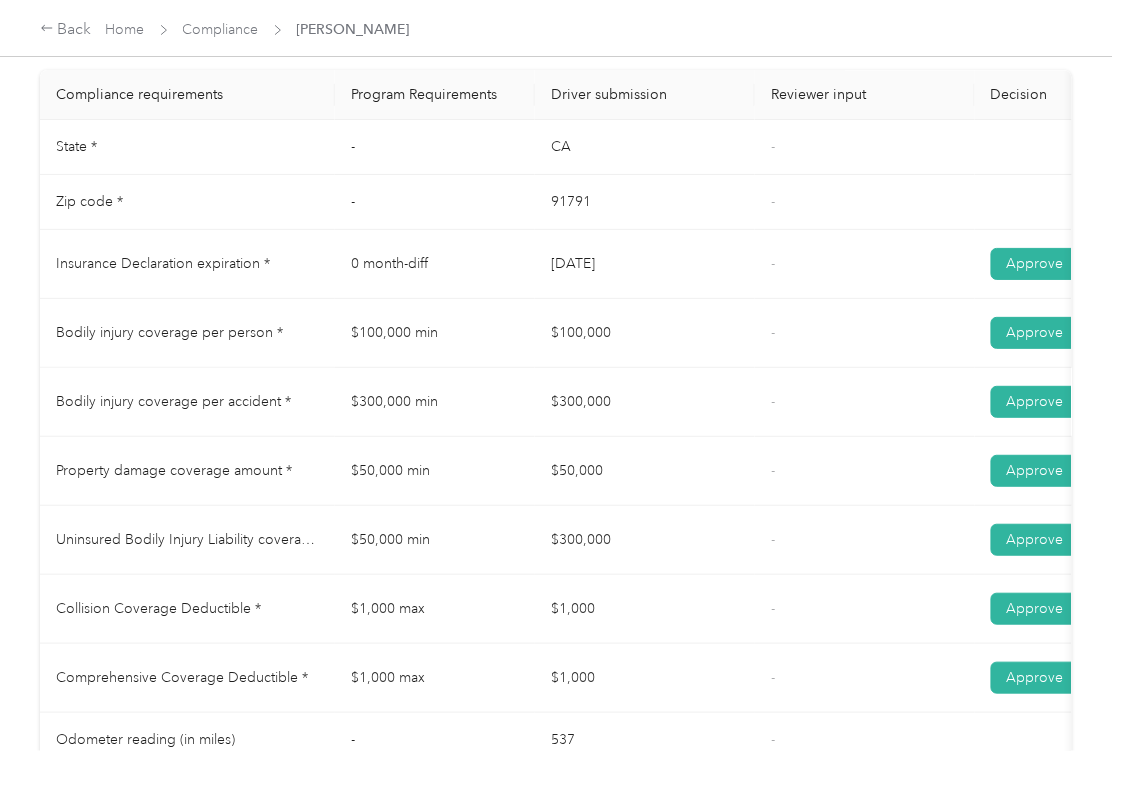 drag, startPoint x: 558, startPoint y: 424, endPoint x: 621, endPoint y: 422, distance: 63.03174 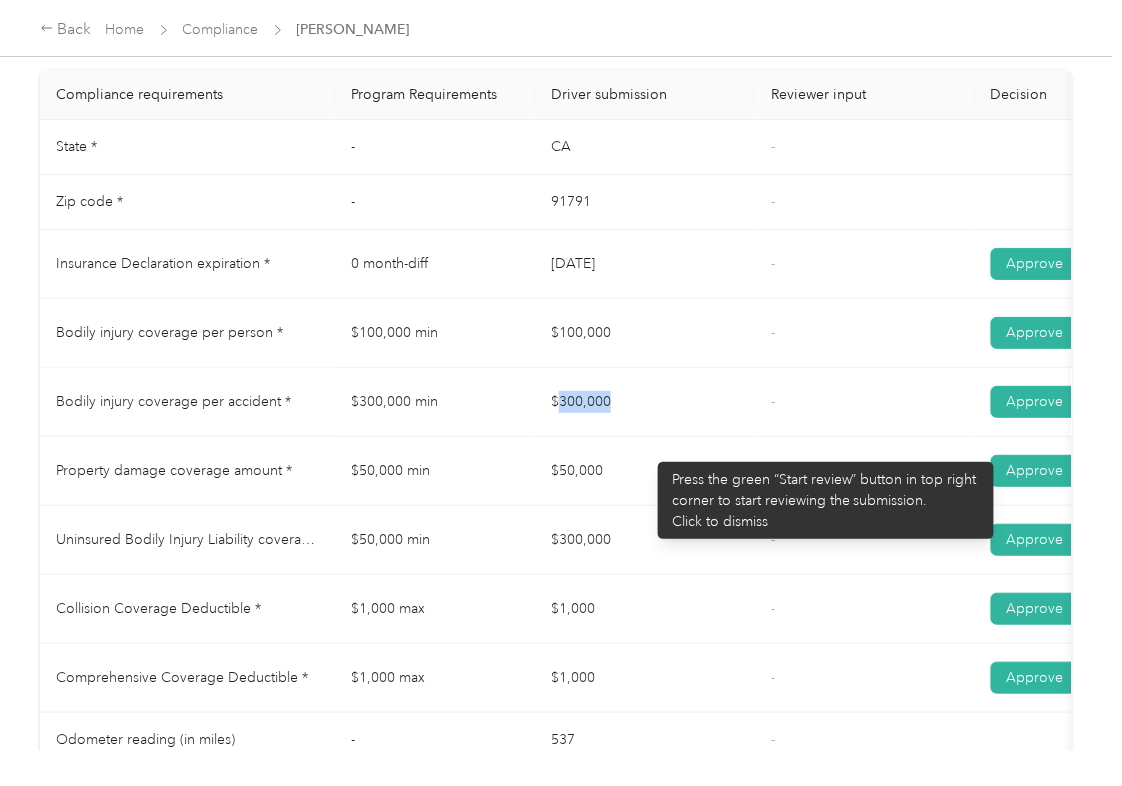 click on "$300,000" at bounding box center (645, 402) 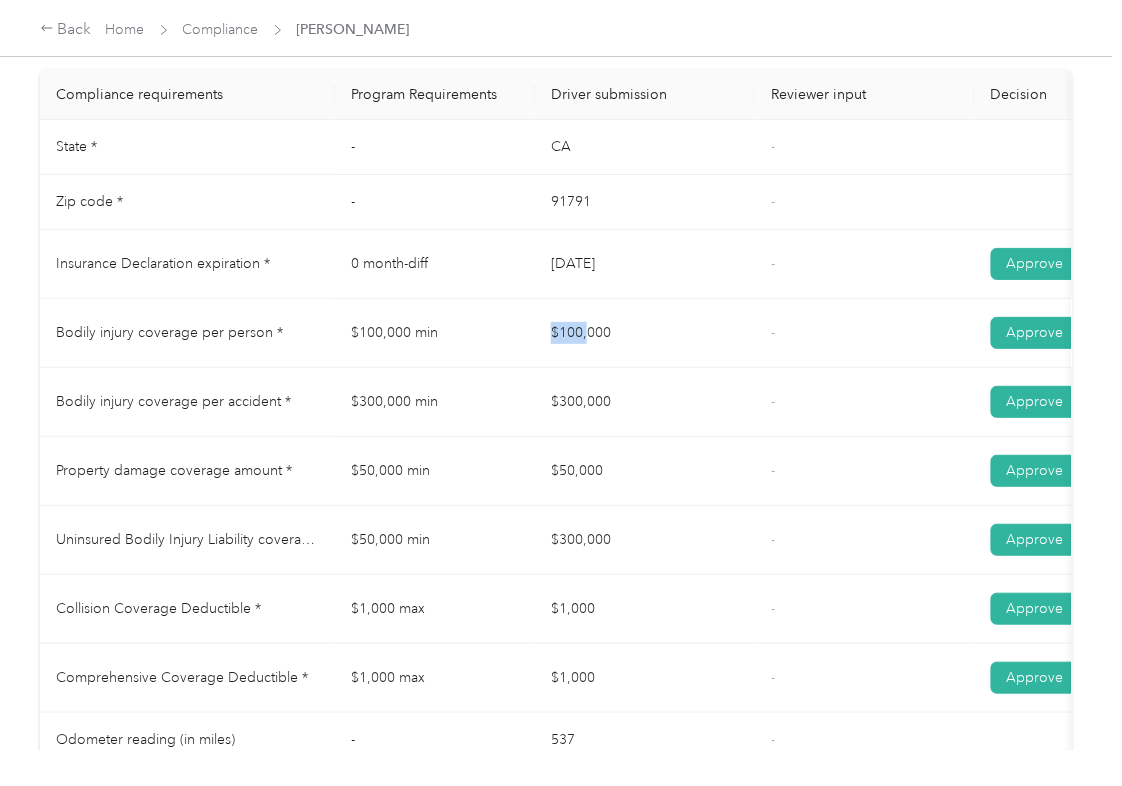 drag, startPoint x: 616, startPoint y: 358, endPoint x: 614, endPoint y: 376, distance: 18.110771 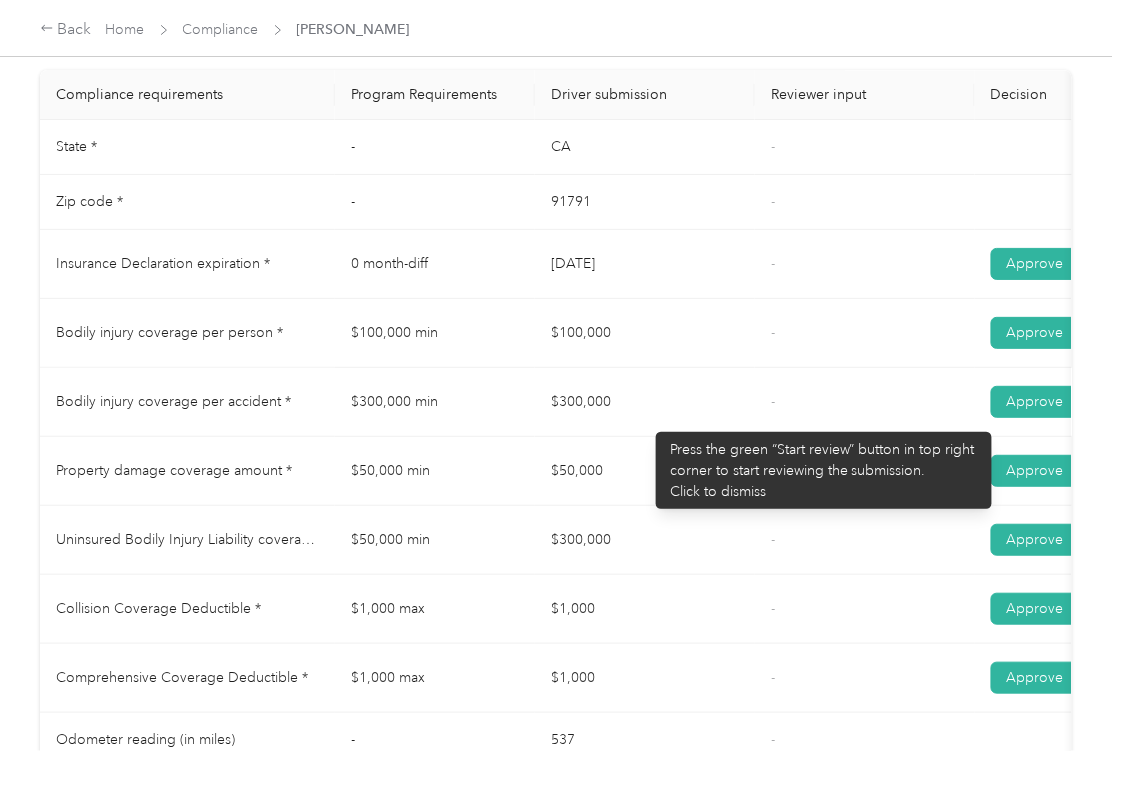 click on "$300,000" at bounding box center (645, 402) 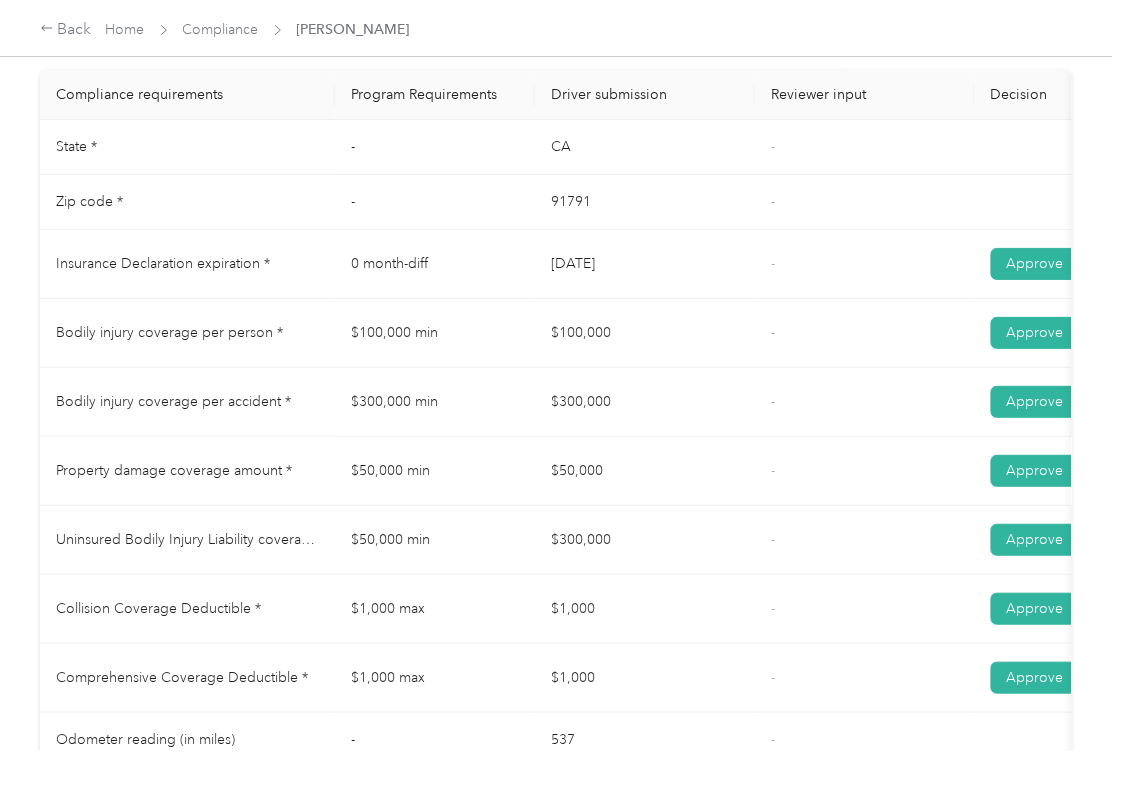 drag, startPoint x: 541, startPoint y: 481, endPoint x: 670, endPoint y: 493, distance: 129.55693 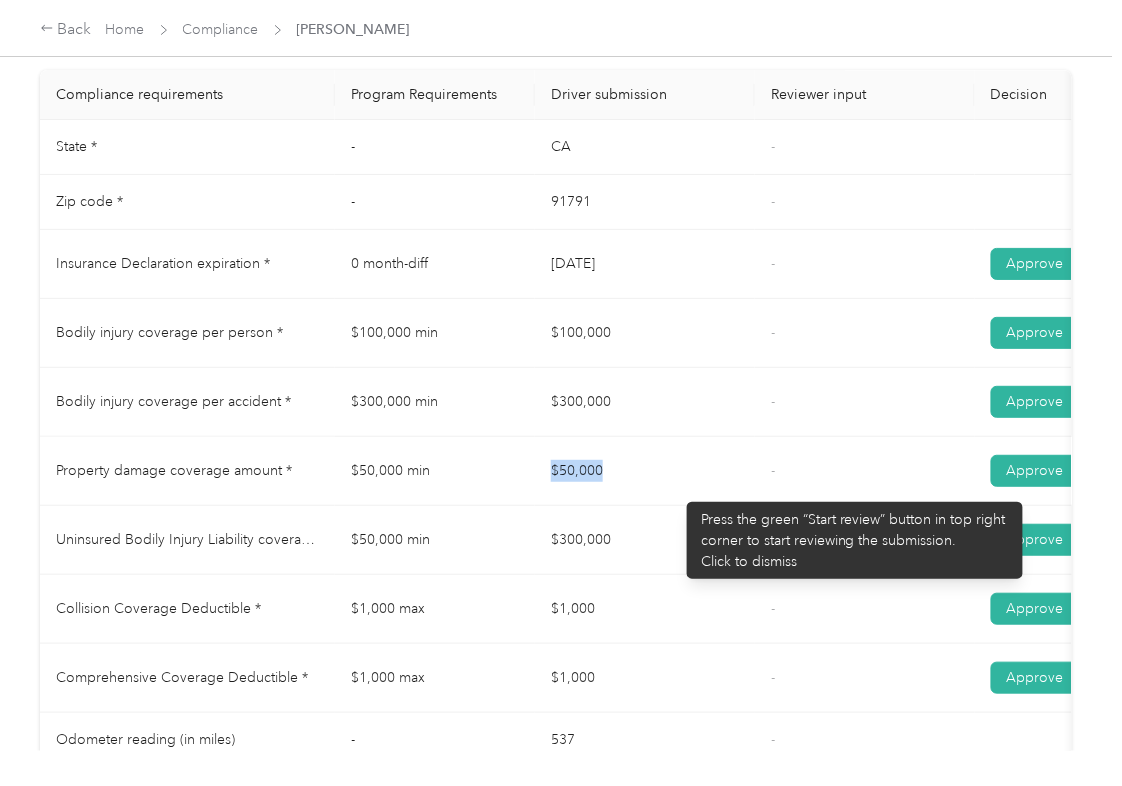 drag, startPoint x: 677, startPoint y: 492, endPoint x: 693, endPoint y: 480, distance: 20 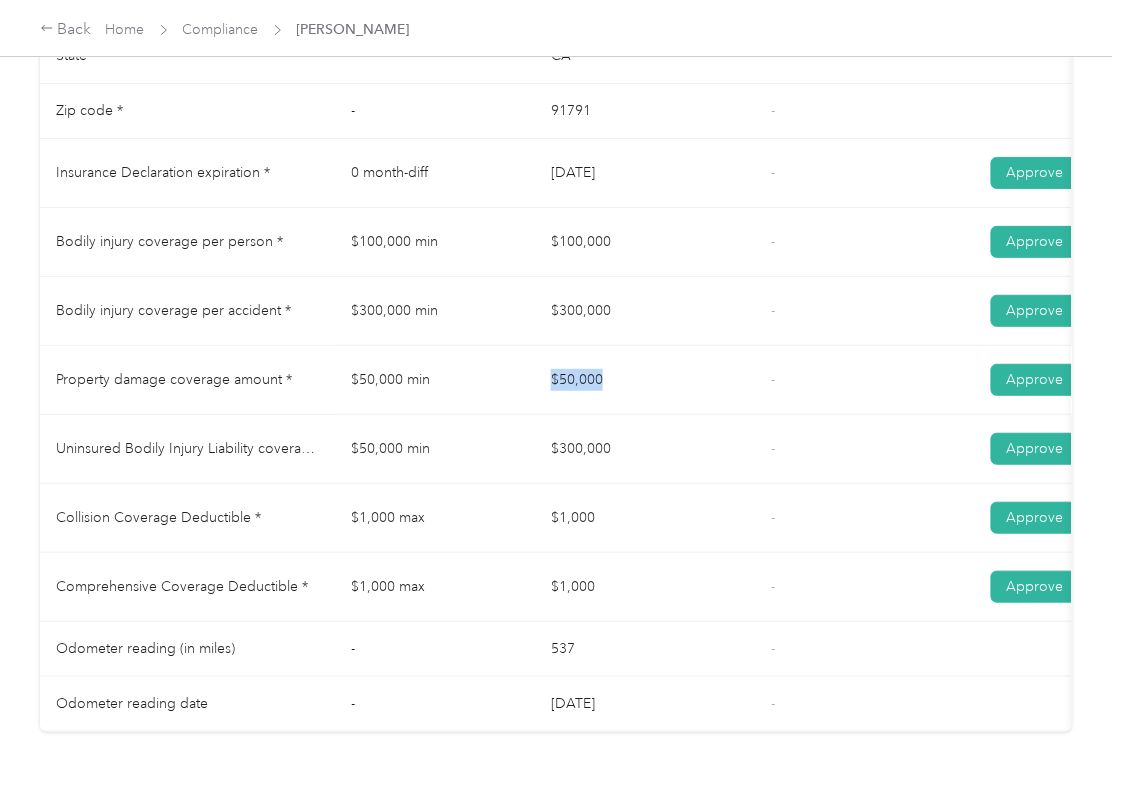 scroll, scrollTop: 1066, scrollLeft: 0, axis: vertical 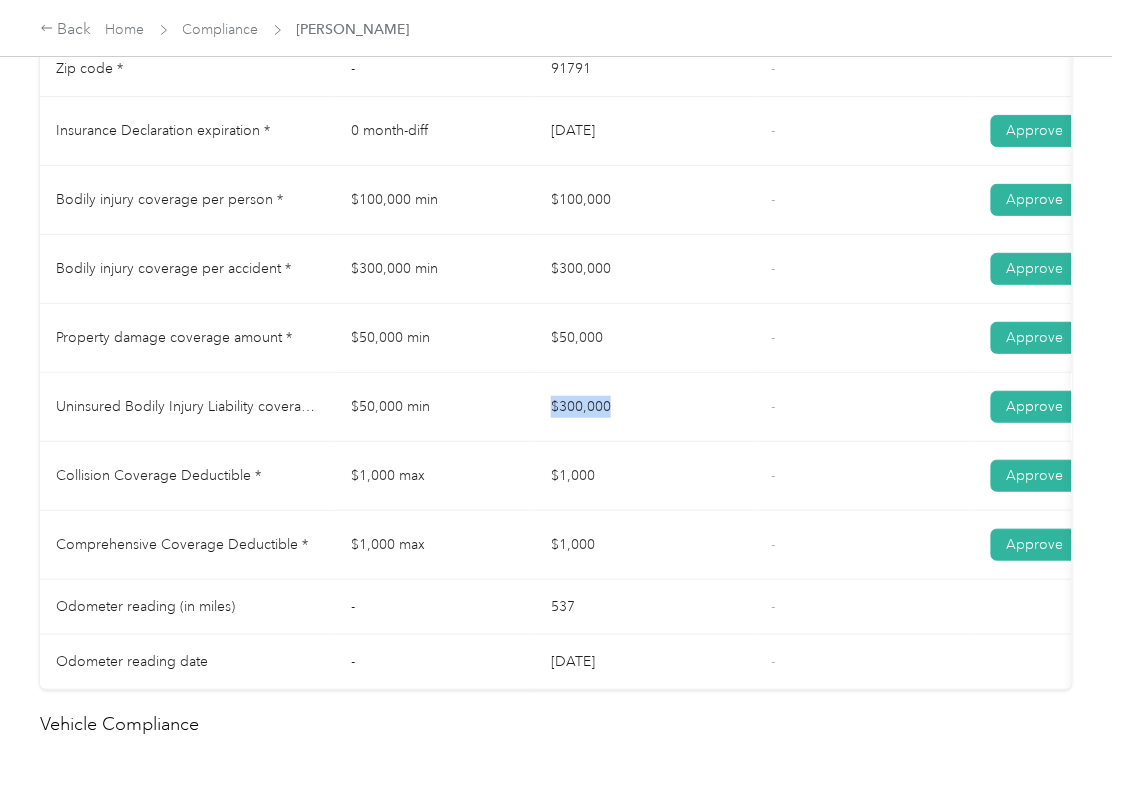 drag, startPoint x: 546, startPoint y: 429, endPoint x: 594, endPoint y: 458, distance: 56.0803 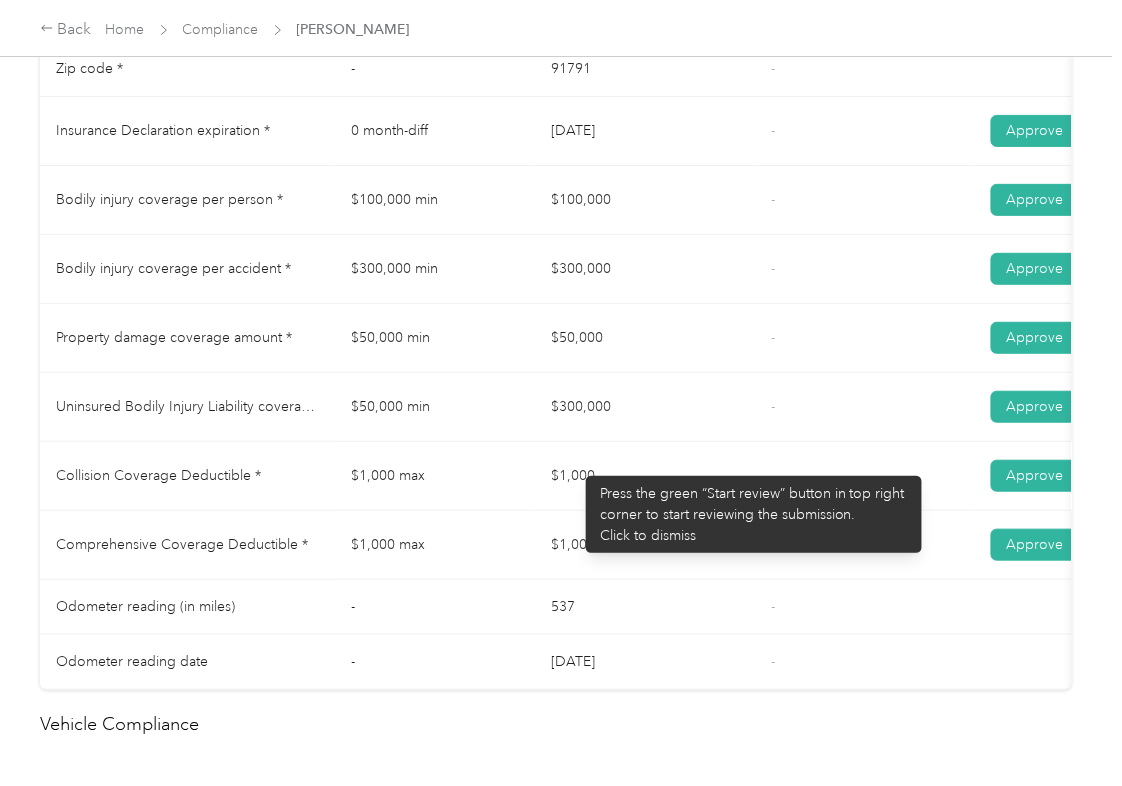 drag, startPoint x: 529, startPoint y: 481, endPoint x: 648, endPoint y: 493, distance: 119.60351 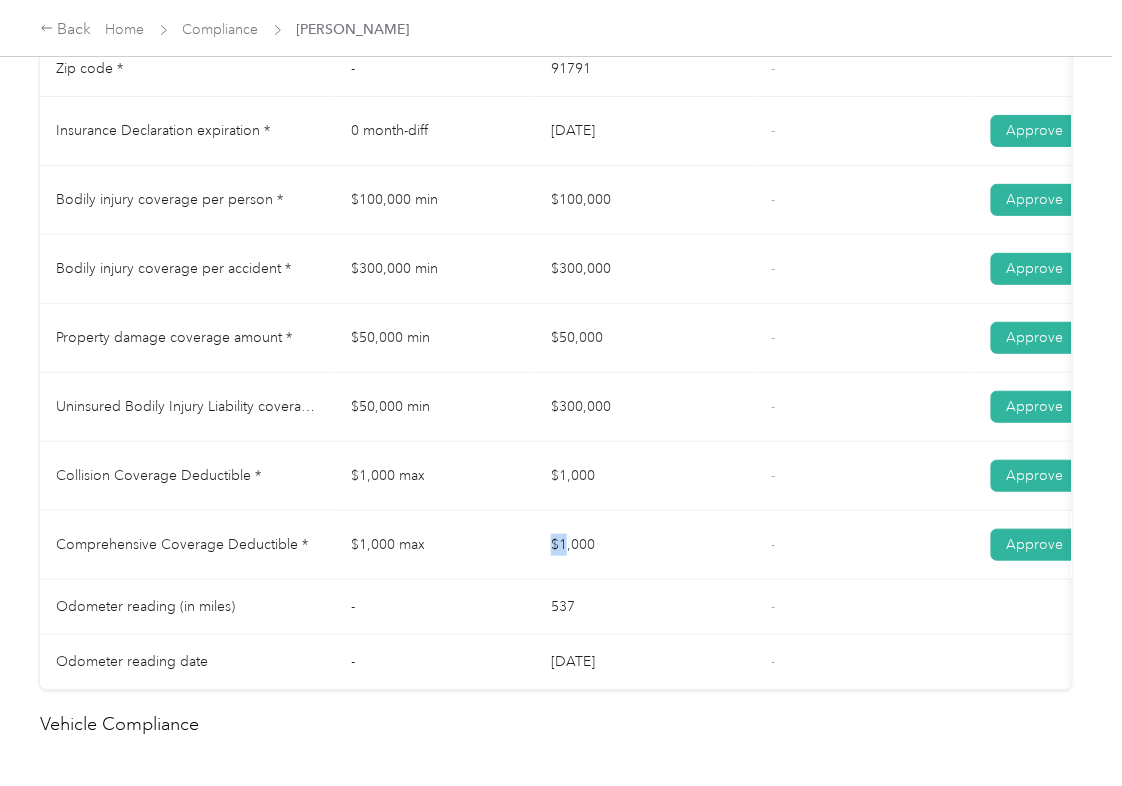 drag, startPoint x: 534, startPoint y: 568, endPoint x: 714, endPoint y: 580, distance: 180.39955 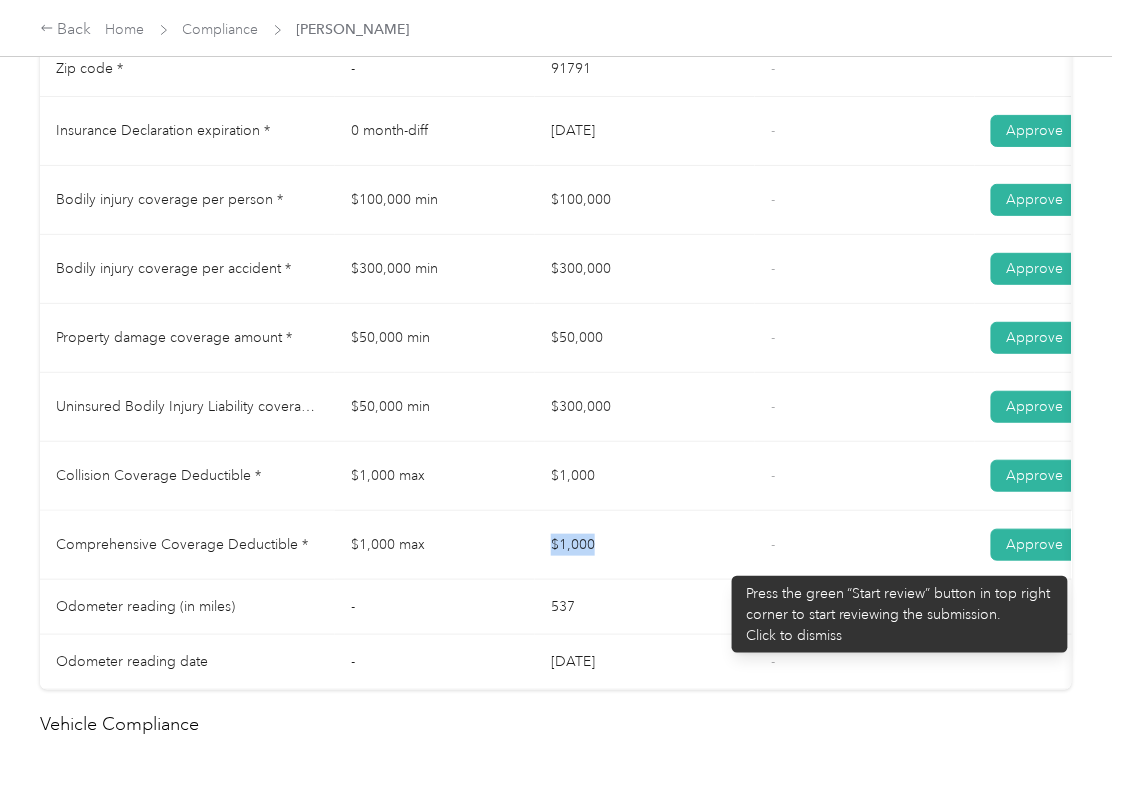 click on "$1,000" at bounding box center [645, 545] 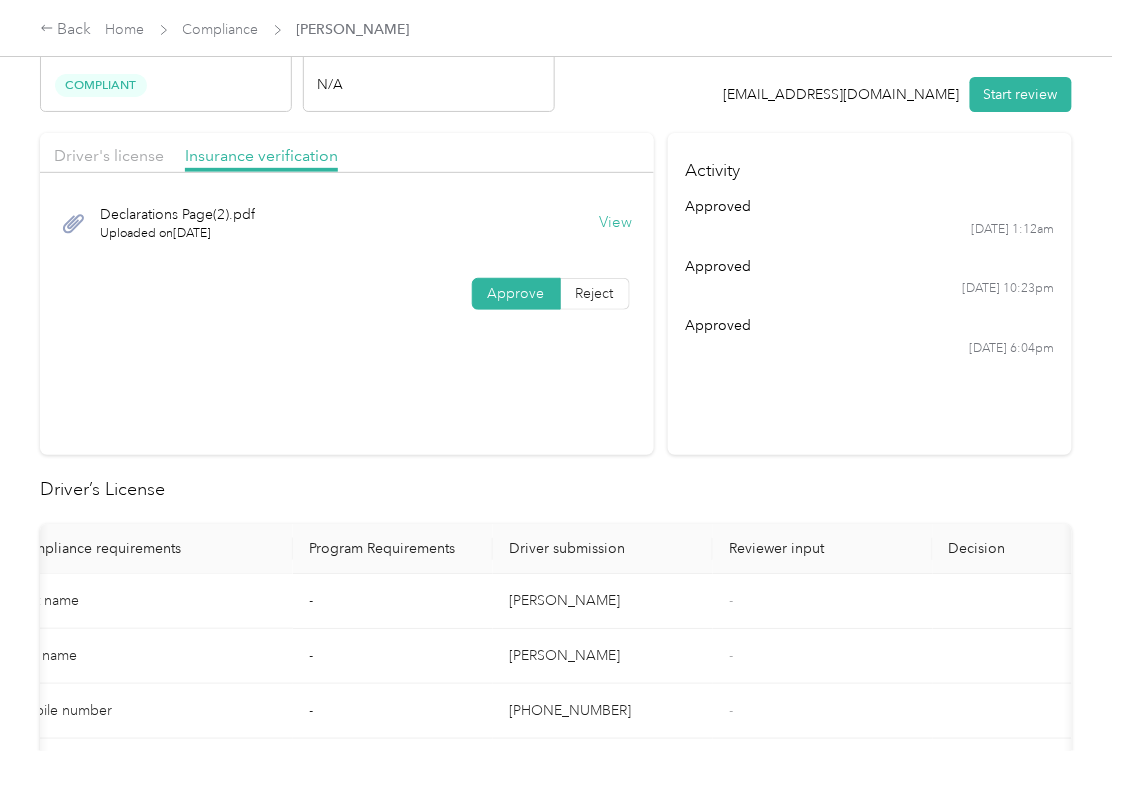 scroll, scrollTop: 0, scrollLeft: 0, axis: both 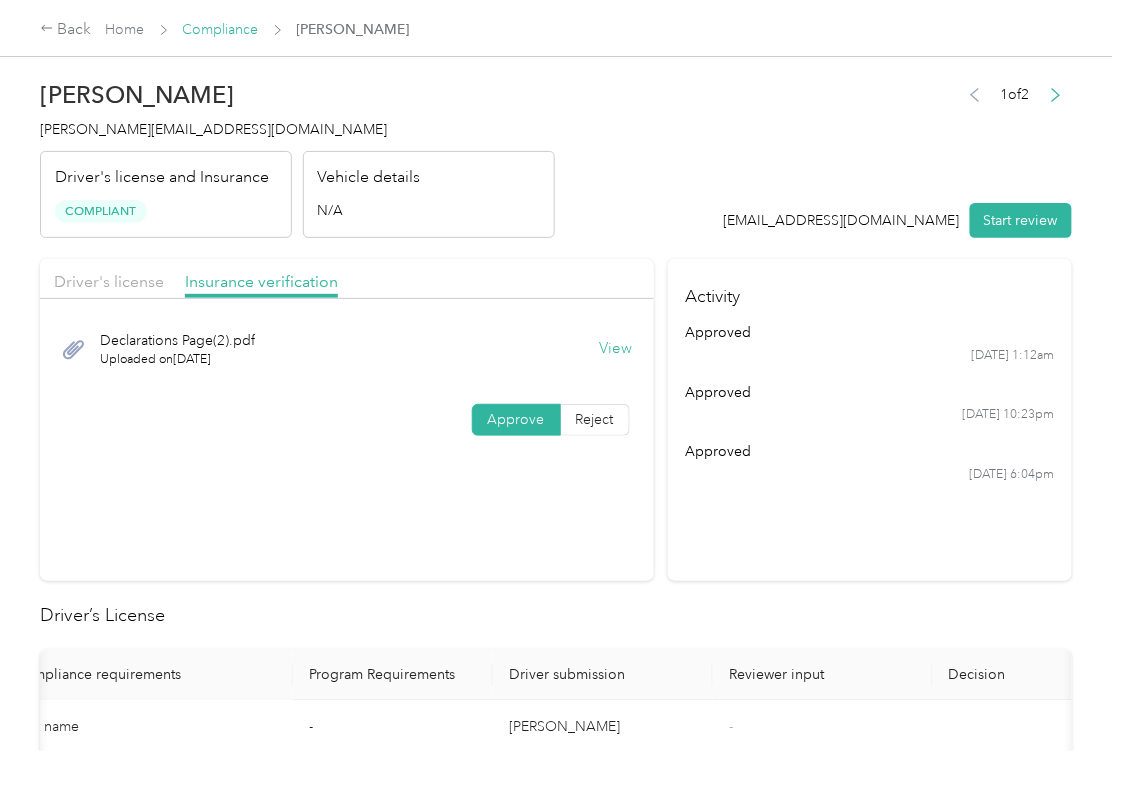 click on "Compliance" at bounding box center (221, 29) 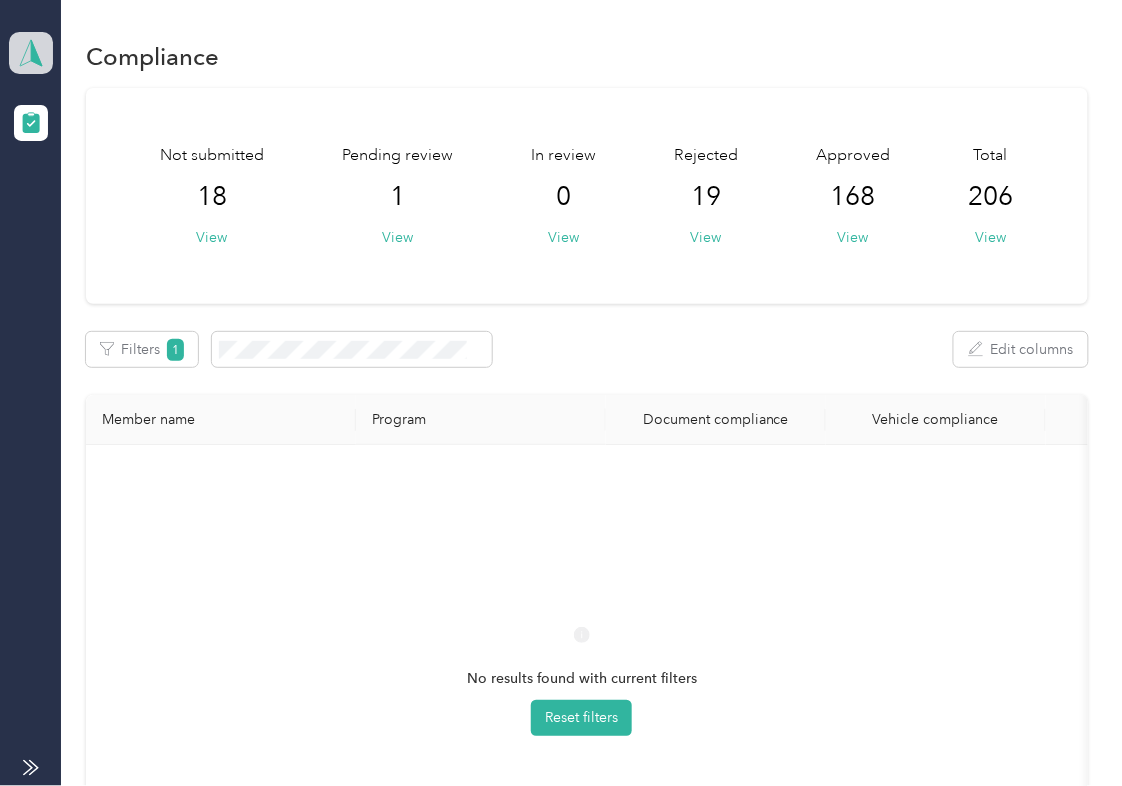 click 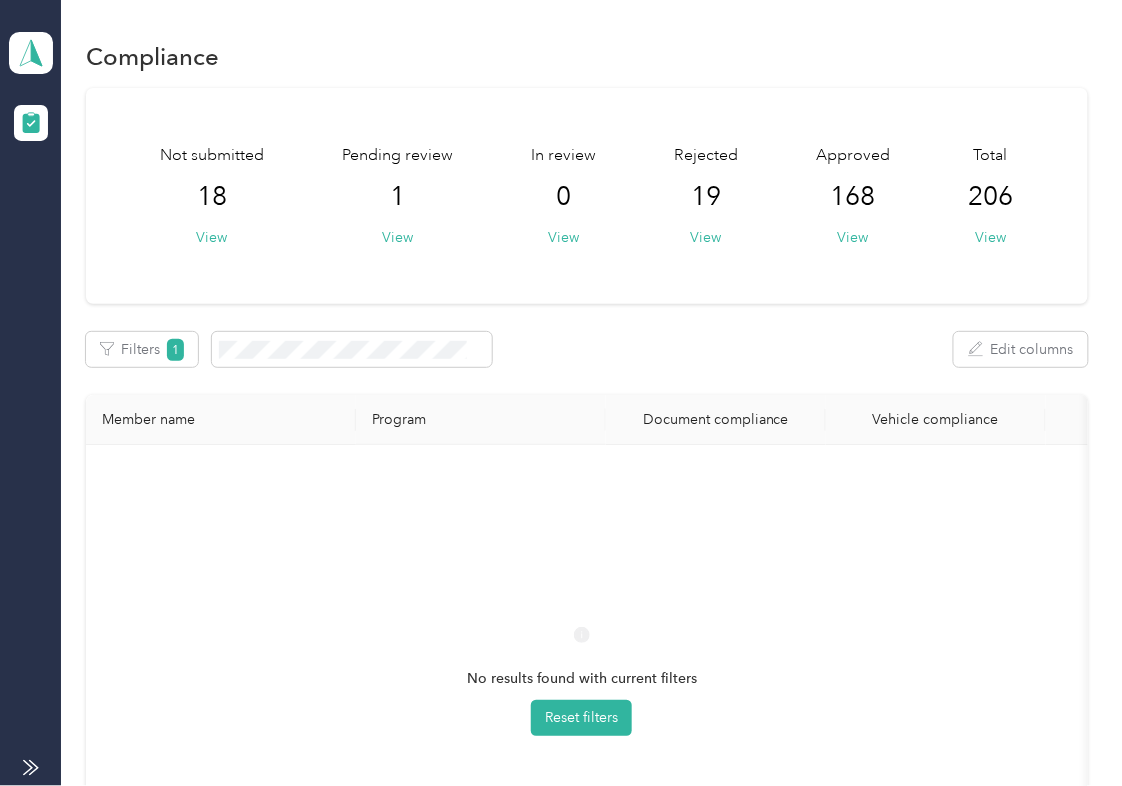 click on "Log out" at bounding box center (219, 209) 